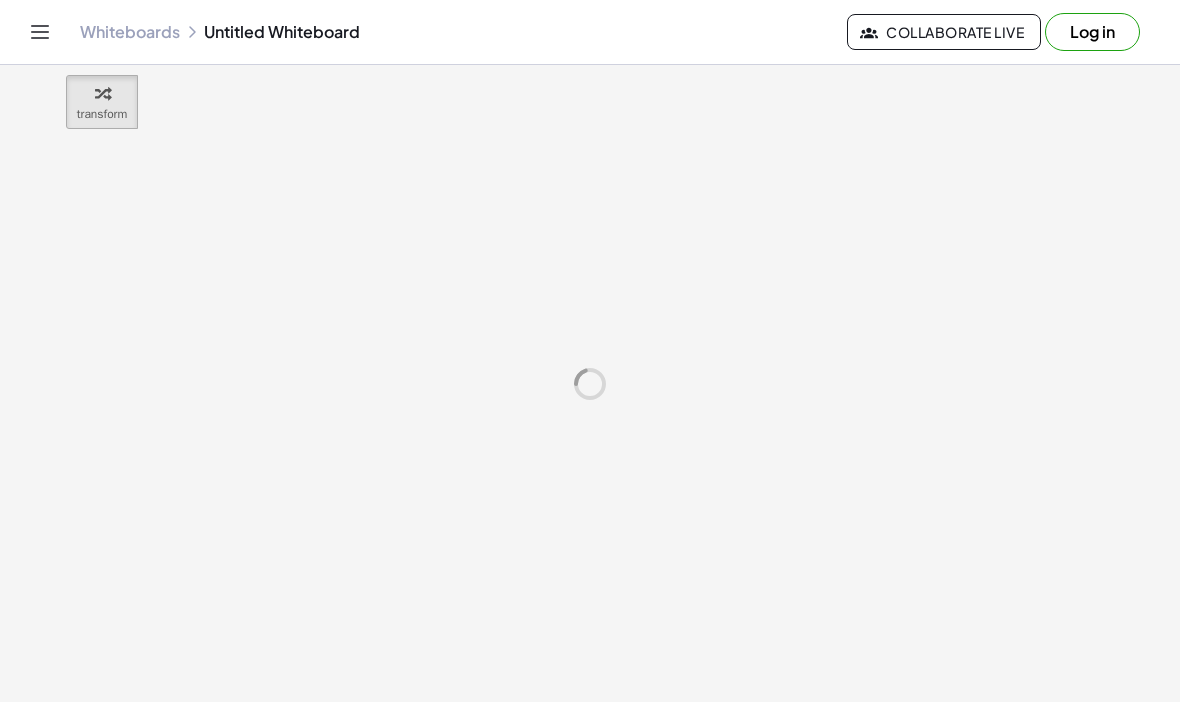 scroll, scrollTop: 0, scrollLeft: 0, axis: both 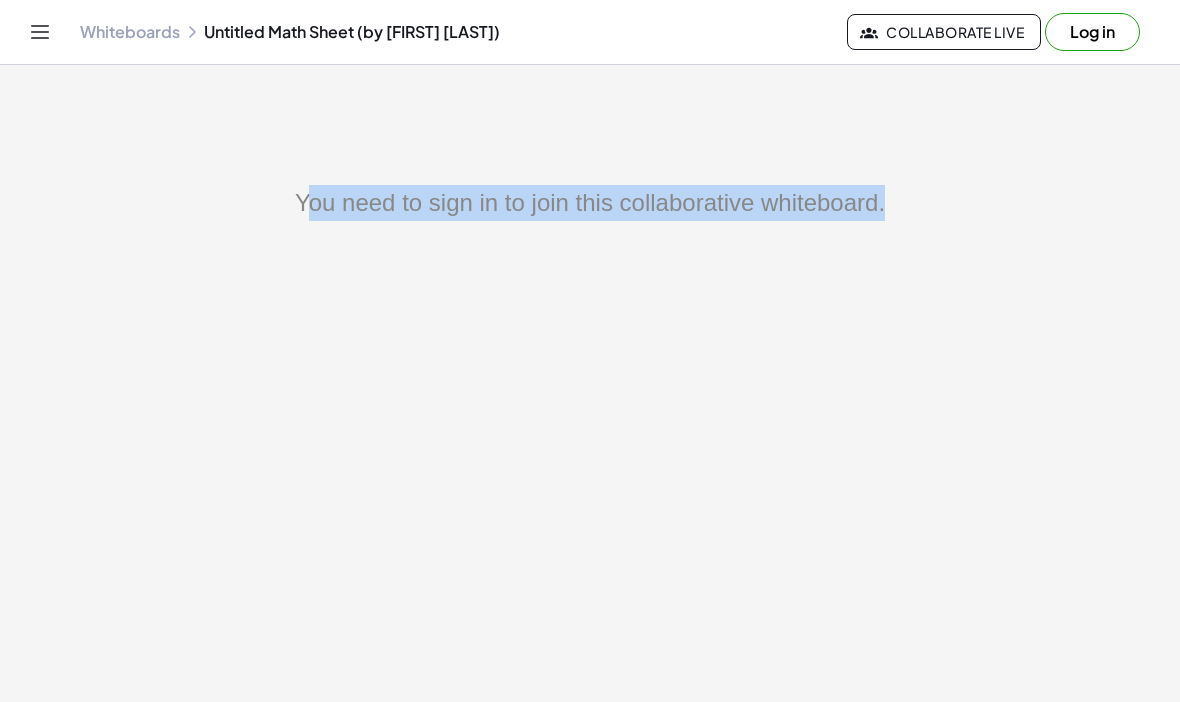 click on "Log in" at bounding box center [1092, 32] 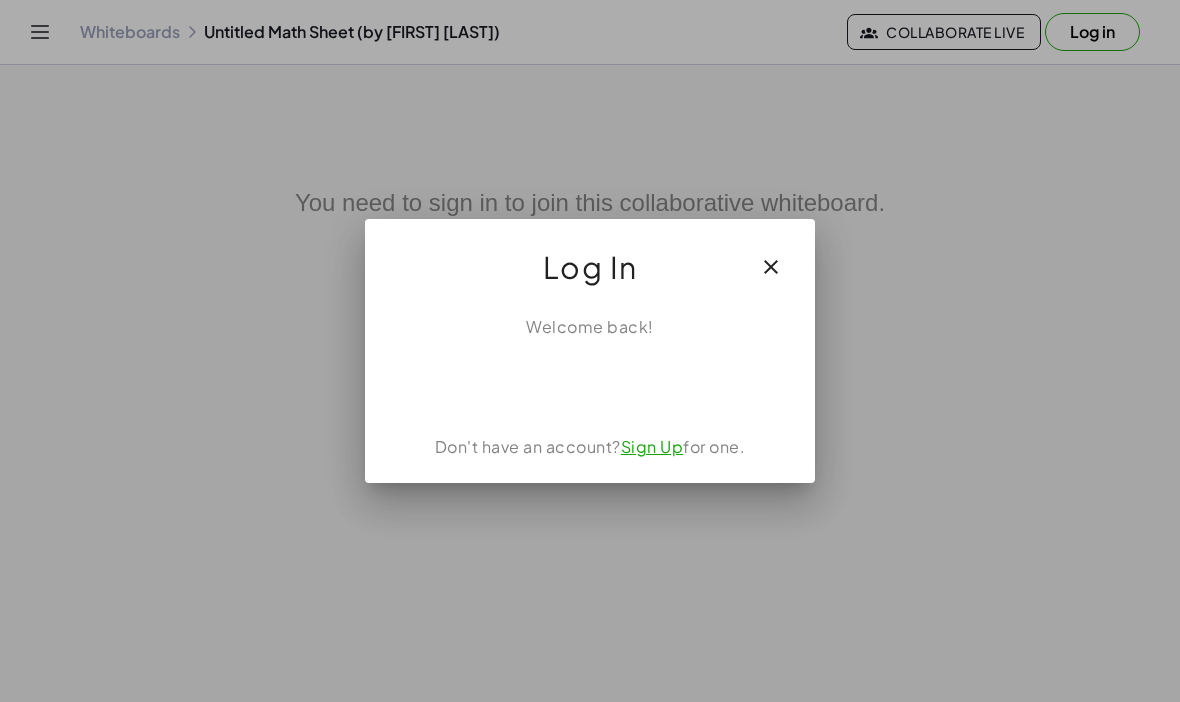 click at bounding box center (590, 383) 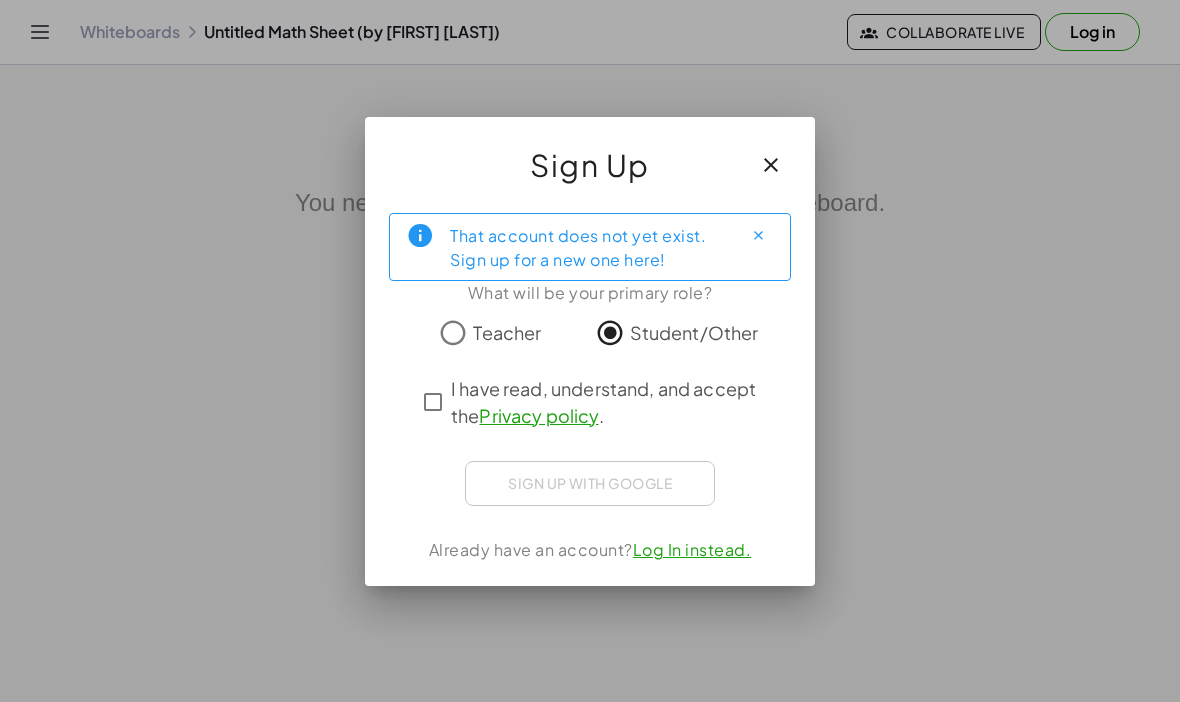 click 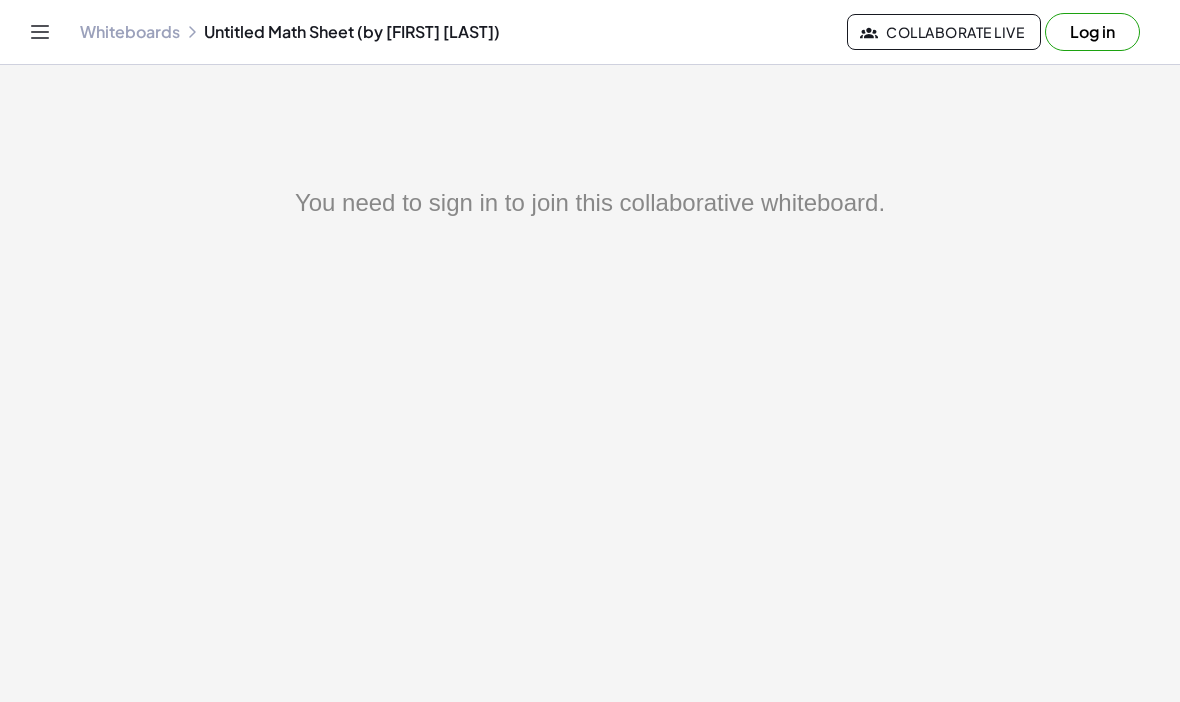 click on "Log in" at bounding box center [1092, 32] 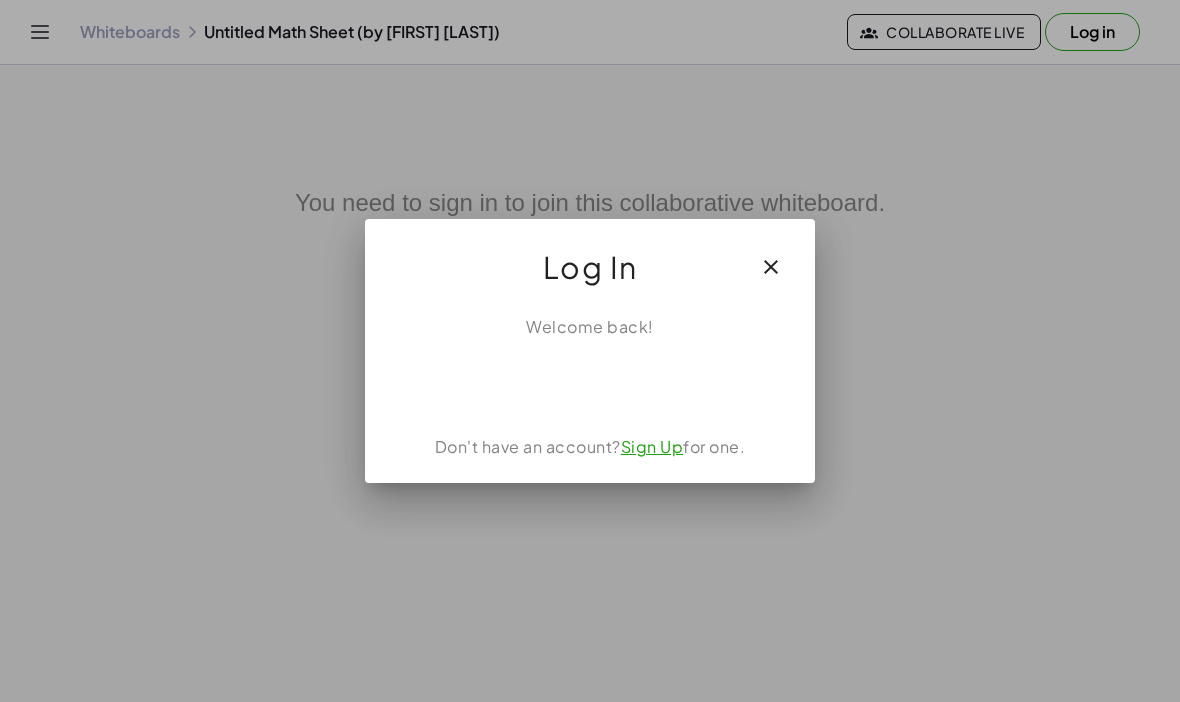 click at bounding box center (590, 383) 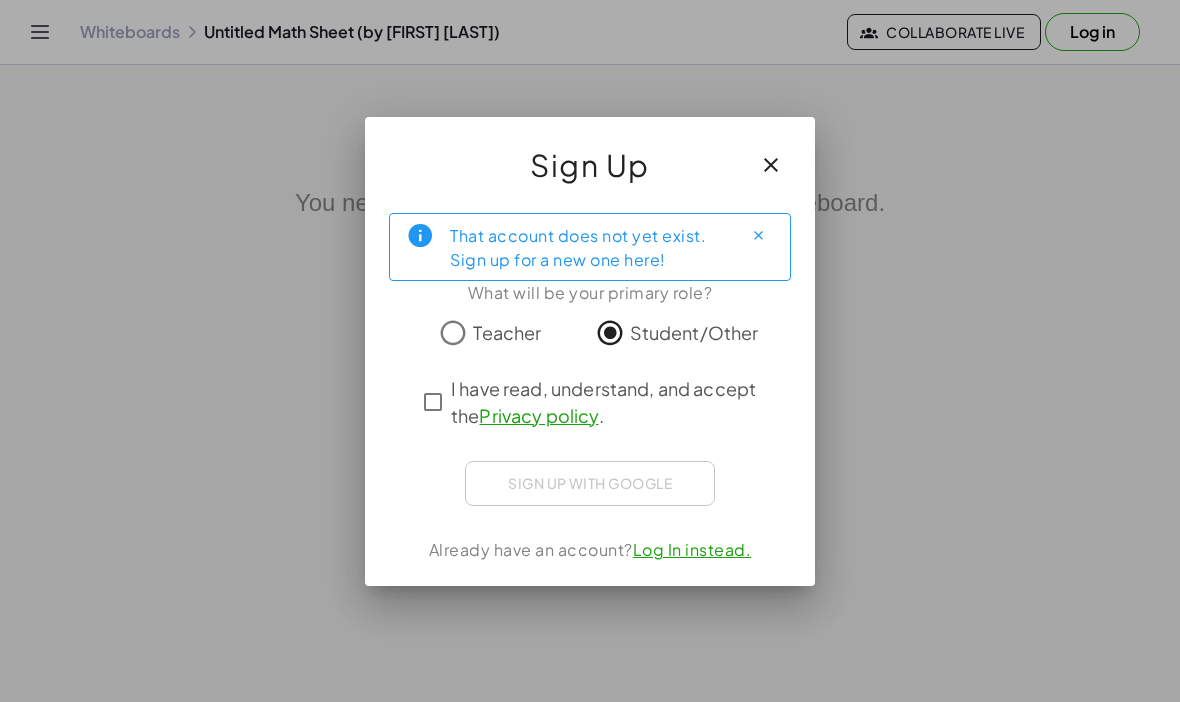 click on "Sign up with Google" at bounding box center (590, 483) 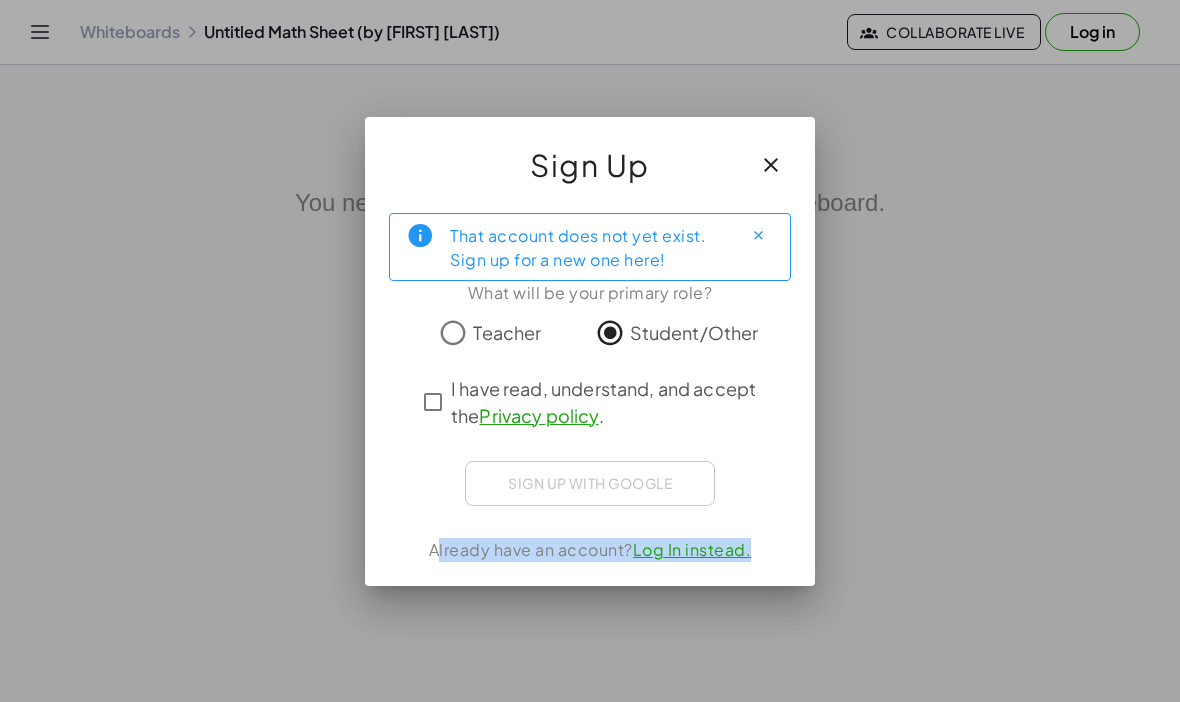 click at bounding box center [590, 351] 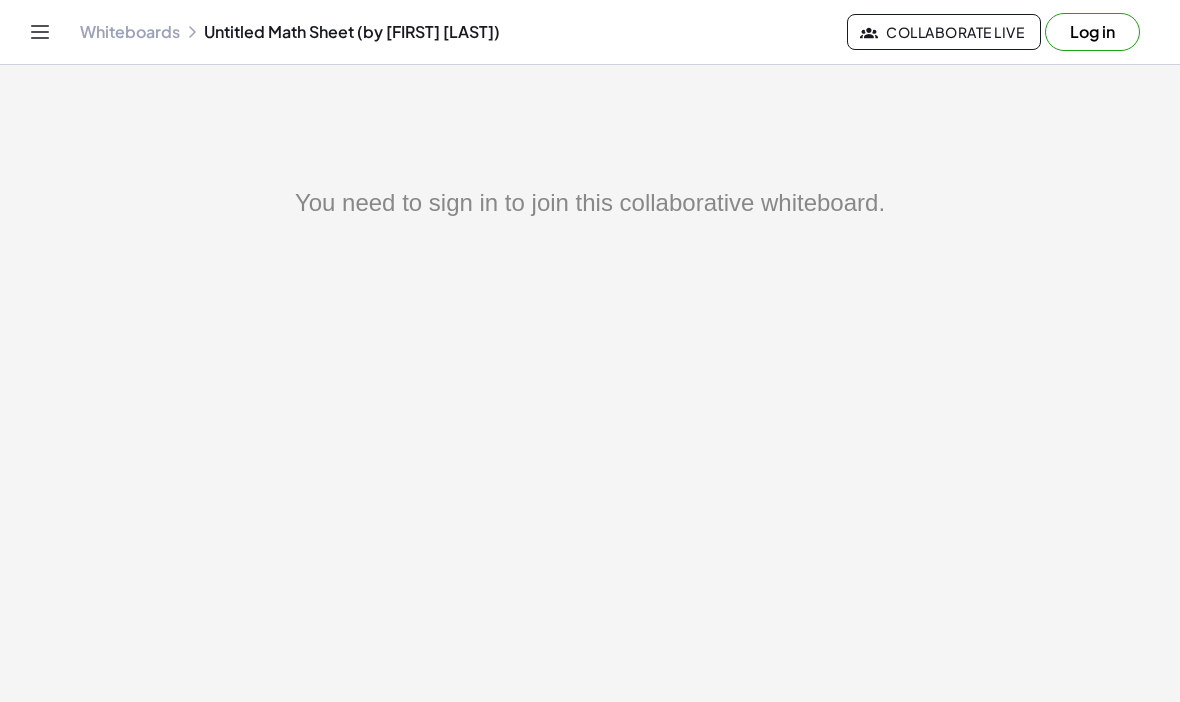 click on "You need to sign in to join this collaborative whiteboard." 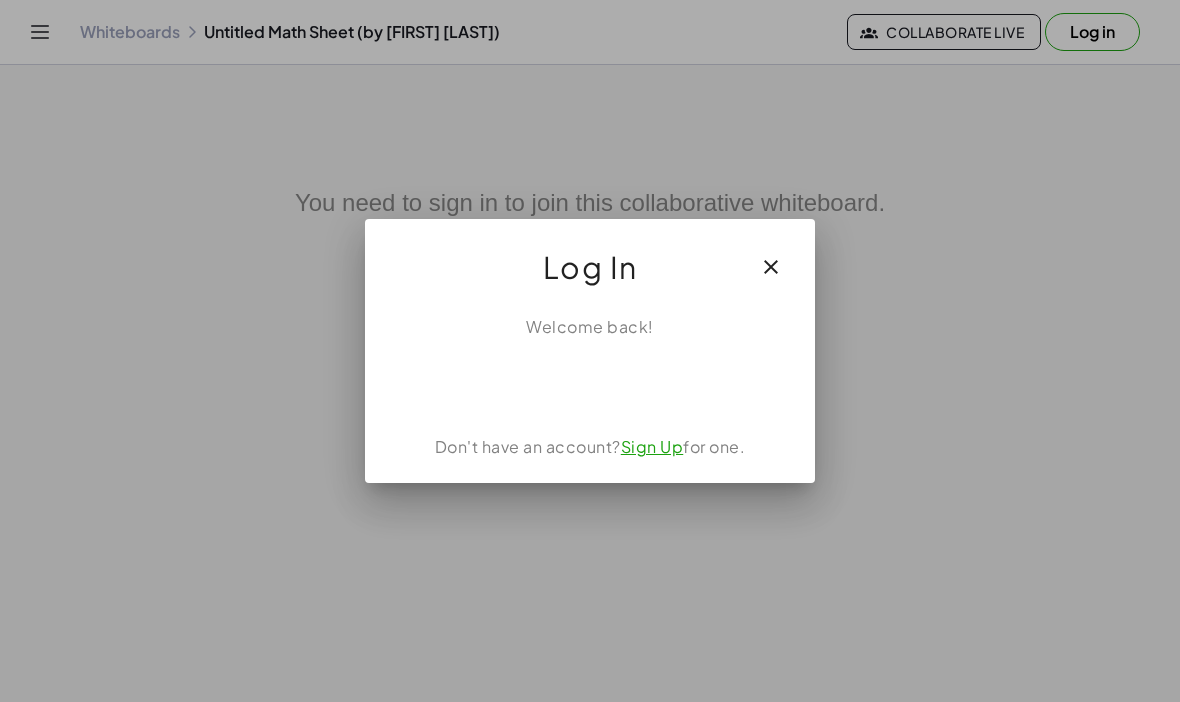 click at bounding box center (590, 383) 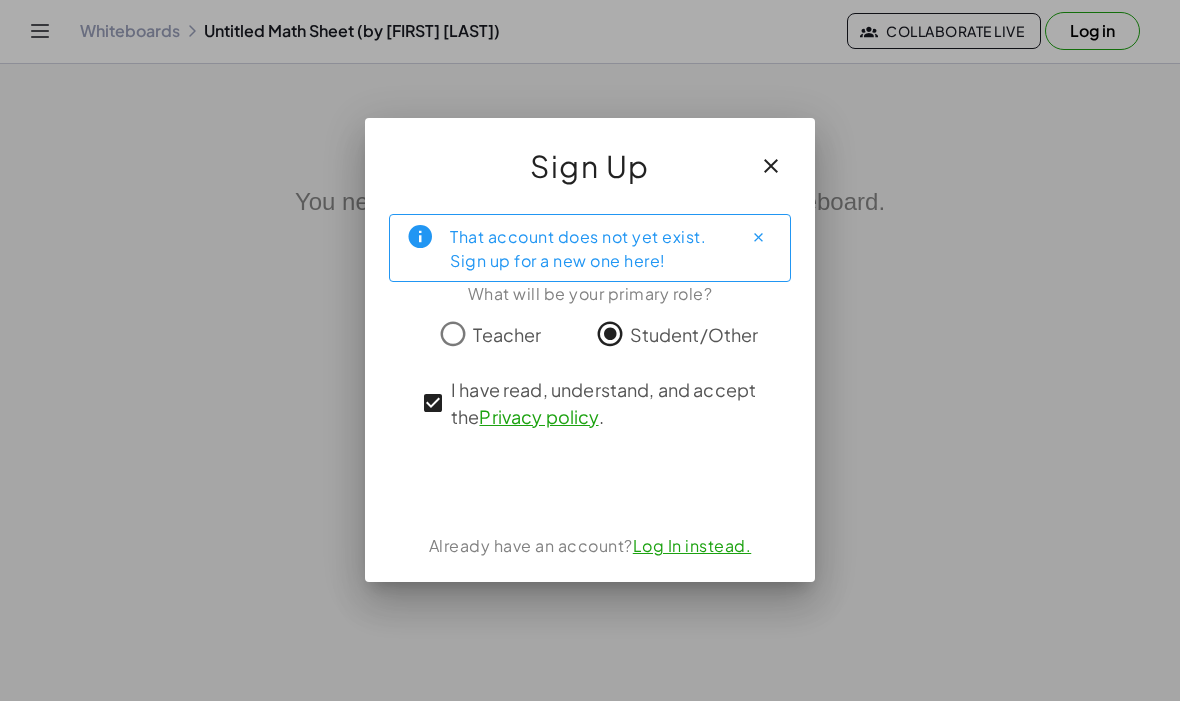 click on "Log In instead." at bounding box center (692, 546) 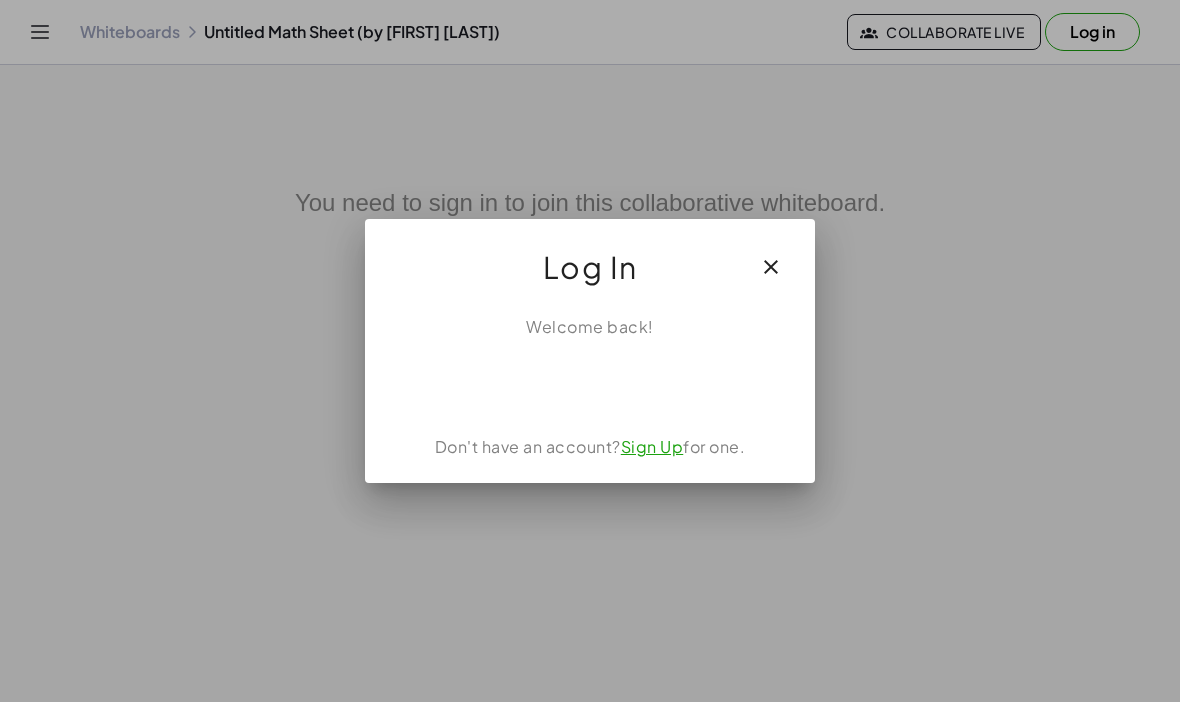 click on "Sign Up" at bounding box center (652, 446) 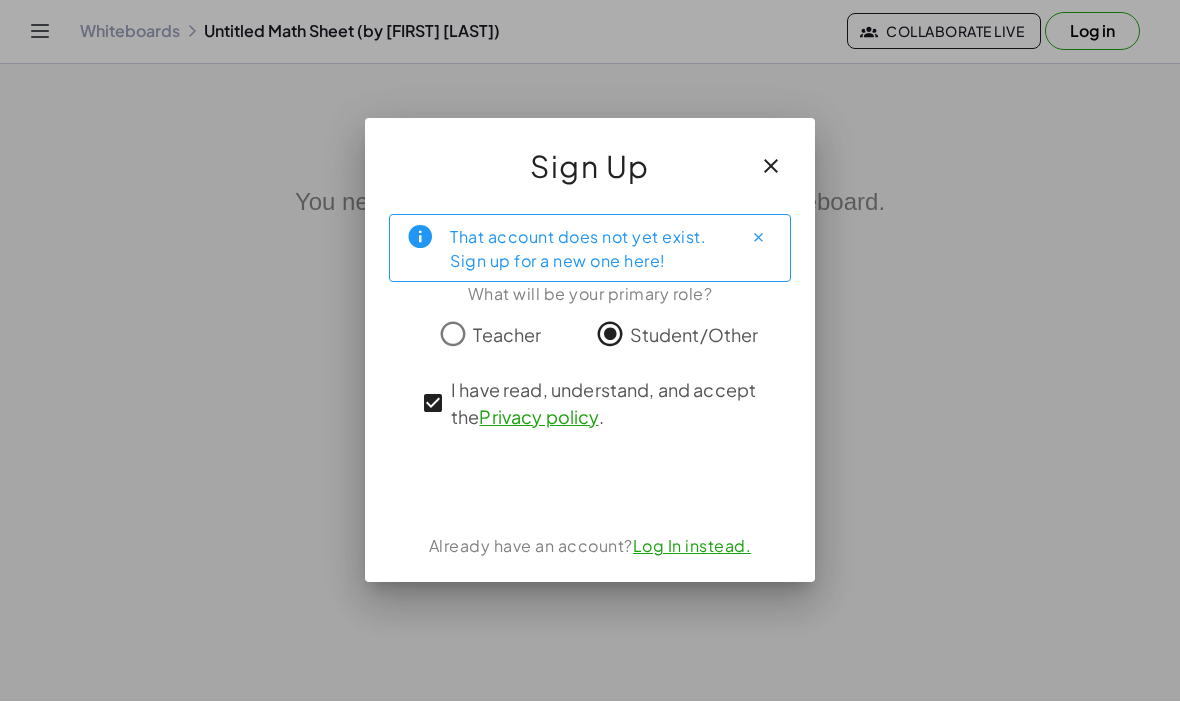 click on "Student/Other" 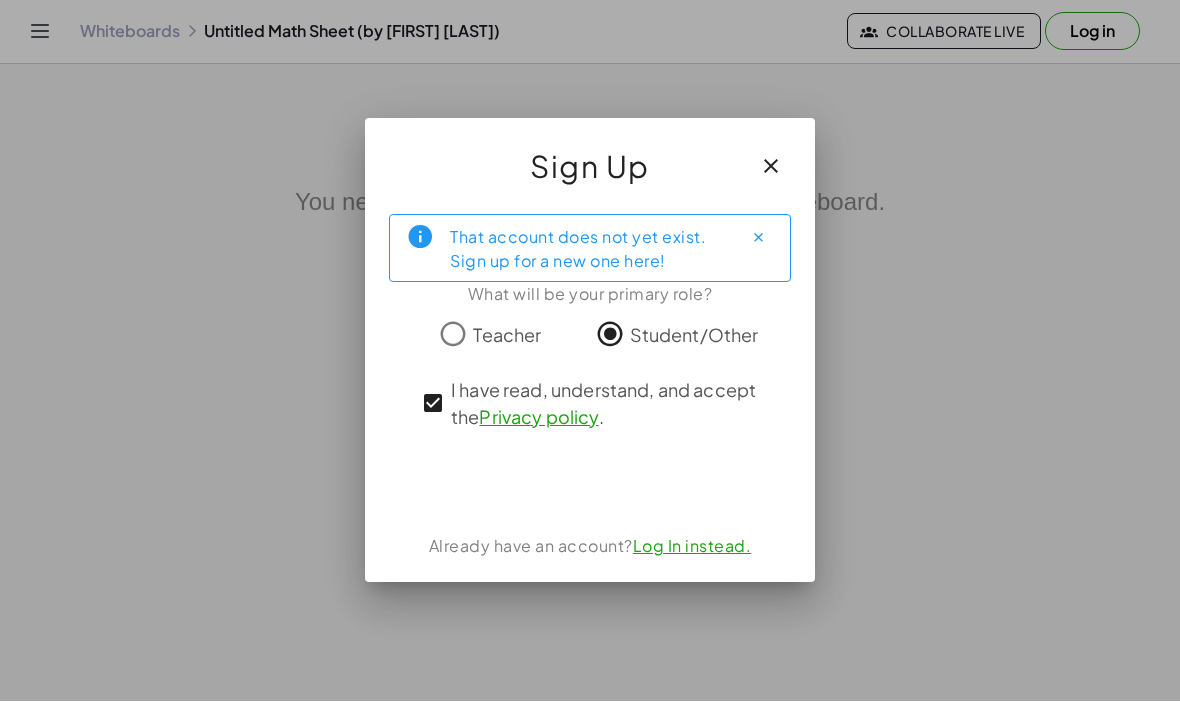 click at bounding box center (590, 483) 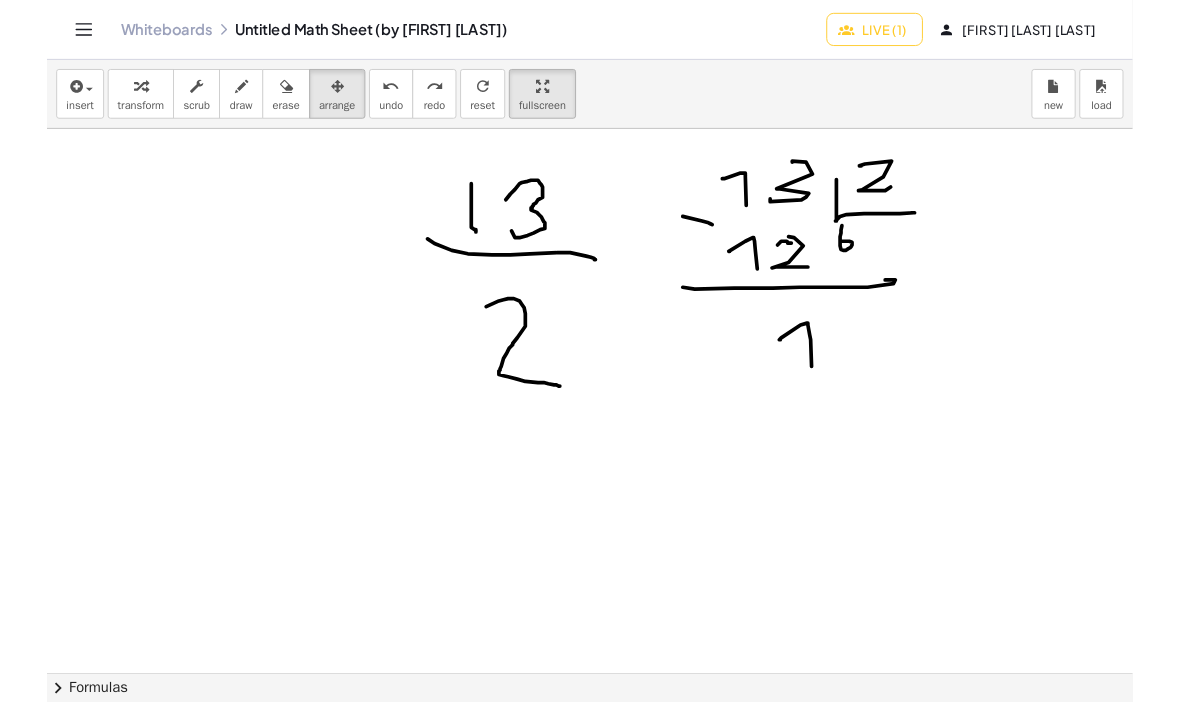 scroll, scrollTop: 0, scrollLeft: 0, axis: both 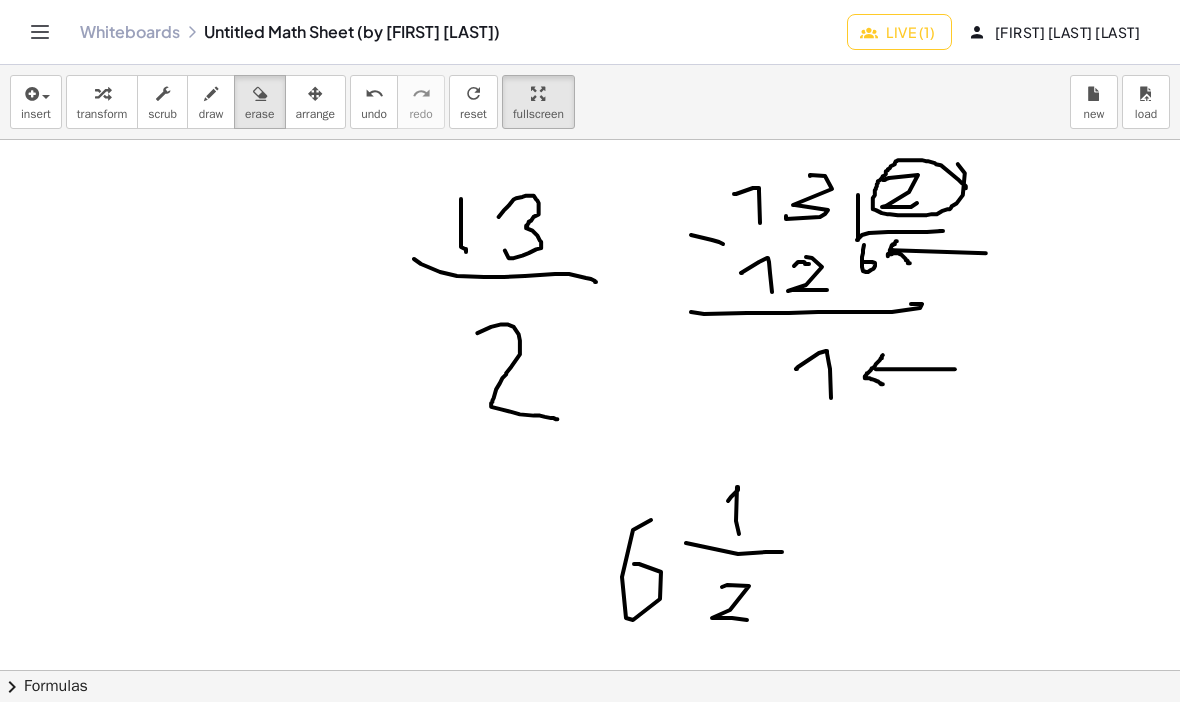click on "Whiteboards Untitled Math Sheet (by July T.D)  Live (1)   THIAGO MEJIA AGUIRRE" at bounding box center [590, 32] 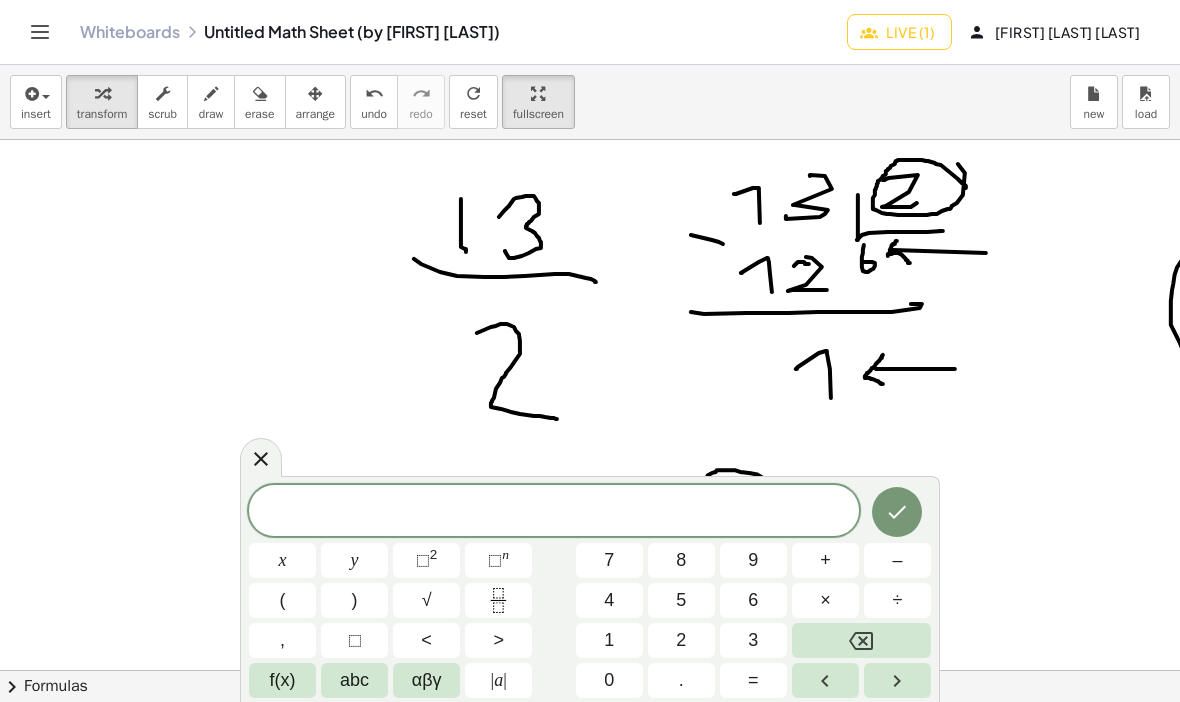 click at bounding box center [498, 600] 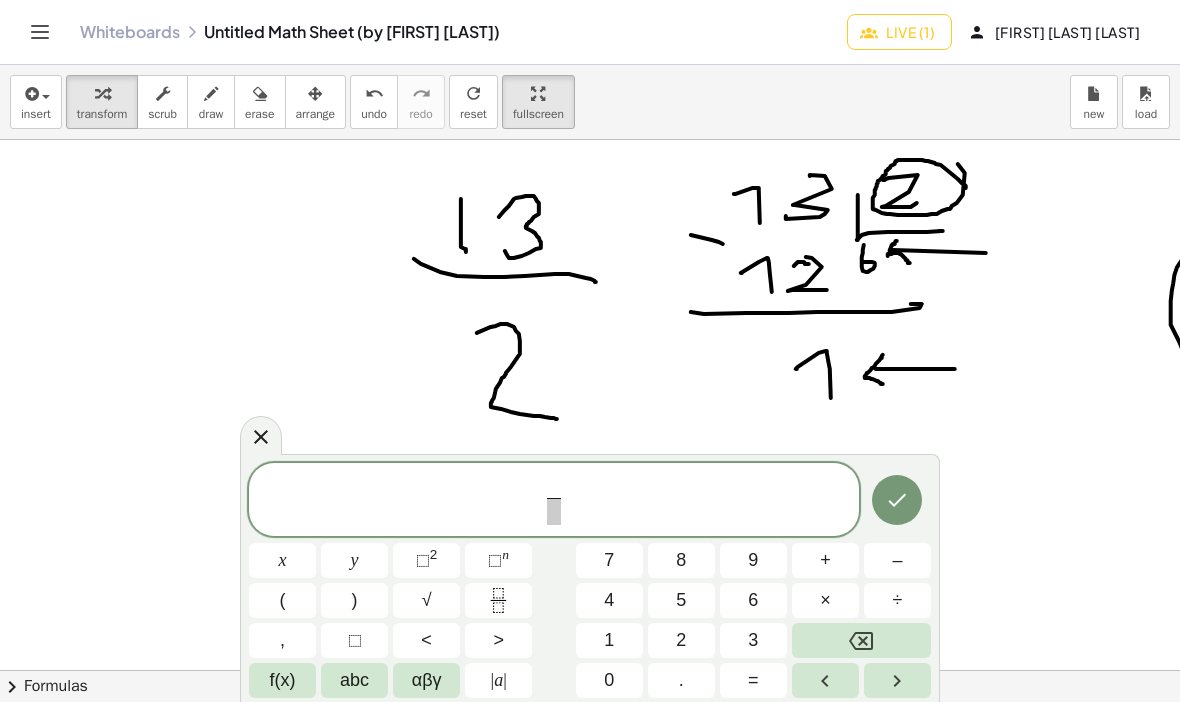 click on "1" at bounding box center (609, 640) 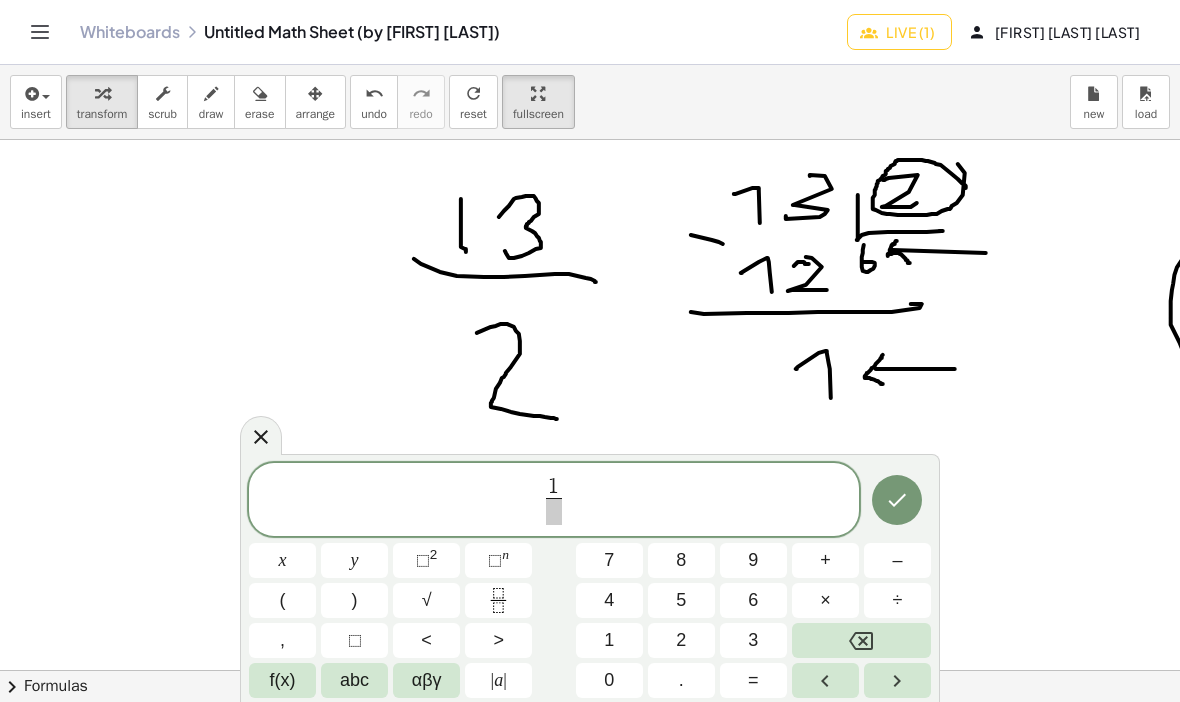click on "3" at bounding box center [753, 640] 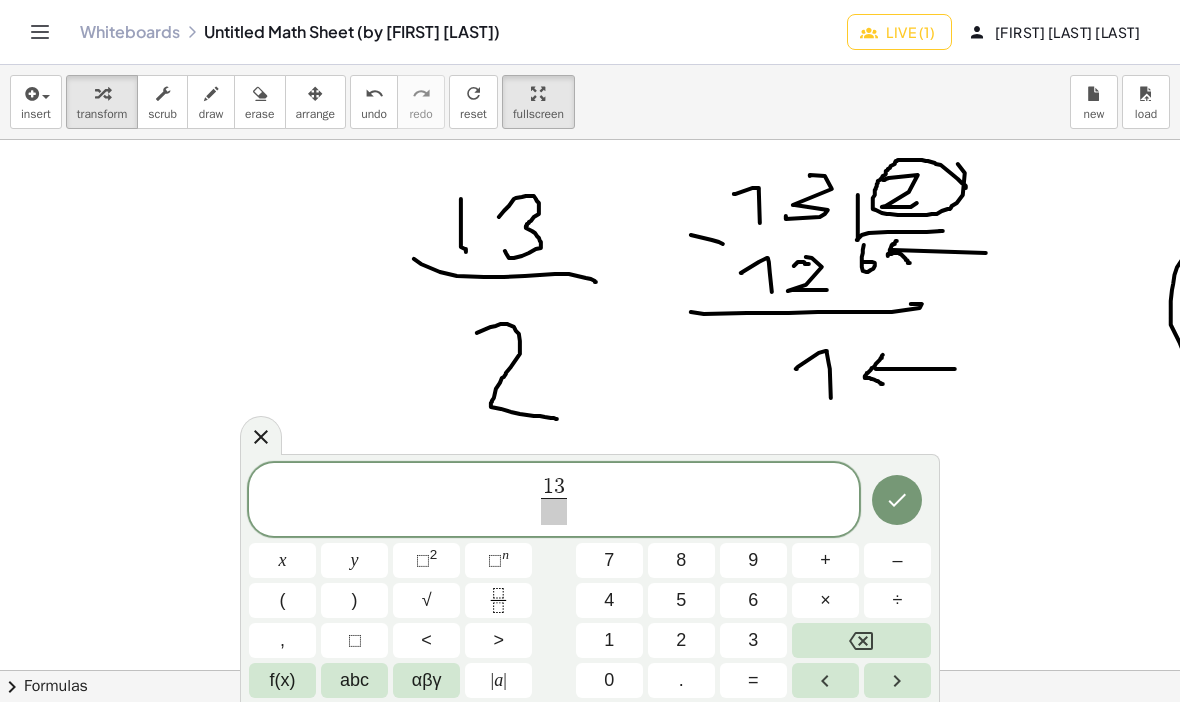click at bounding box center (554, 511) 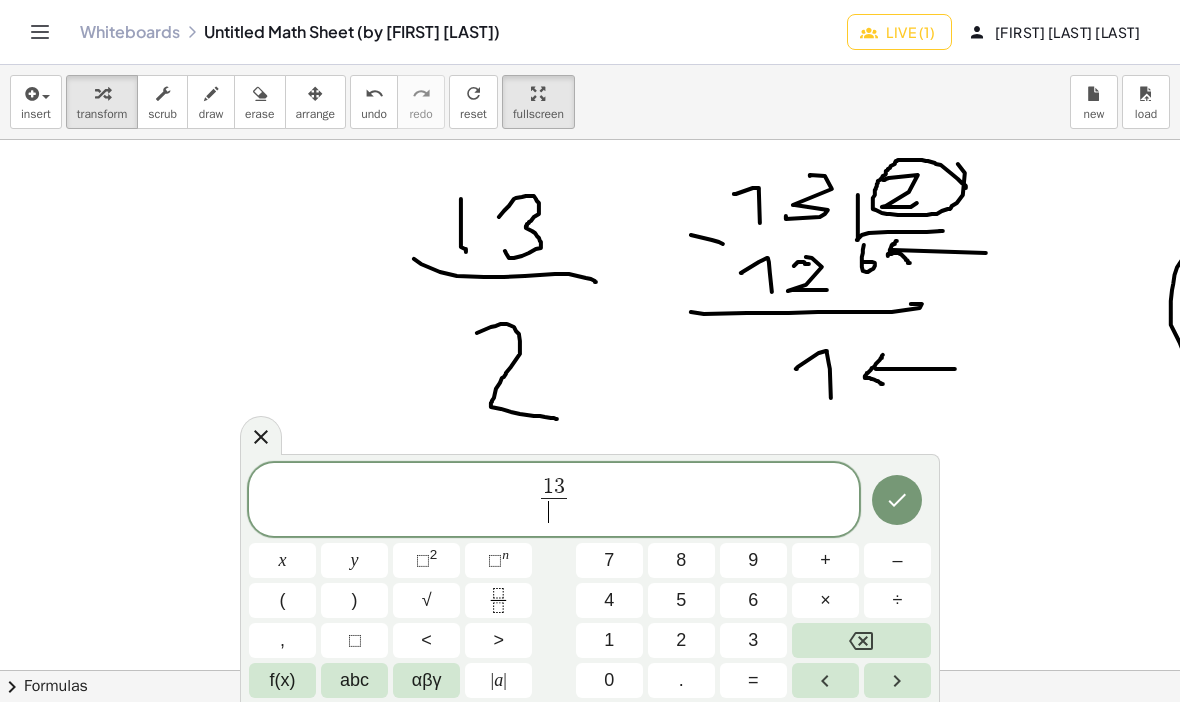 click on "2" at bounding box center (681, 640) 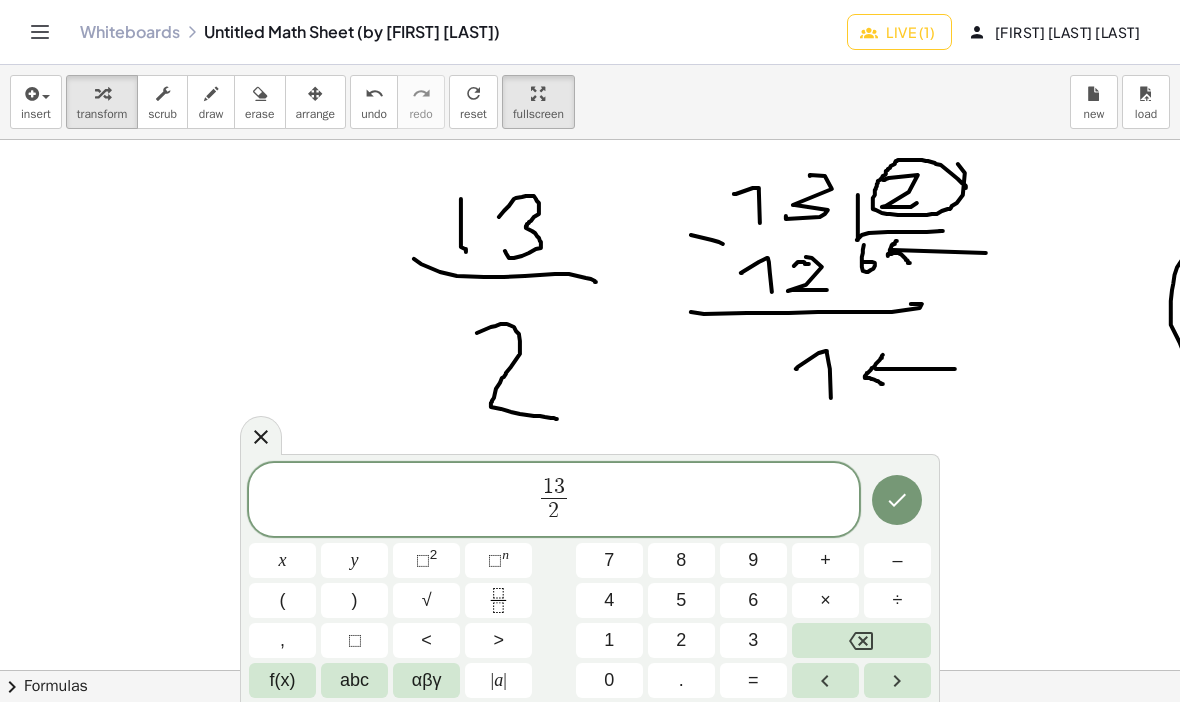 click 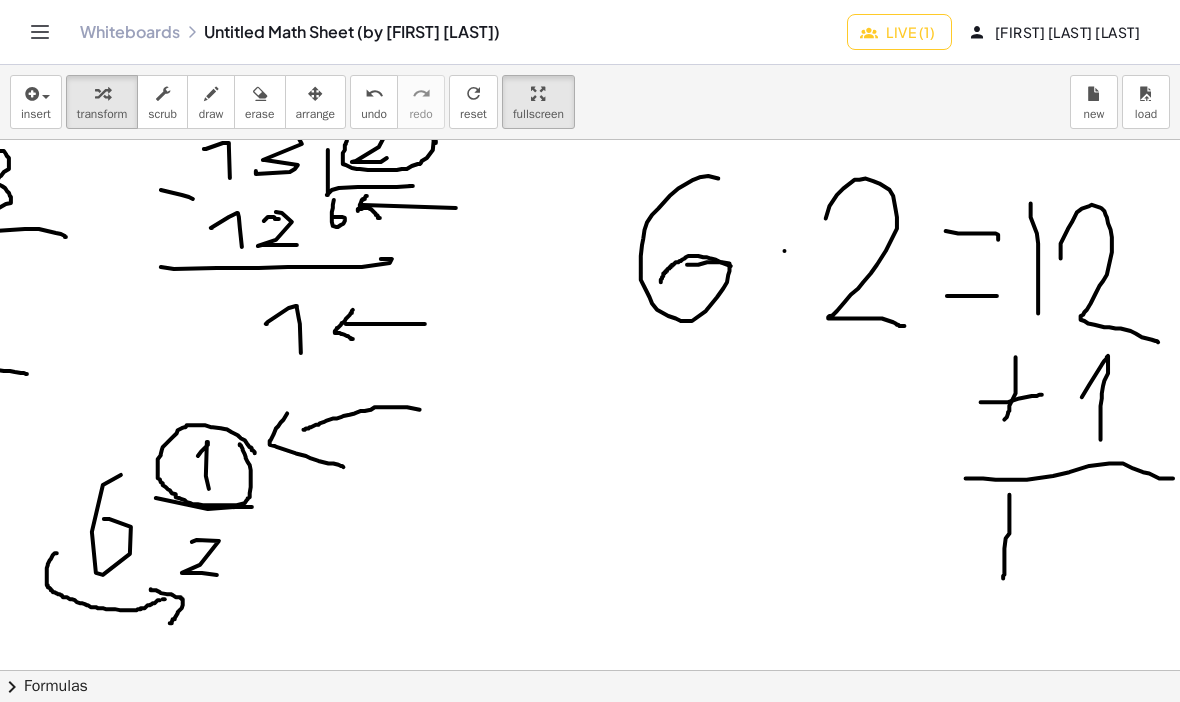 scroll, scrollTop: 43, scrollLeft: 530, axis: both 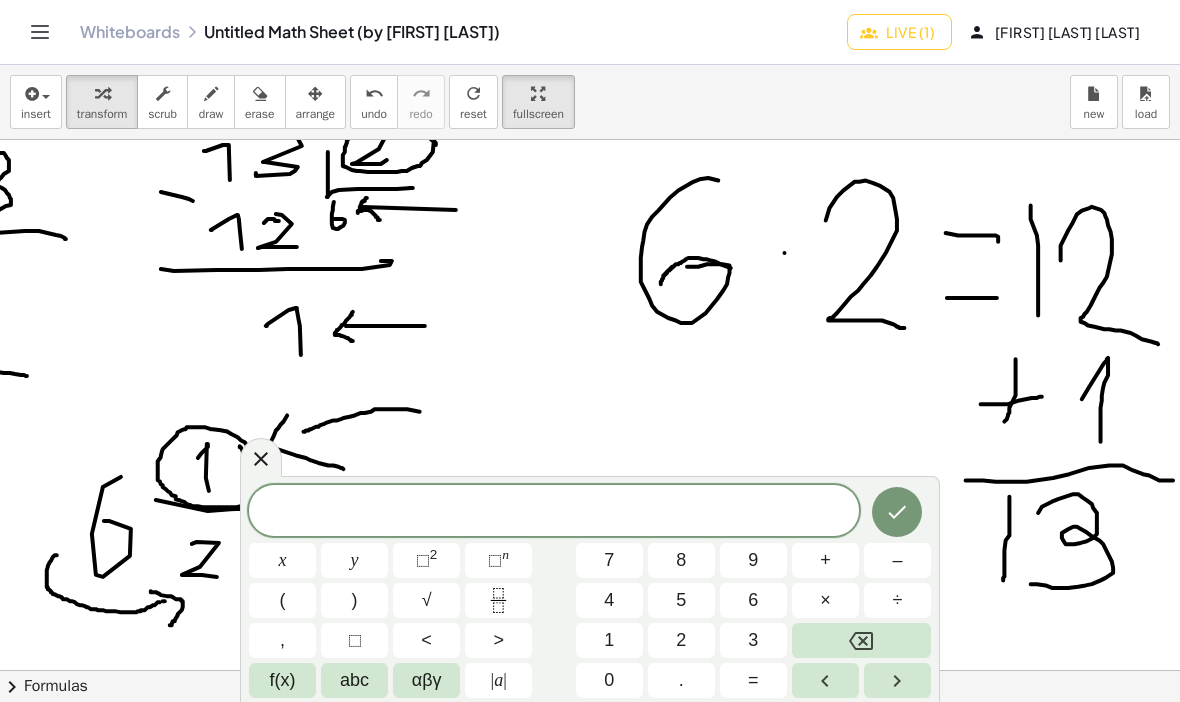 click 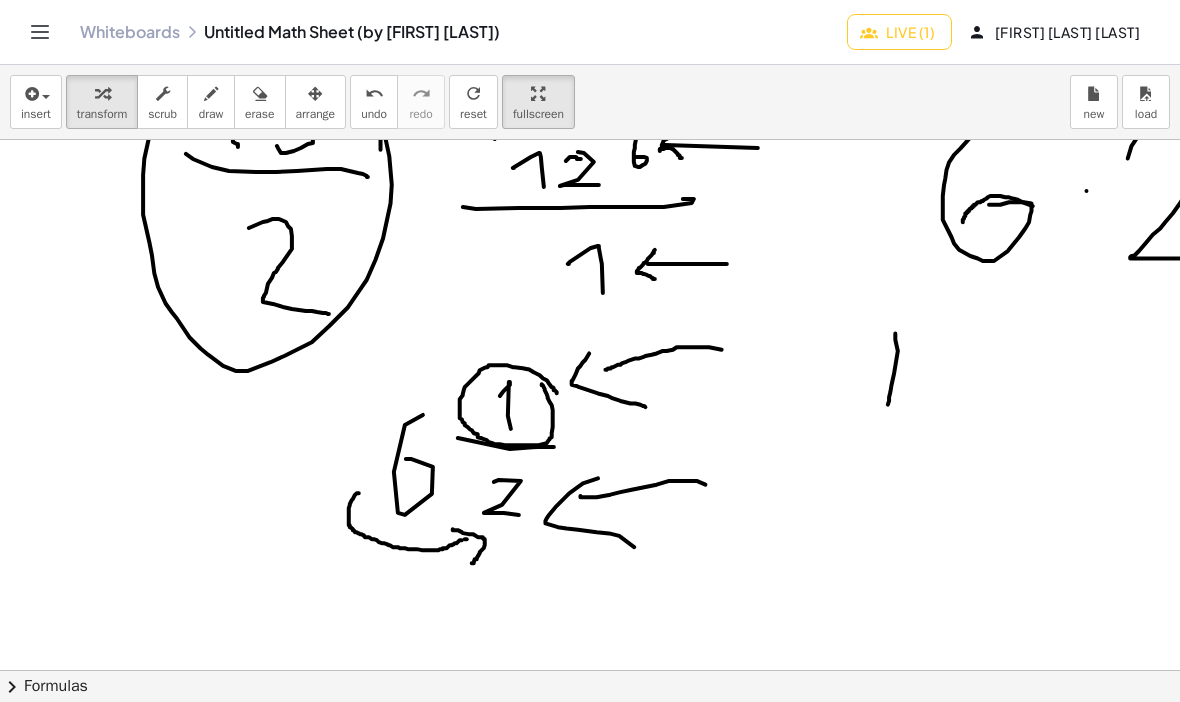 scroll, scrollTop: 102, scrollLeft: 290, axis: both 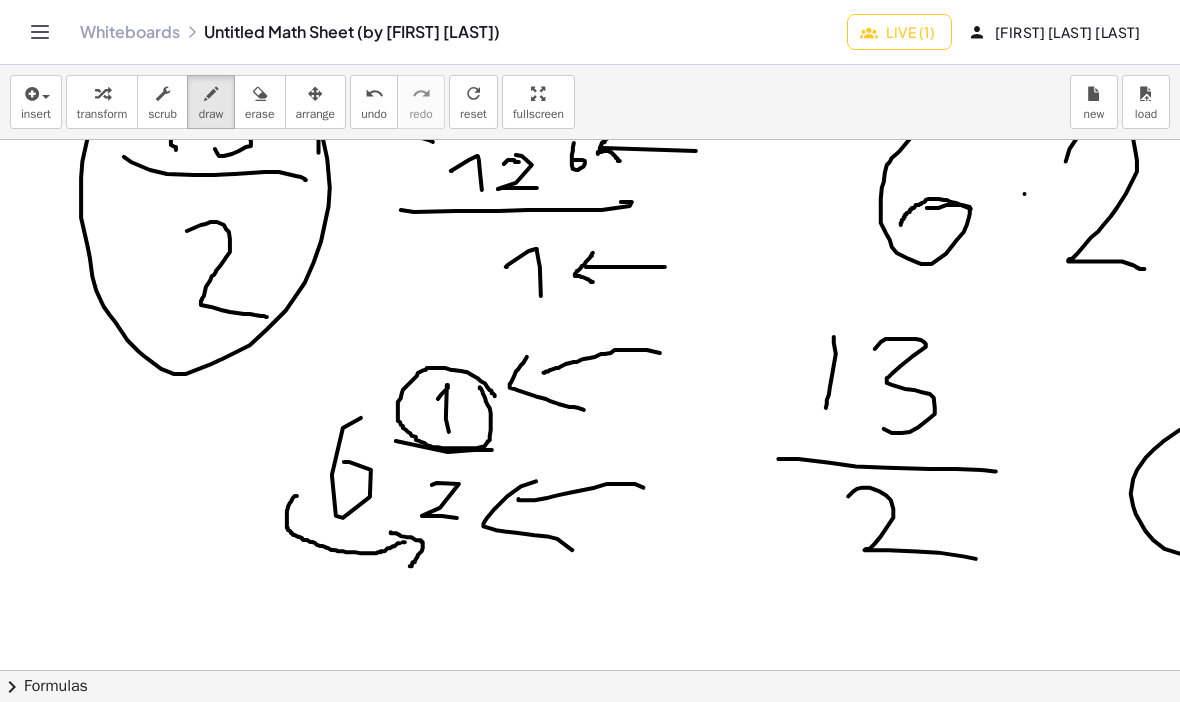 click on "insert" at bounding box center (36, 114) 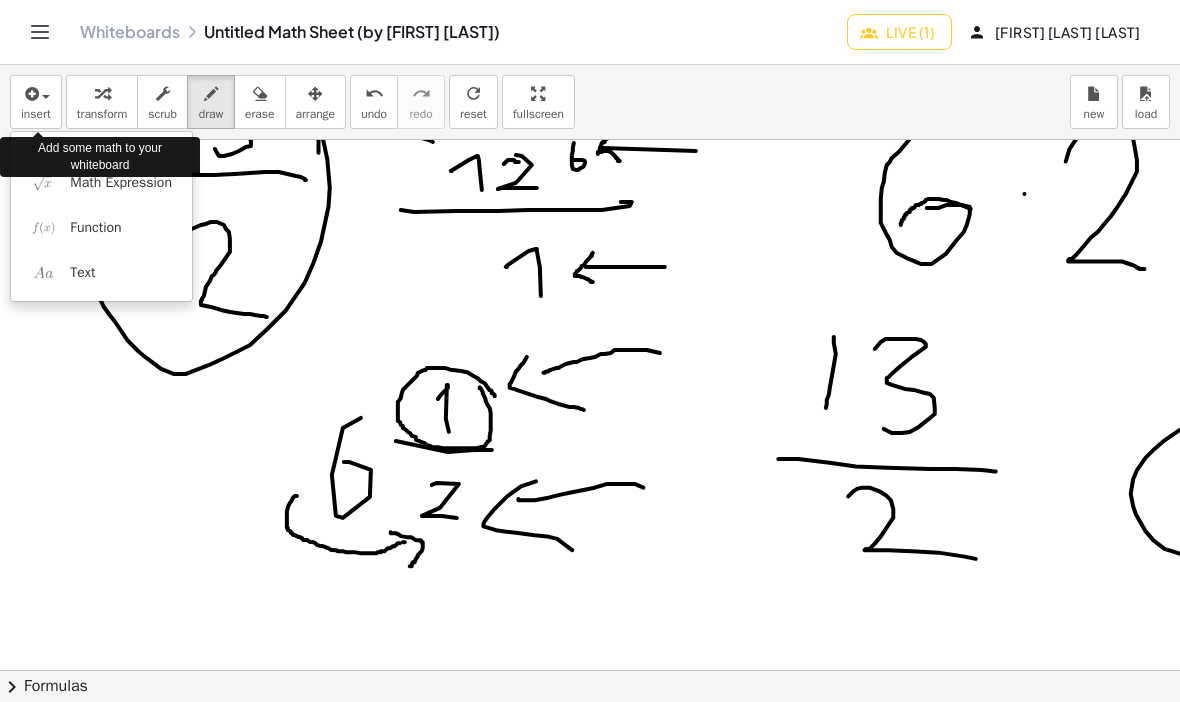 click on "Math Expression" at bounding box center (121, 183) 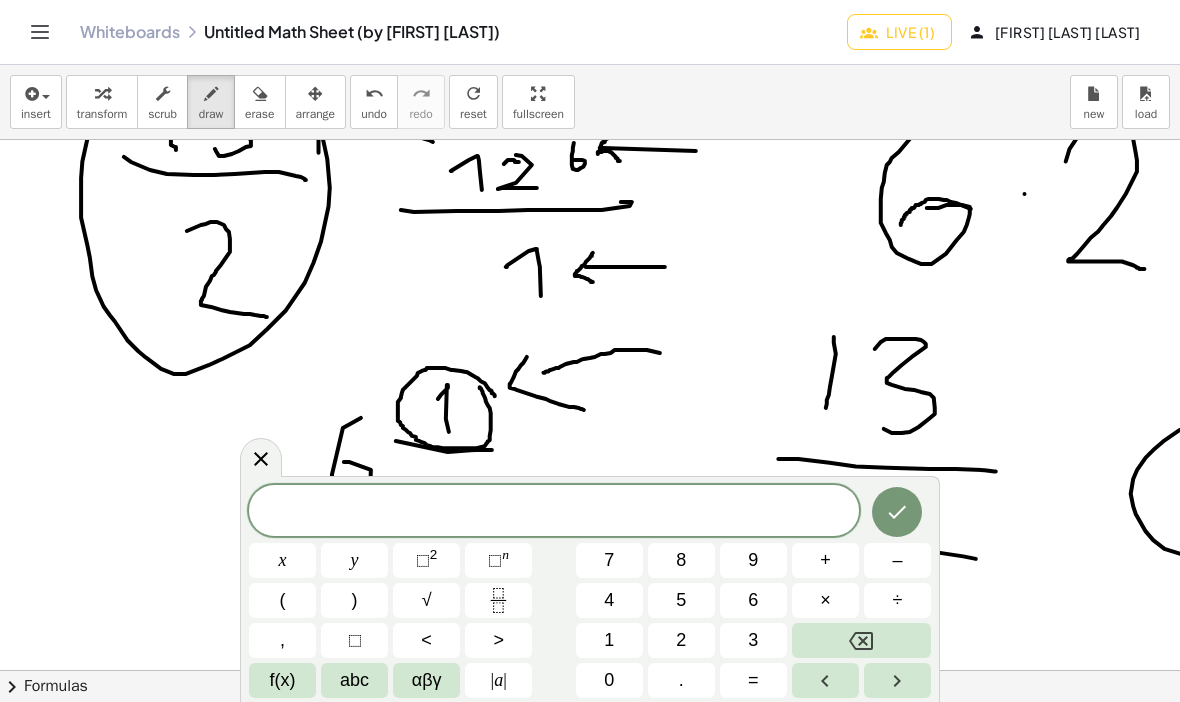 click at bounding box center [554, 512] 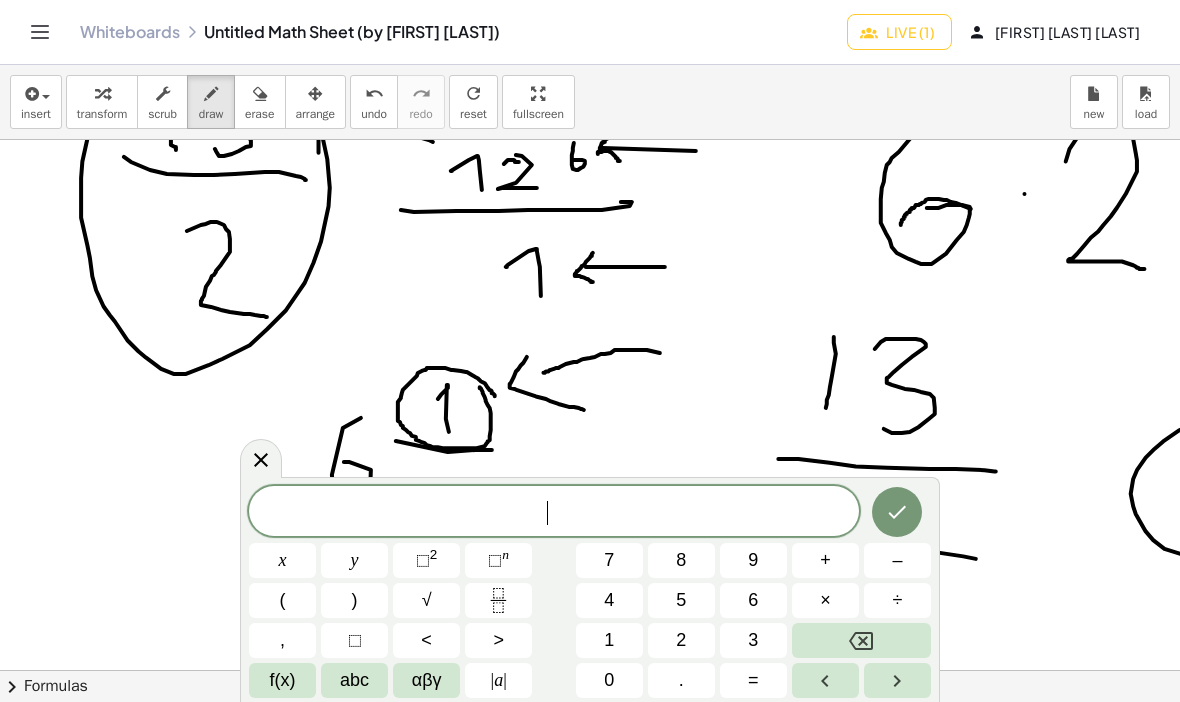 click on "6" at bounding box center [753, 600] 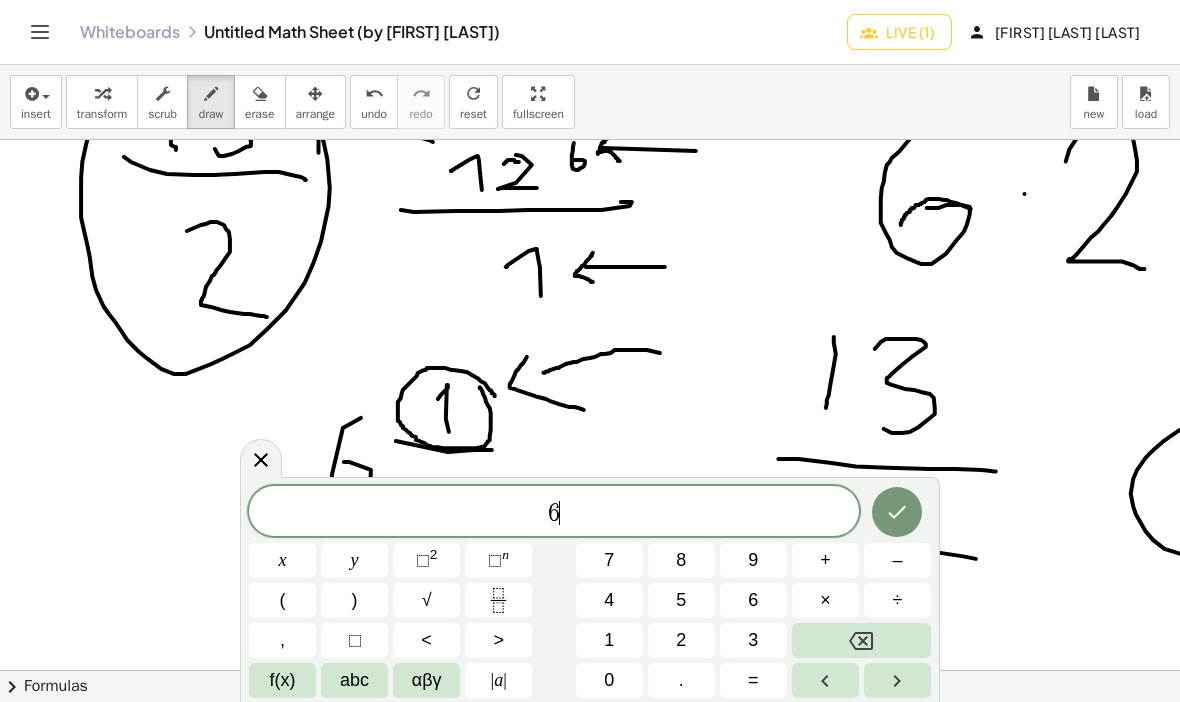 click 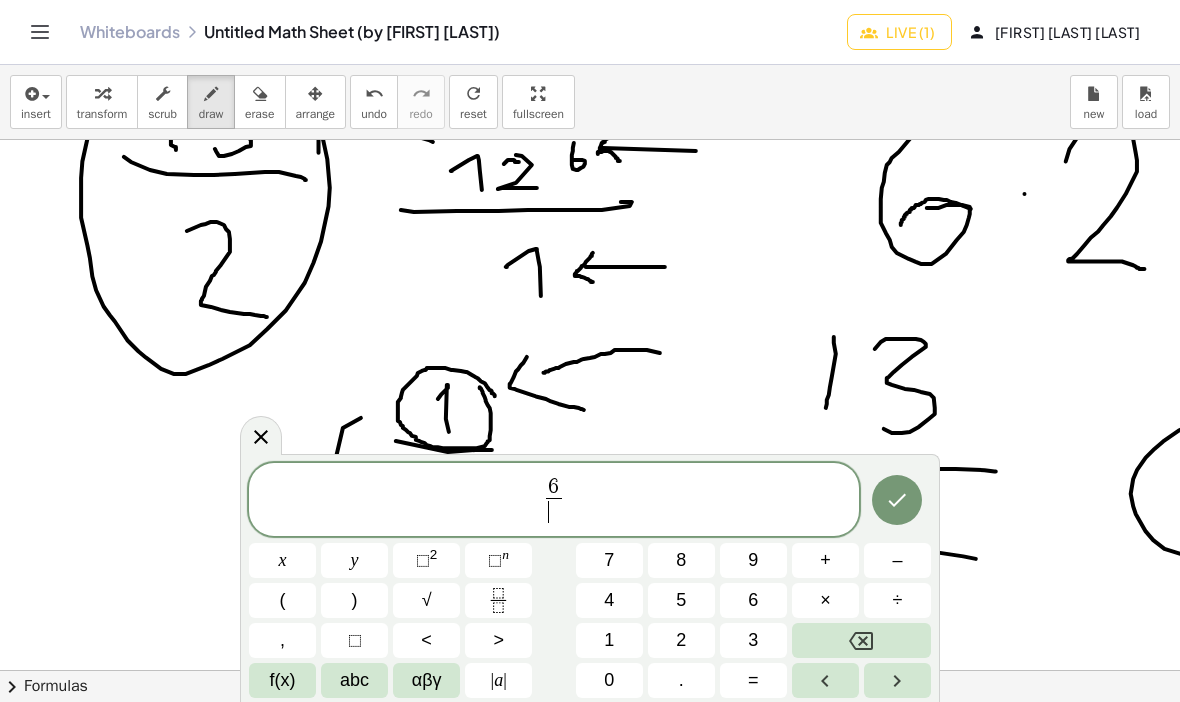 click 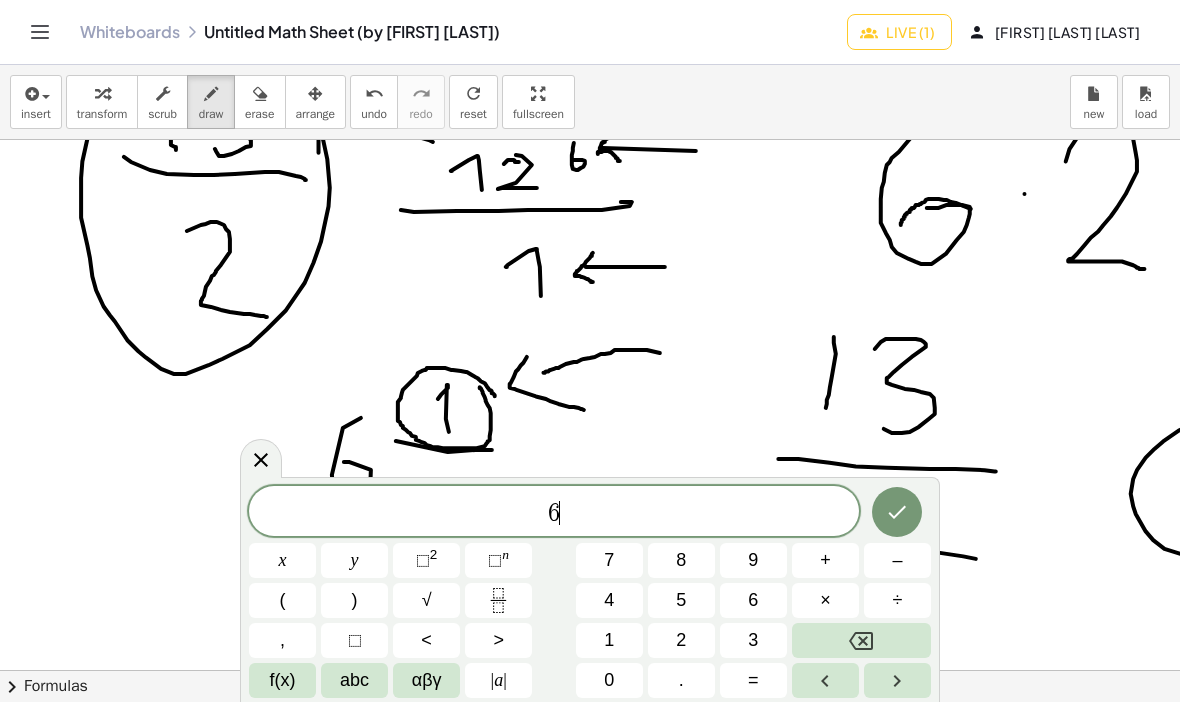 click 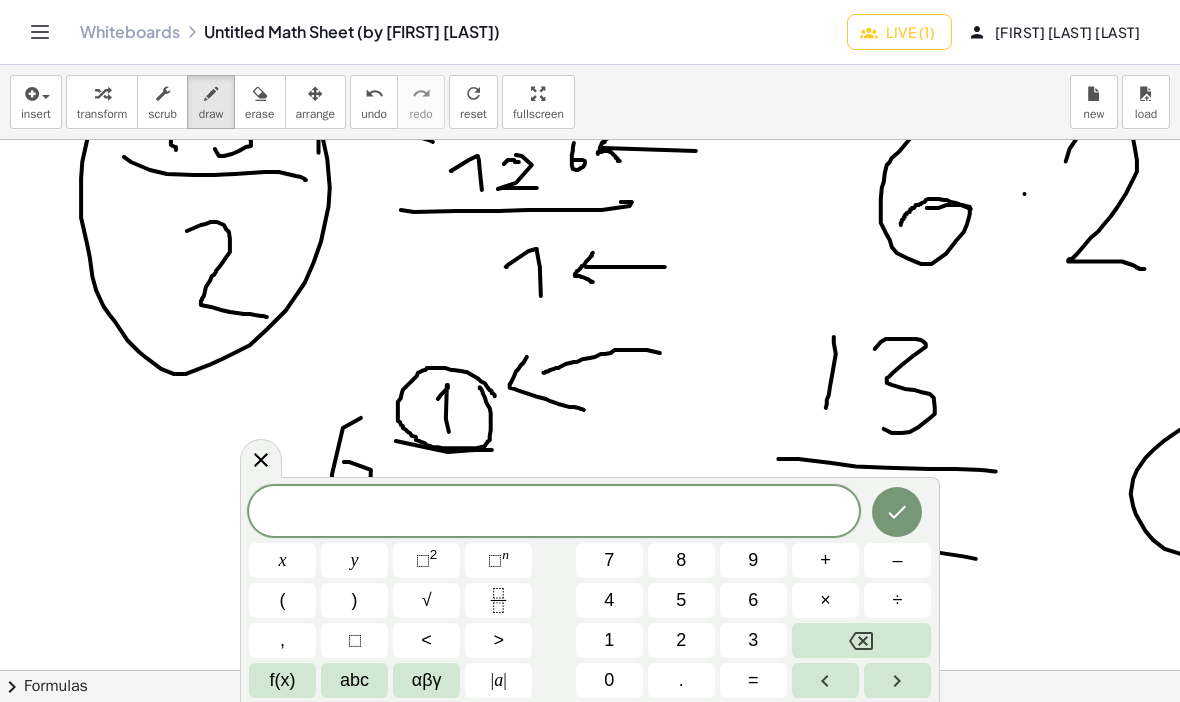 click on "6" at bounding box center (753, 600) 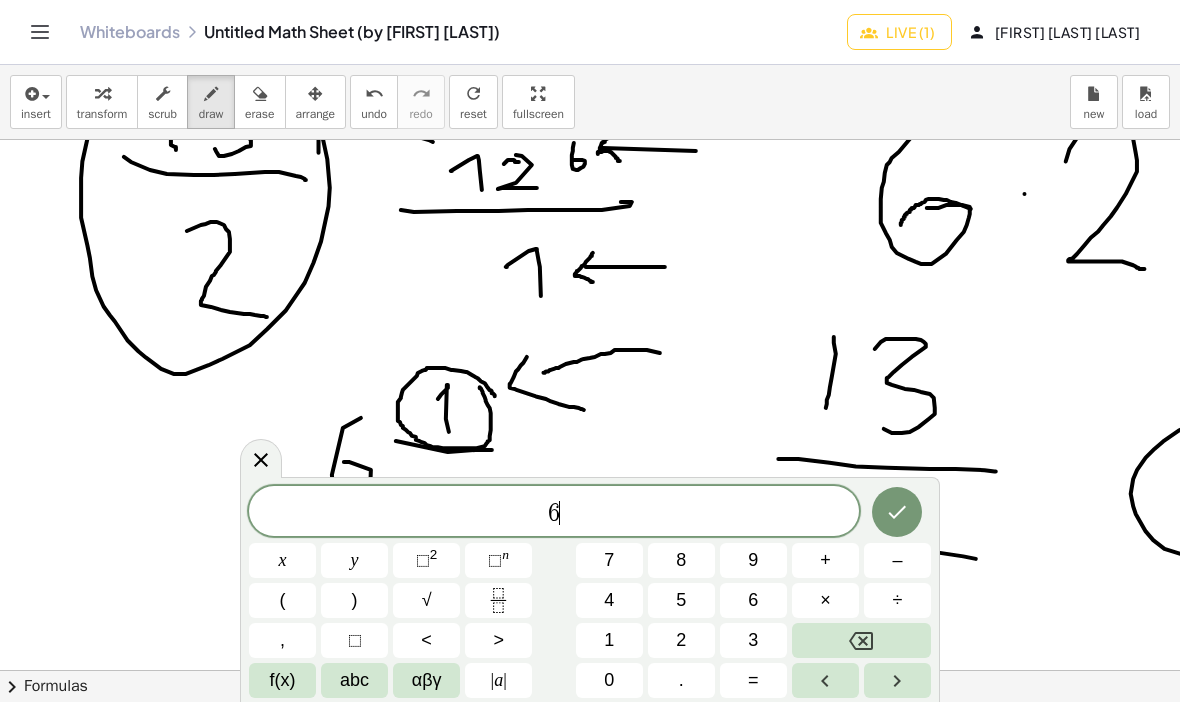 click 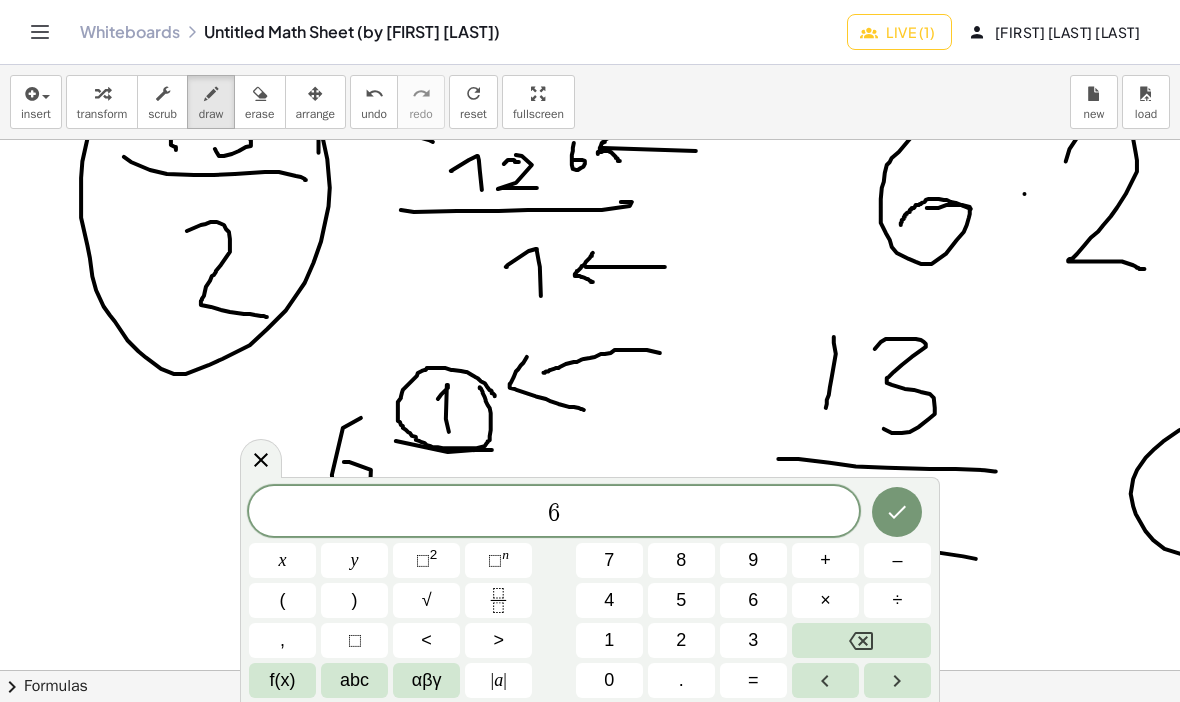 click 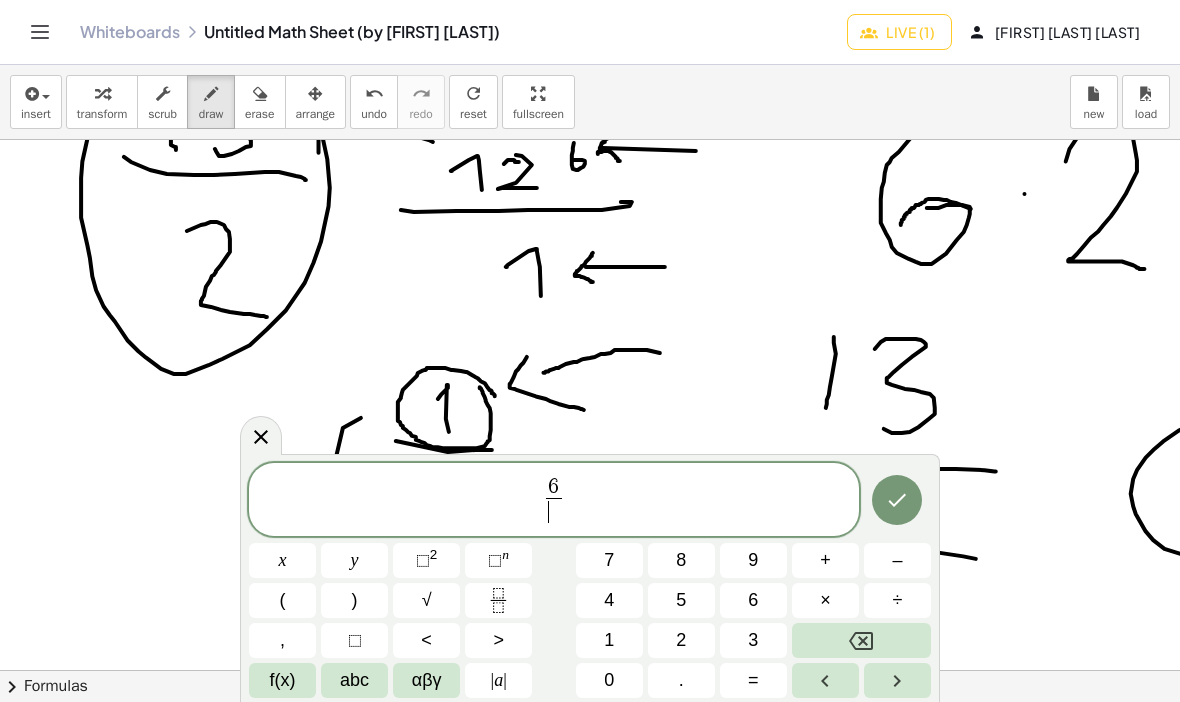 click at bounding box center [861, 640] 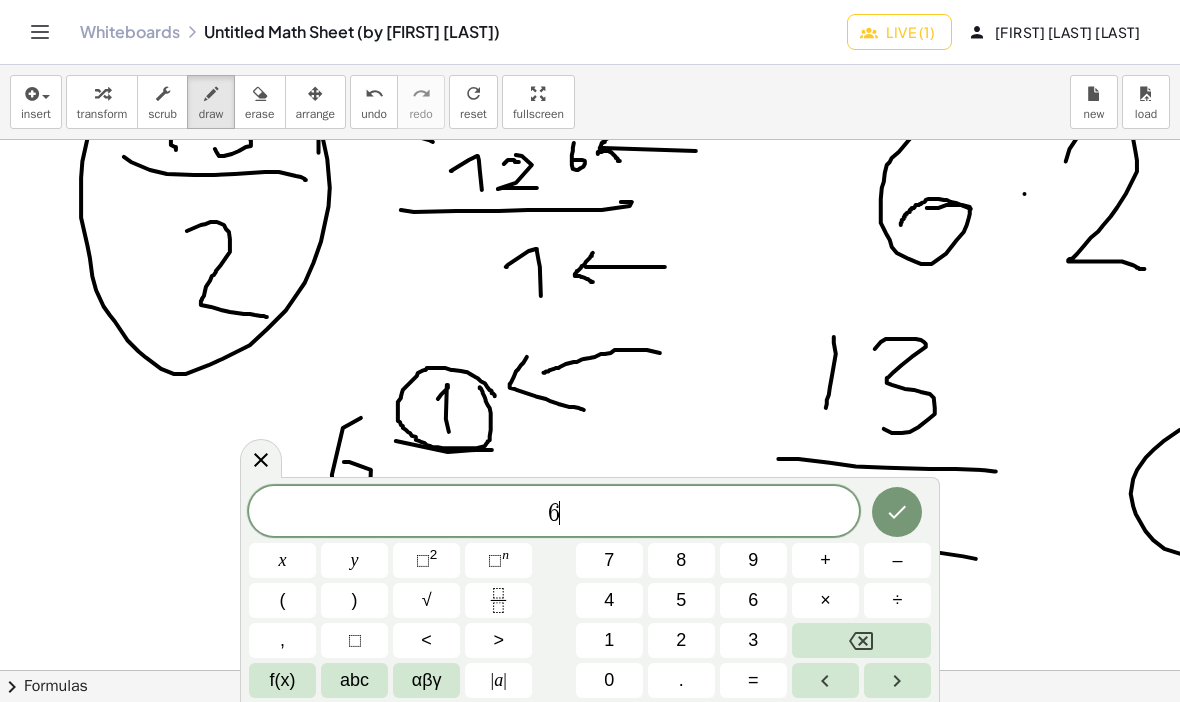 click at bounding box center [861, 640] 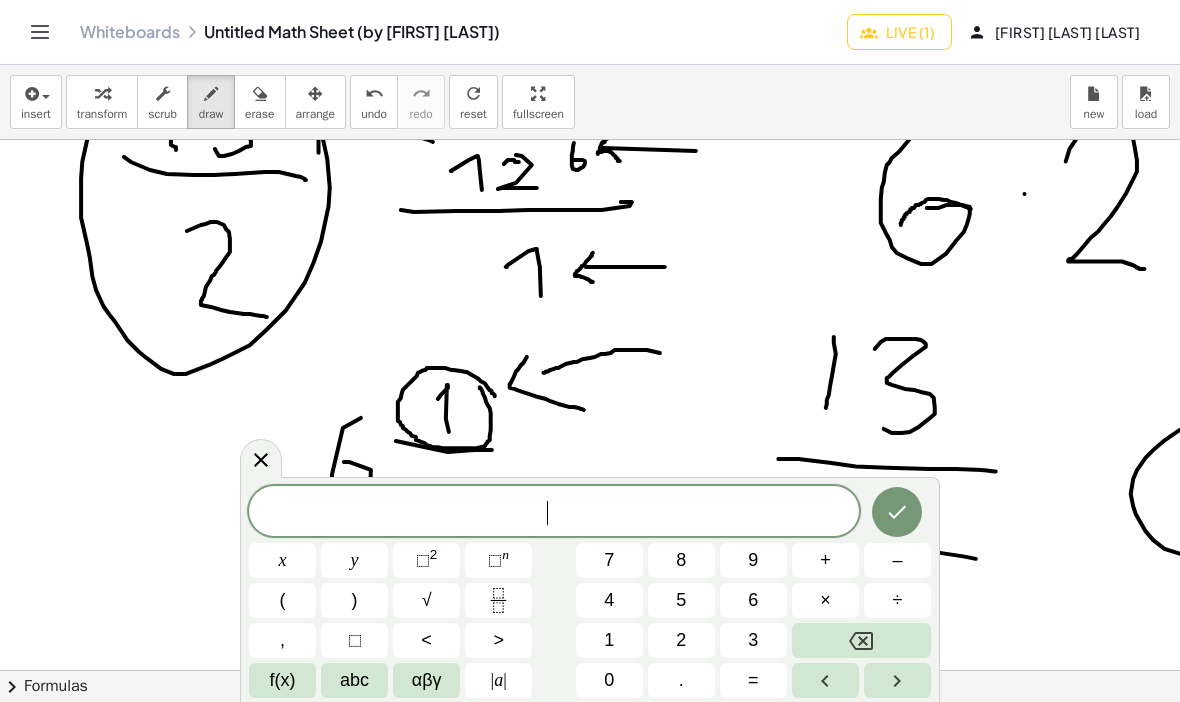 click 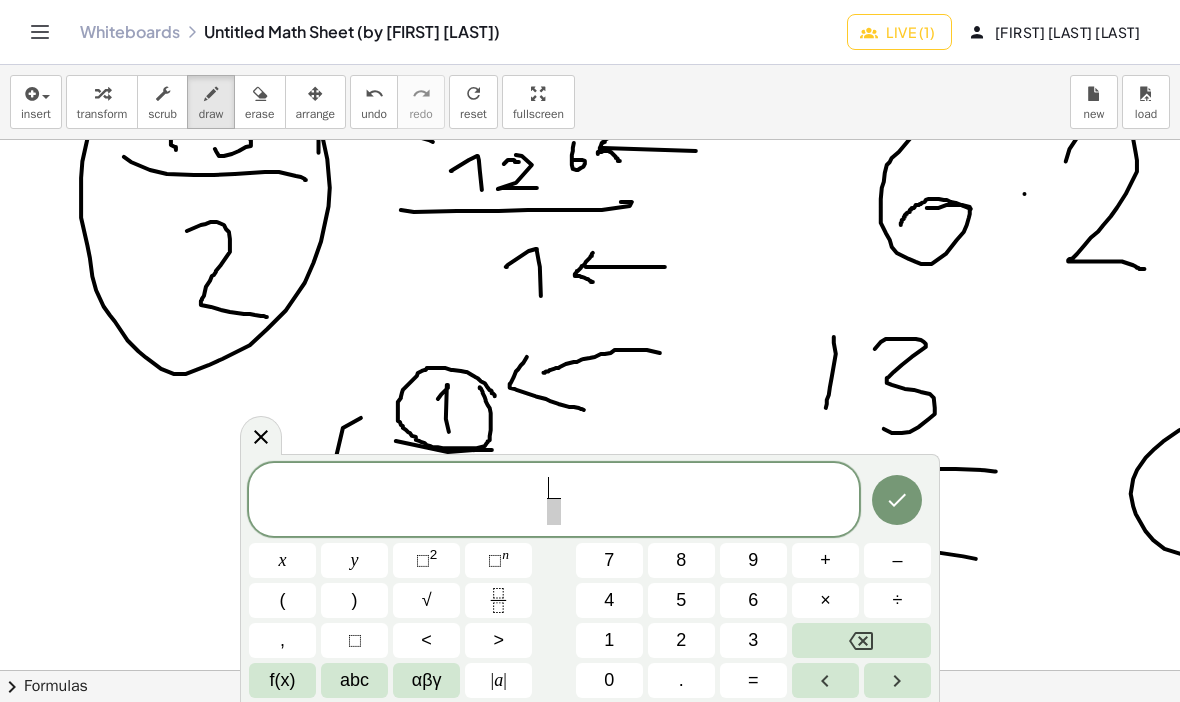 click on "6" at bounding box center (753, 600) 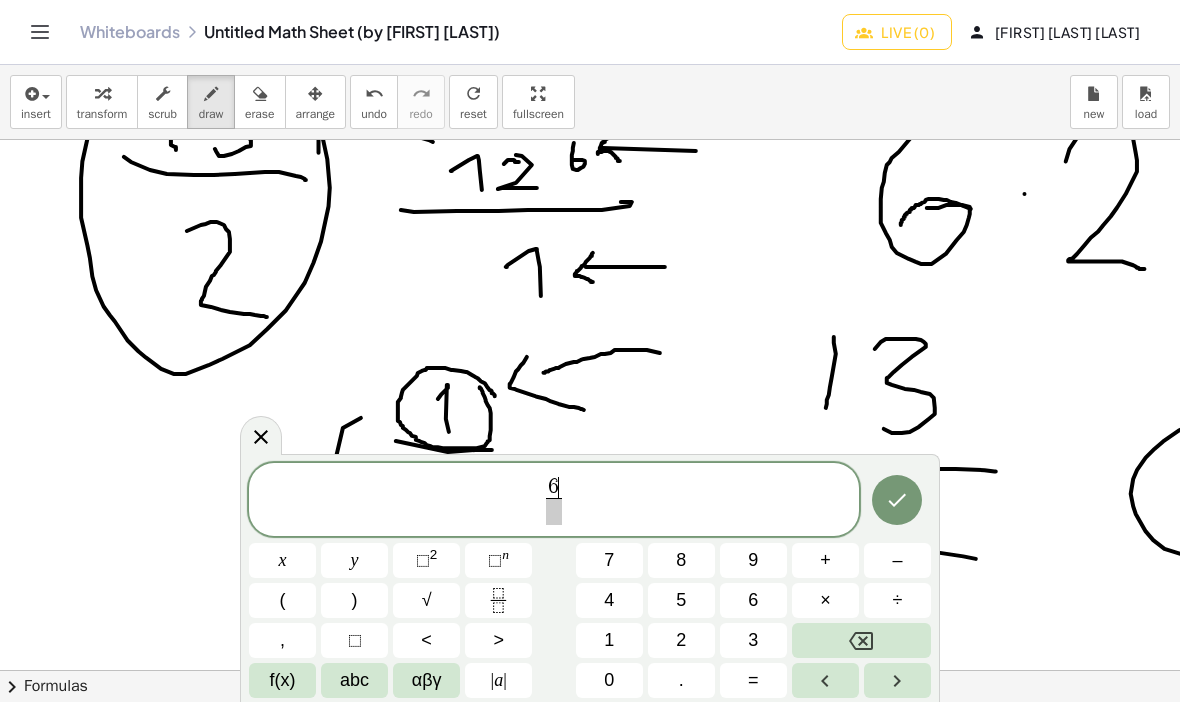 click at bounding box center (861, 640) 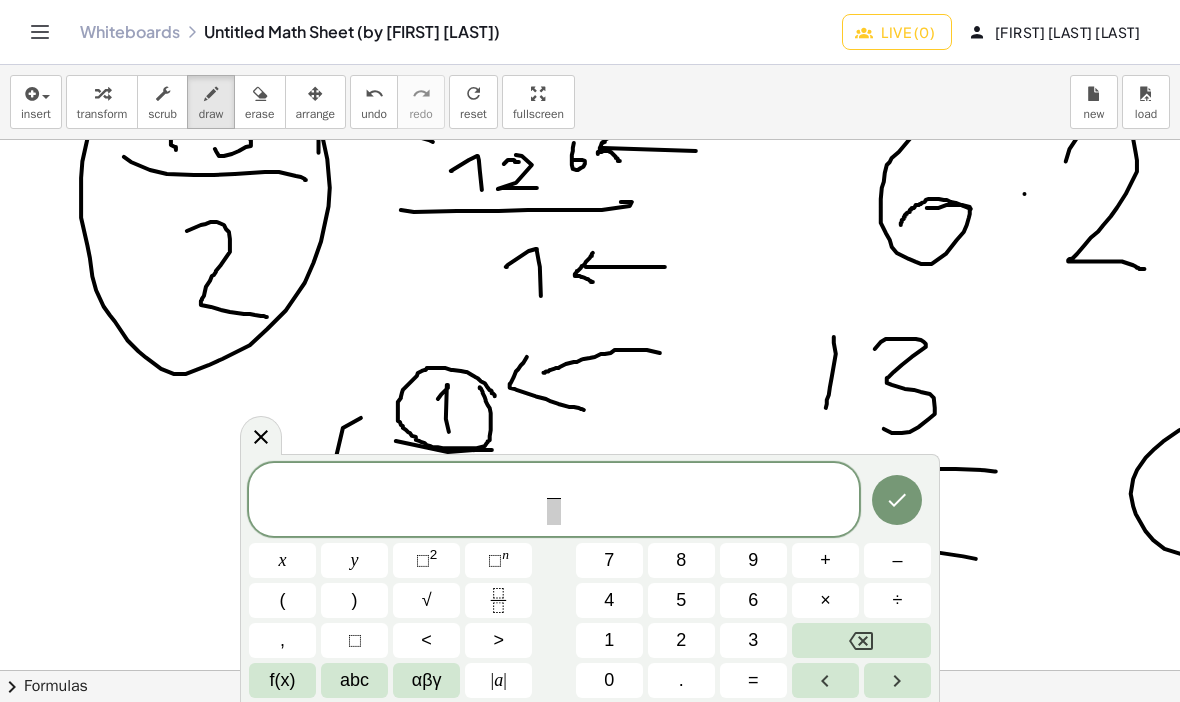 click on "1" at bounding box center (609, 640) 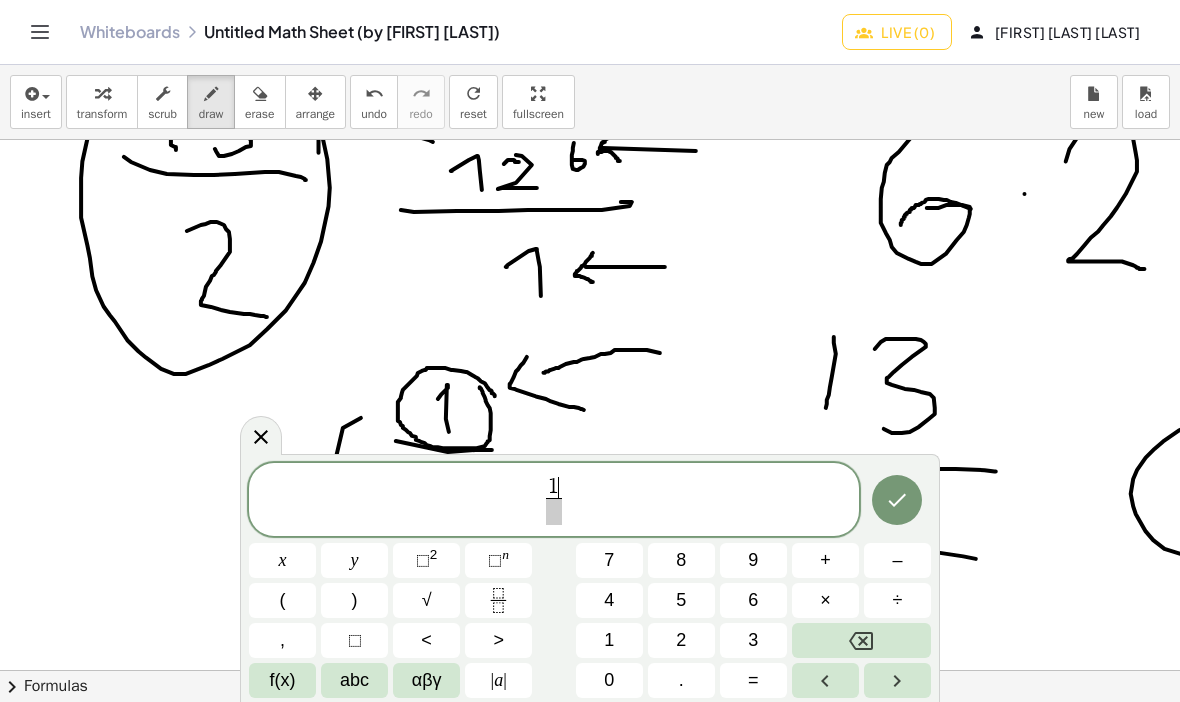 click at bounding box center (553, 511) 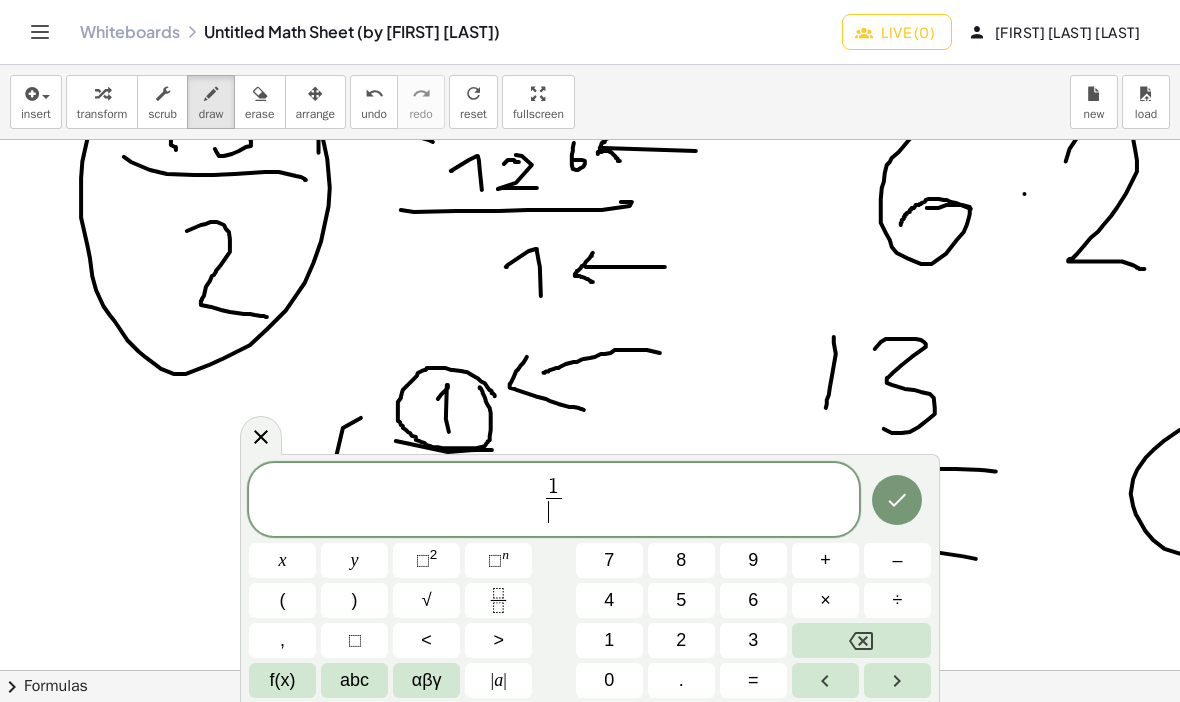 click 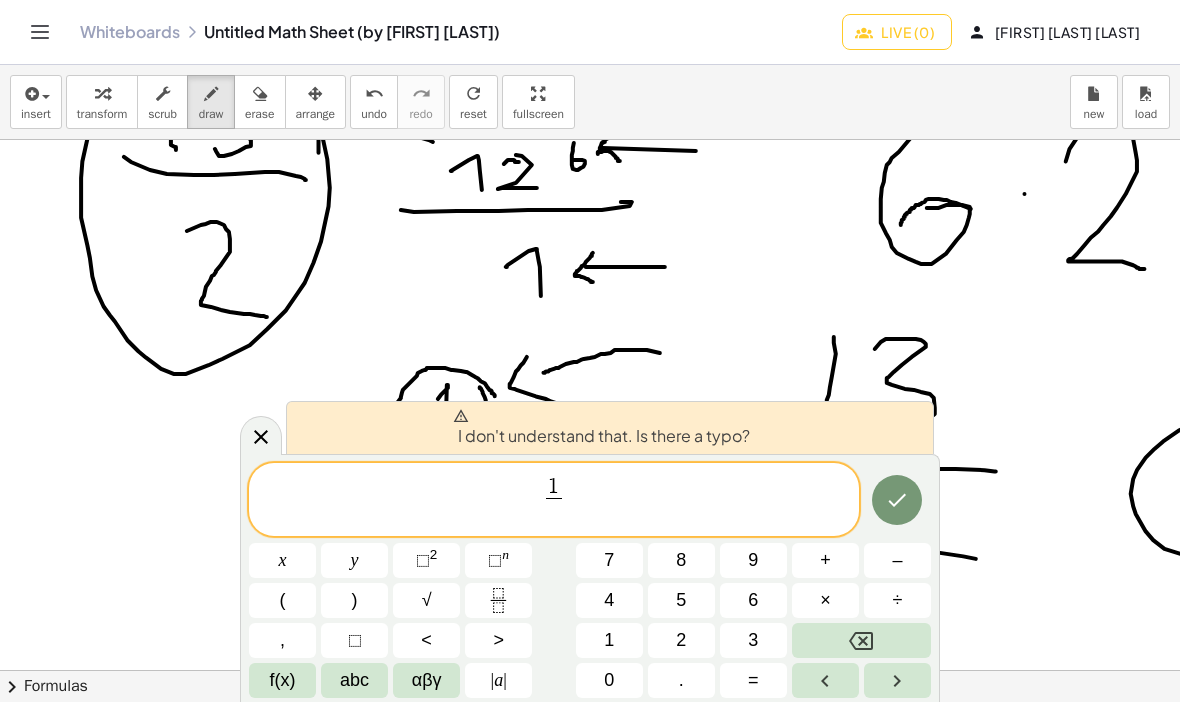 click 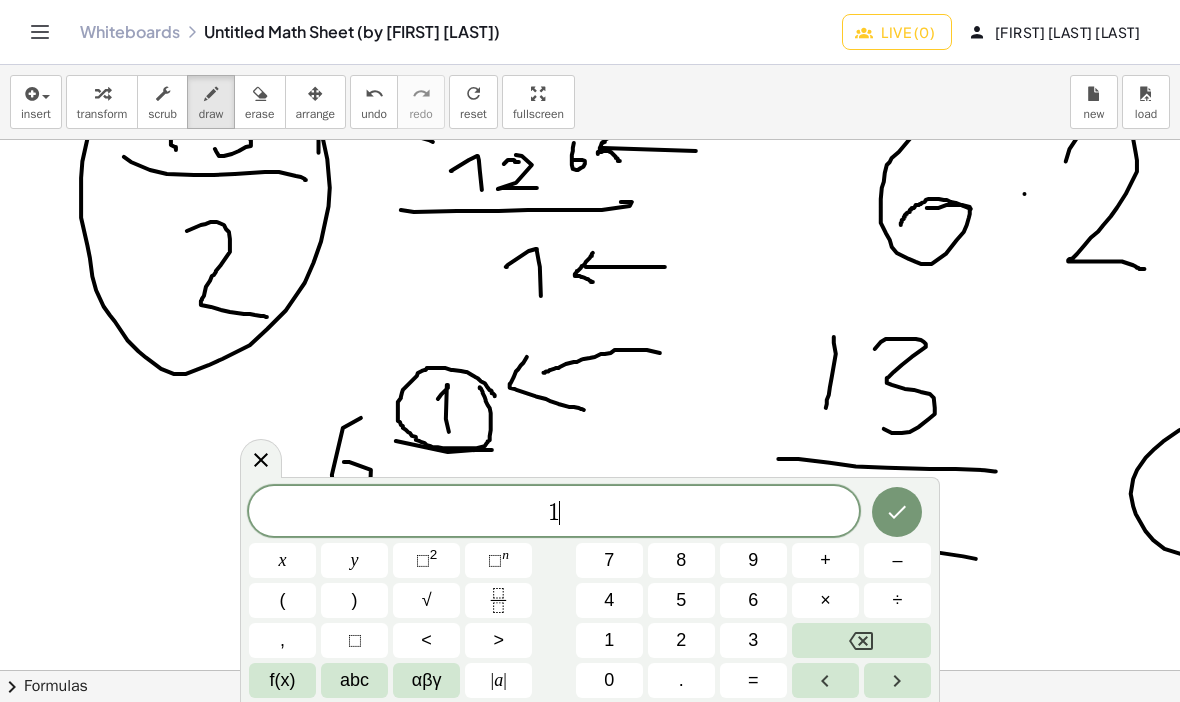 click 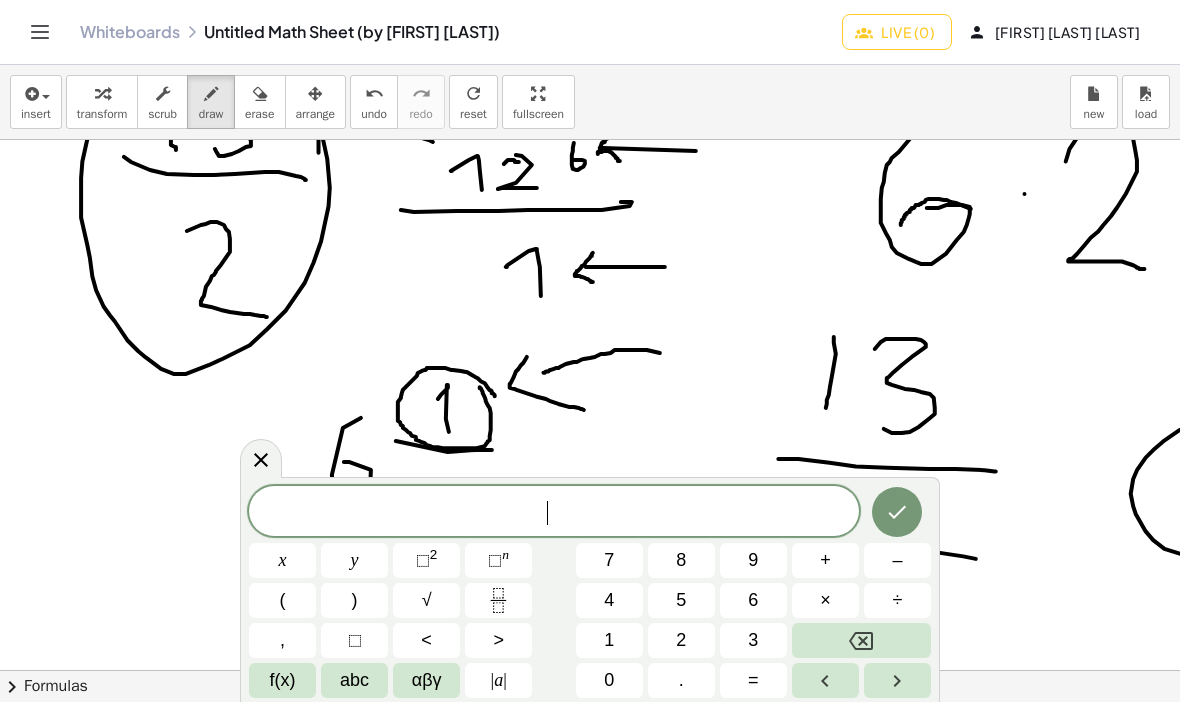 click 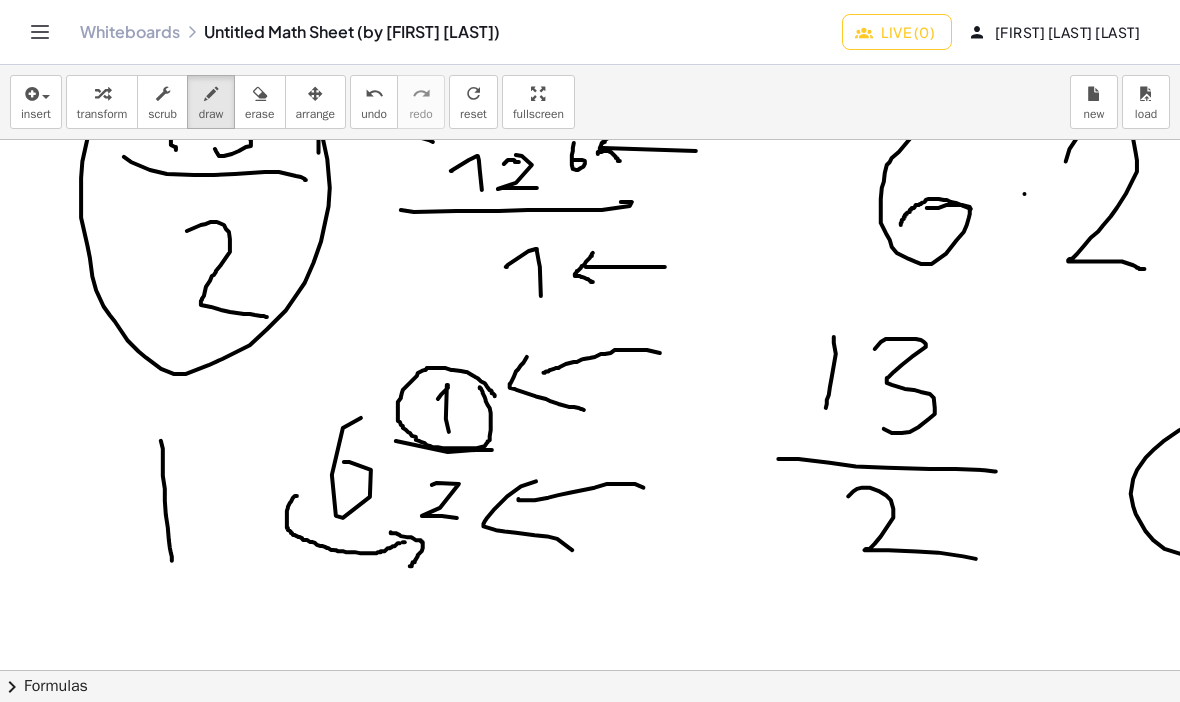 click on "Live (0)" 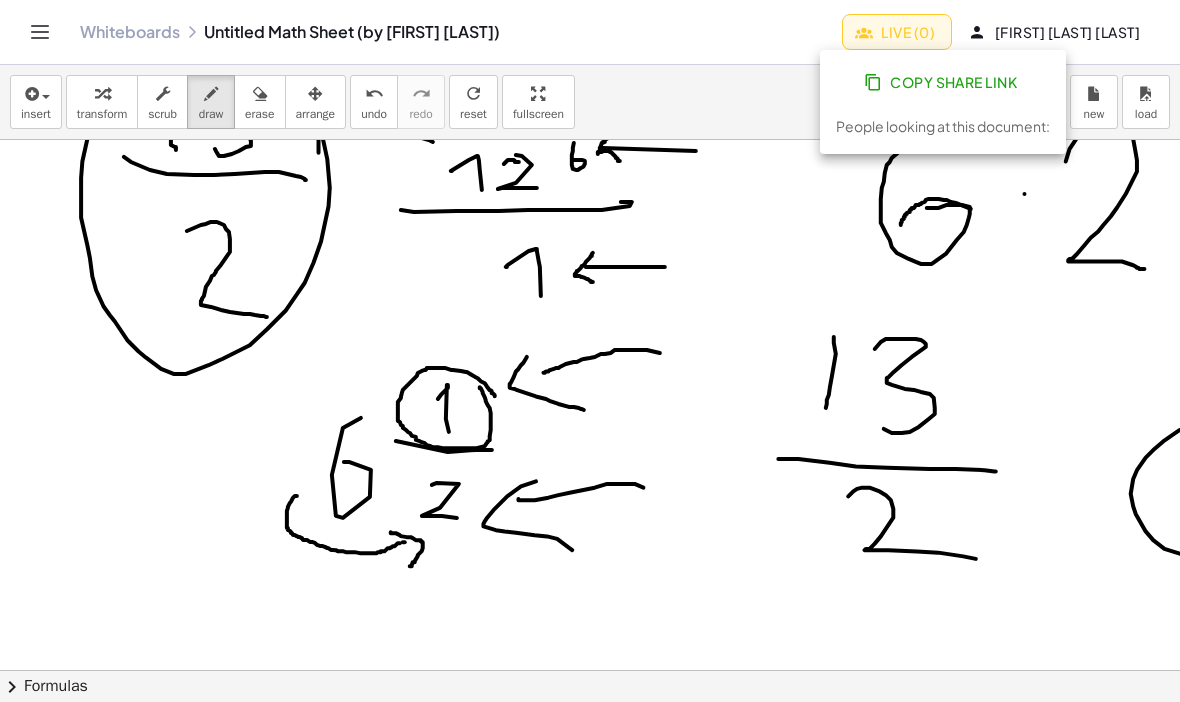 click on "Live (0)" 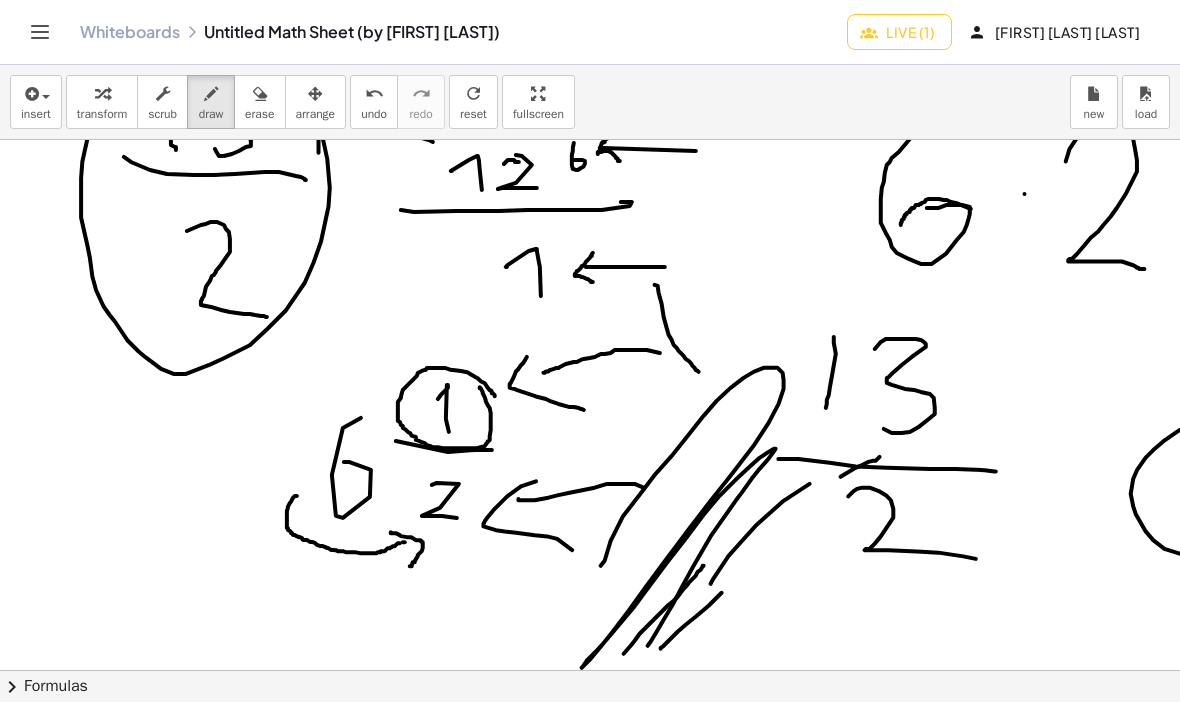 click on "fullscreen" at bounding box center [538, 102] 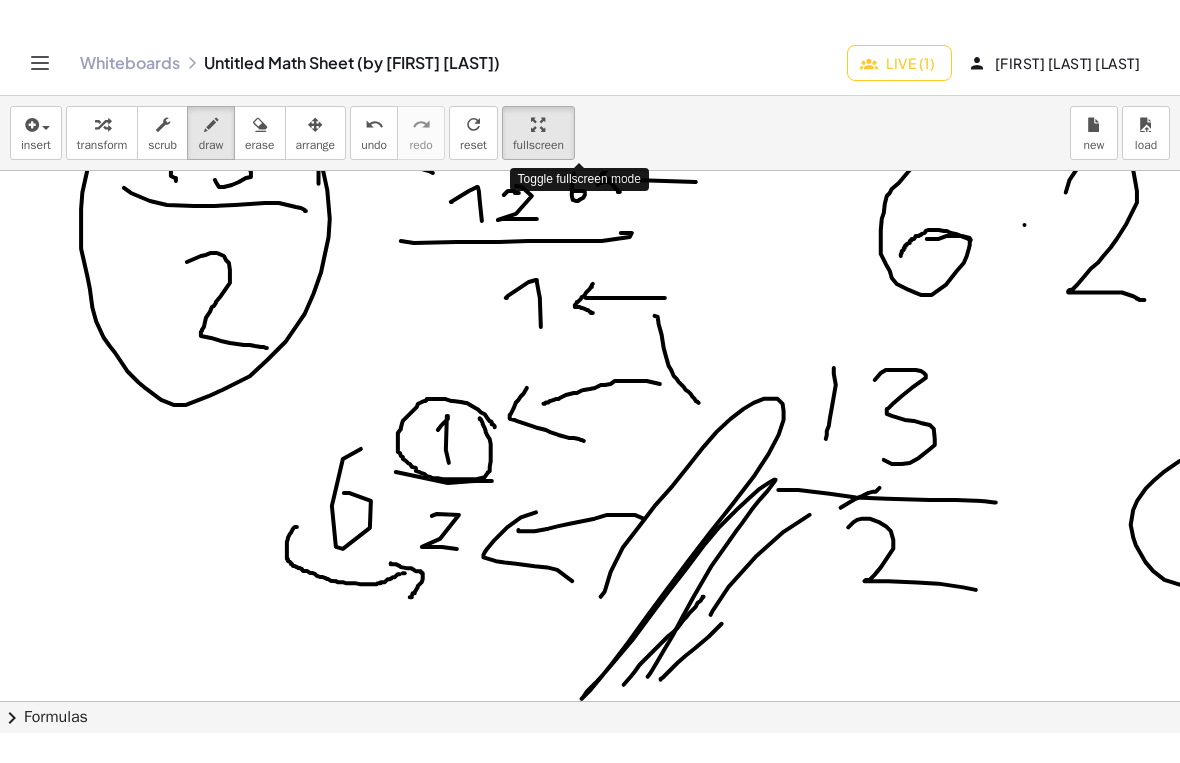 scroll, scrollTop: 0, scrollLeft: 0, axis: both 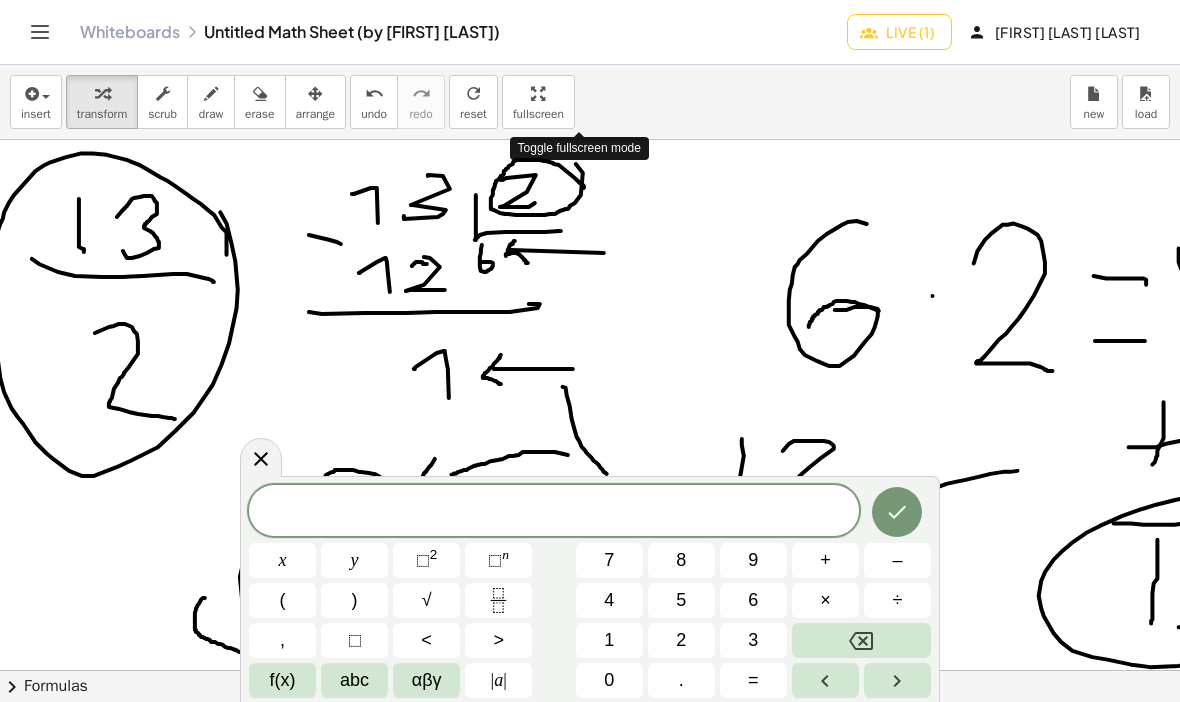click on "⬚" at bounding box center [355, 640] 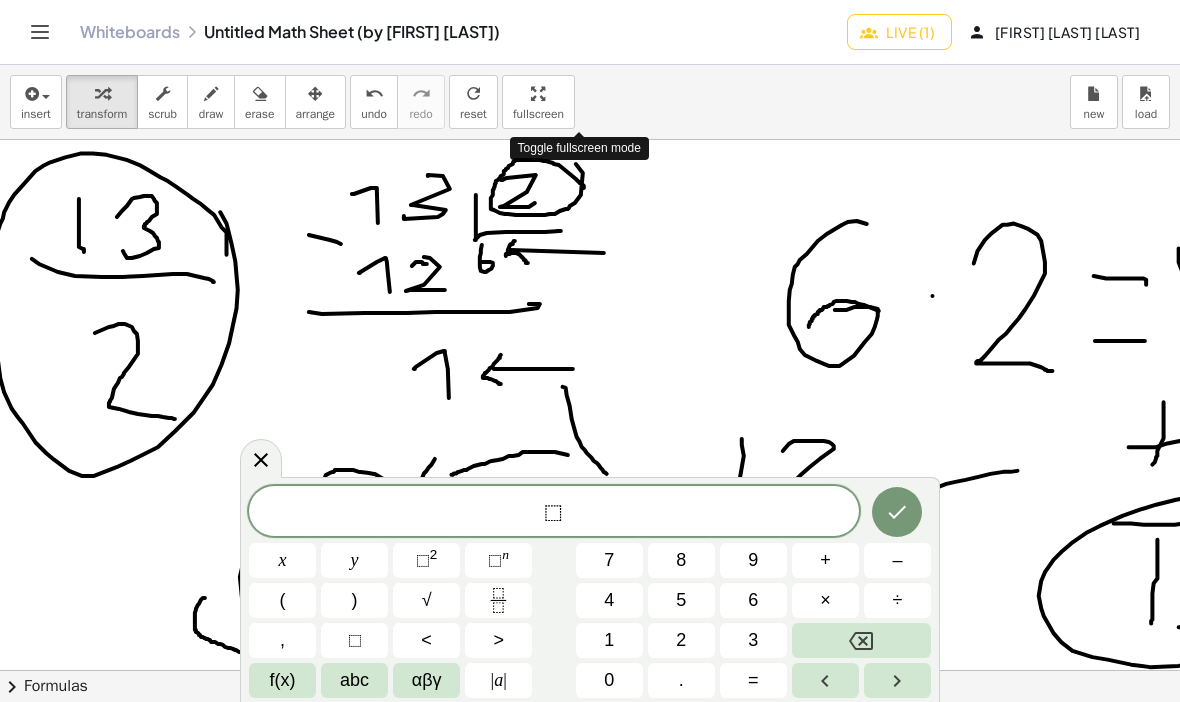 click on "6" at bounding box center (753, 600) 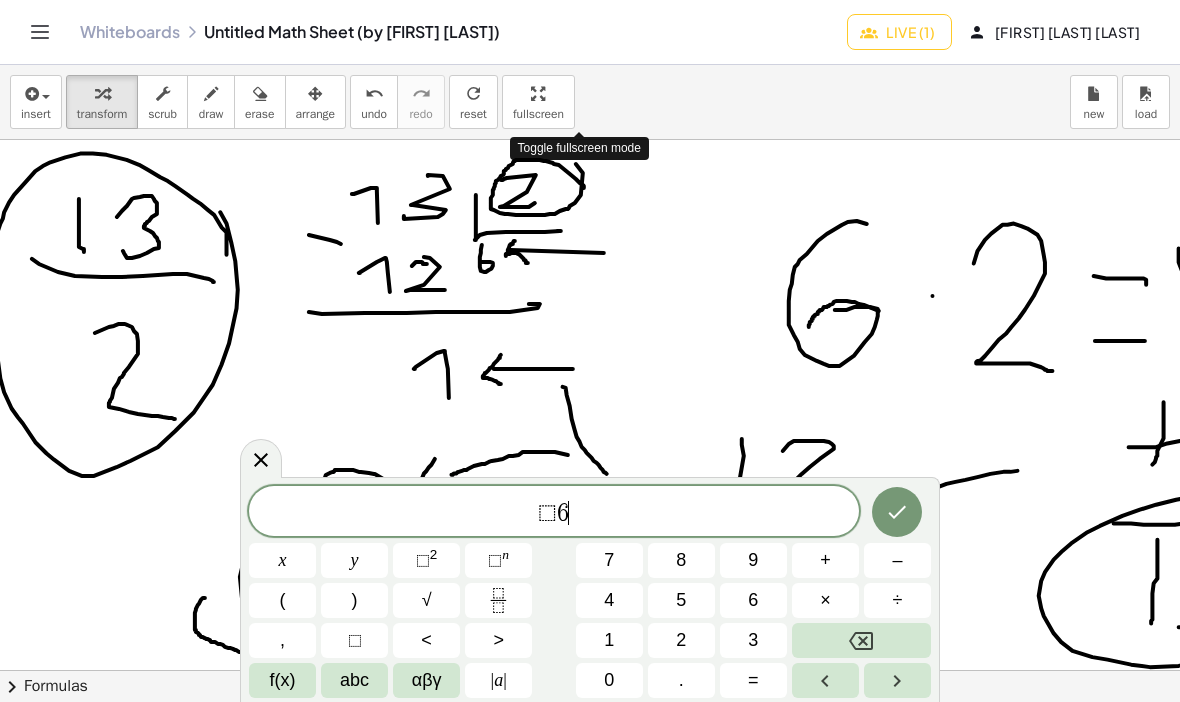 click 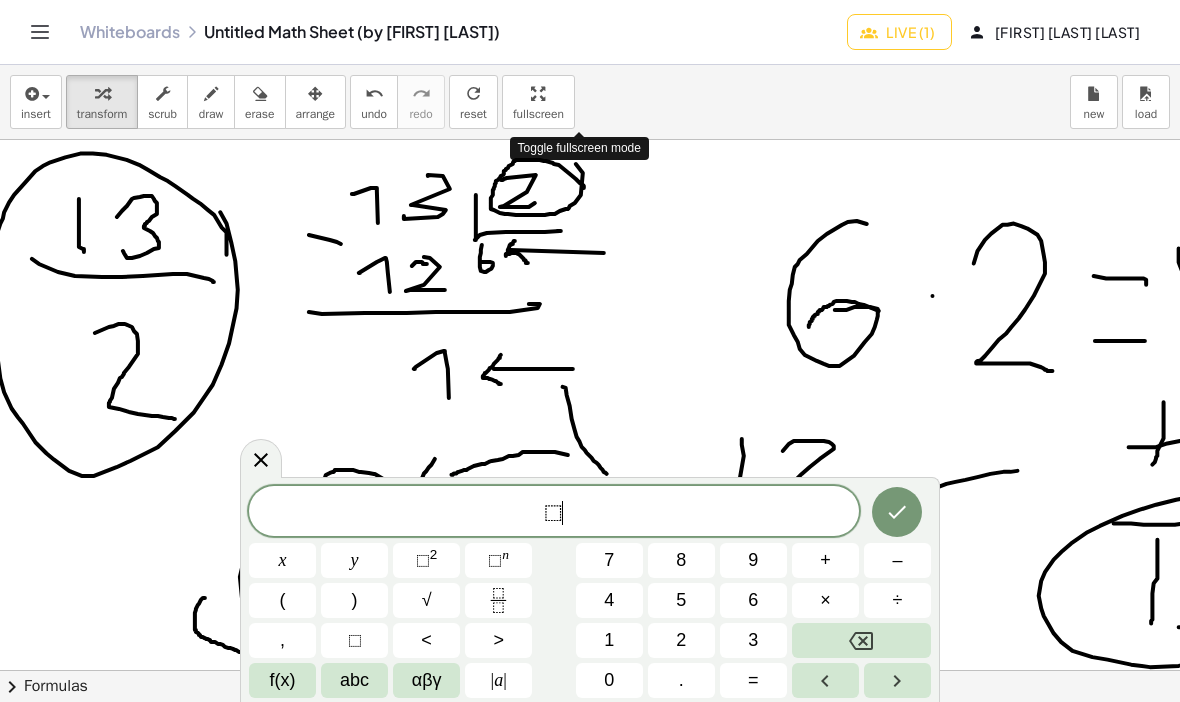 click 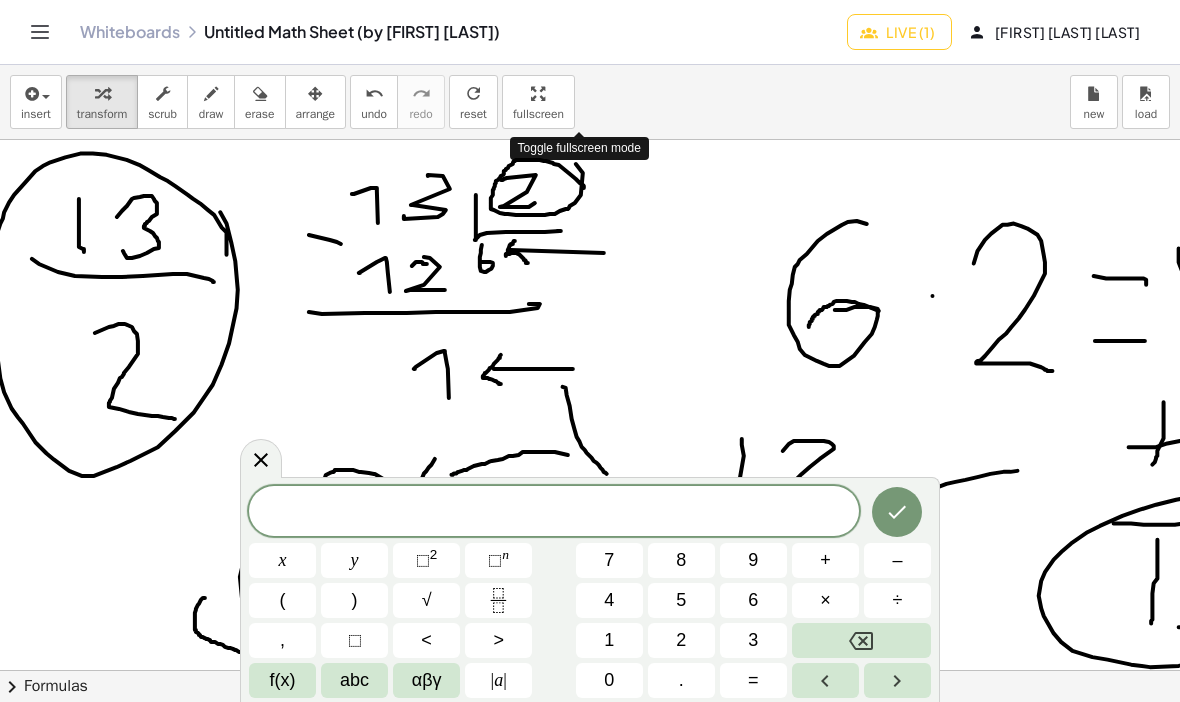 click on "6" at bounding box center (753, 600) 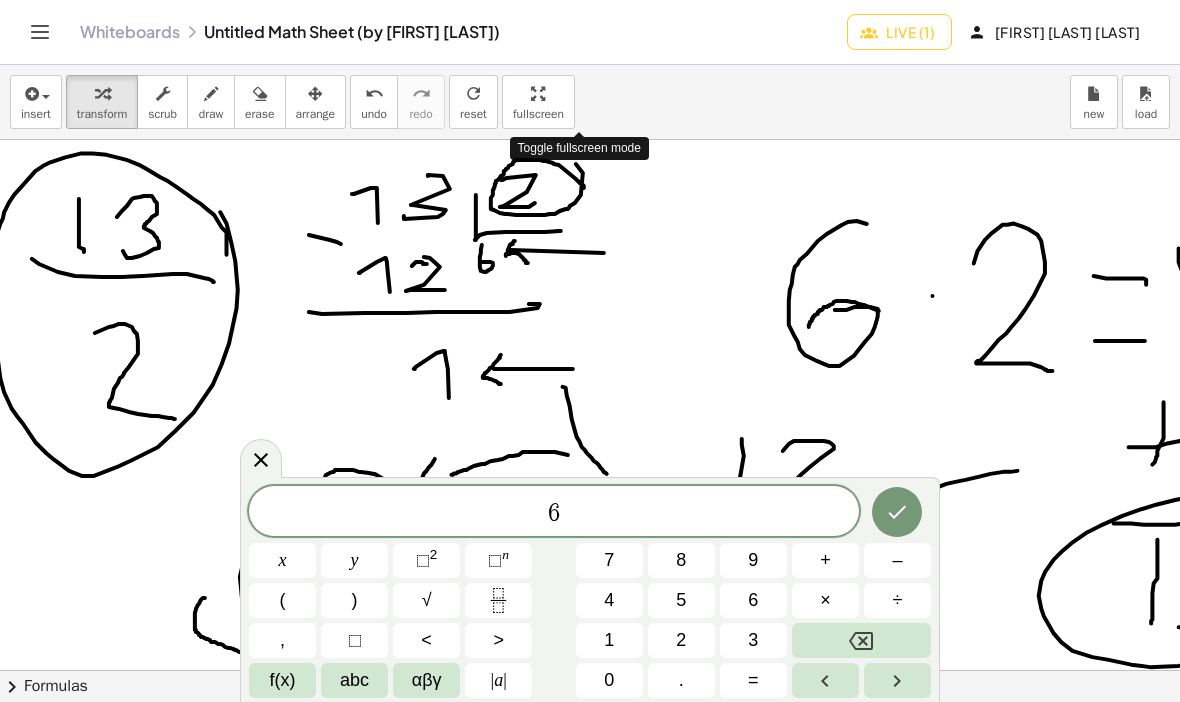 click at bounding box center (897, 680) 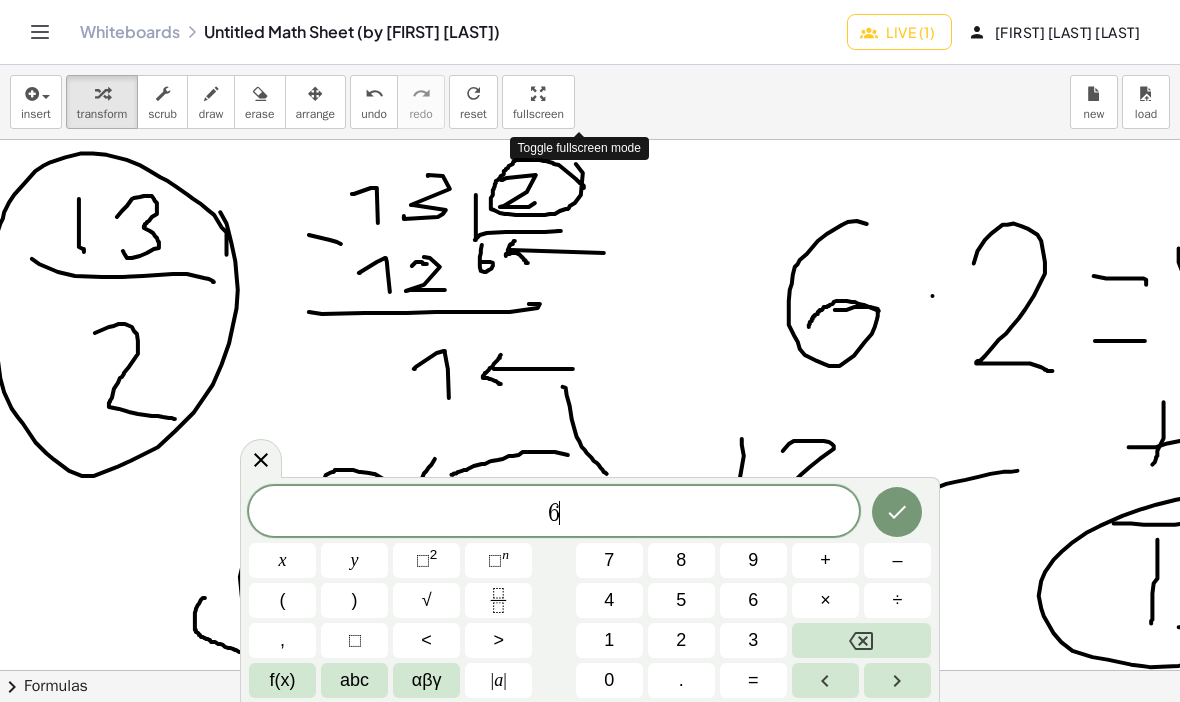 click at bounding box center (897, 680) 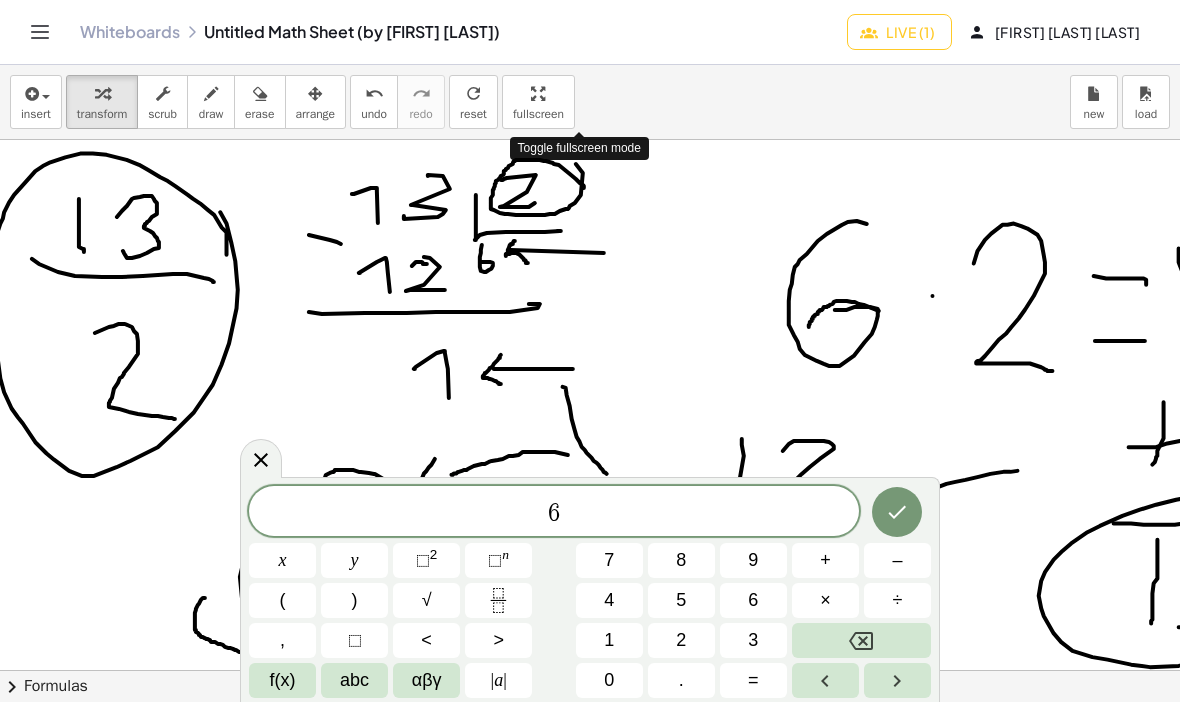 click at bounding box center [861, 640] 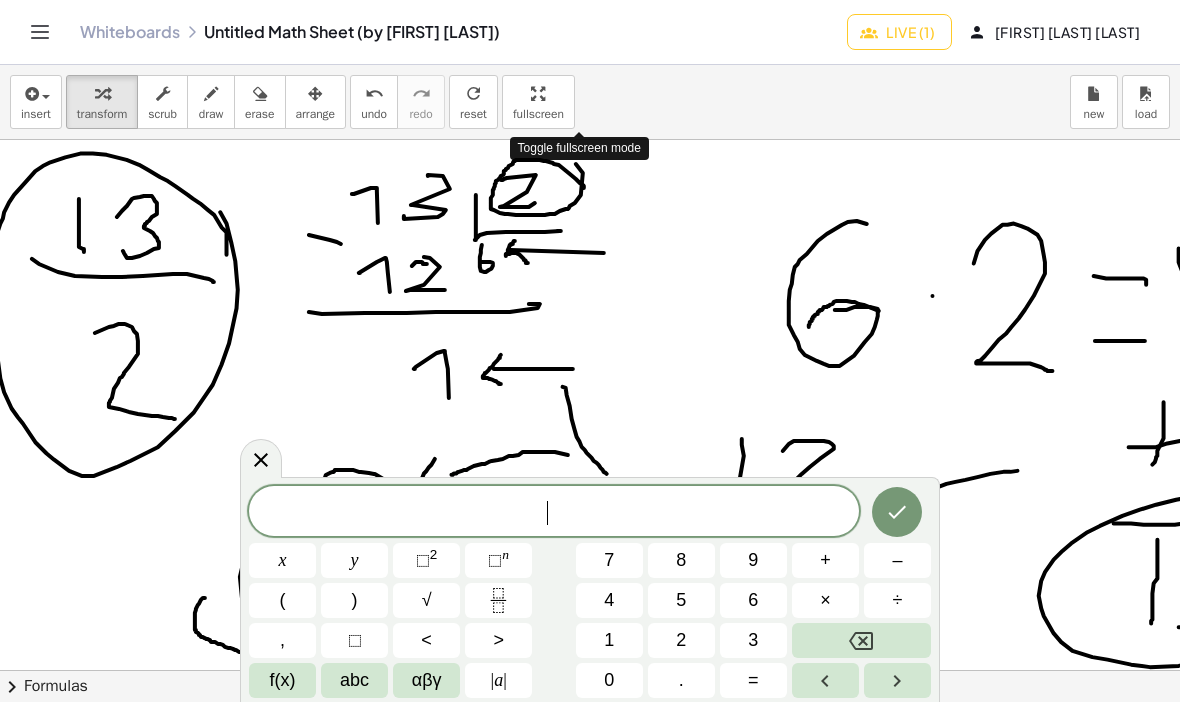 click at bounding box center [861, 640] 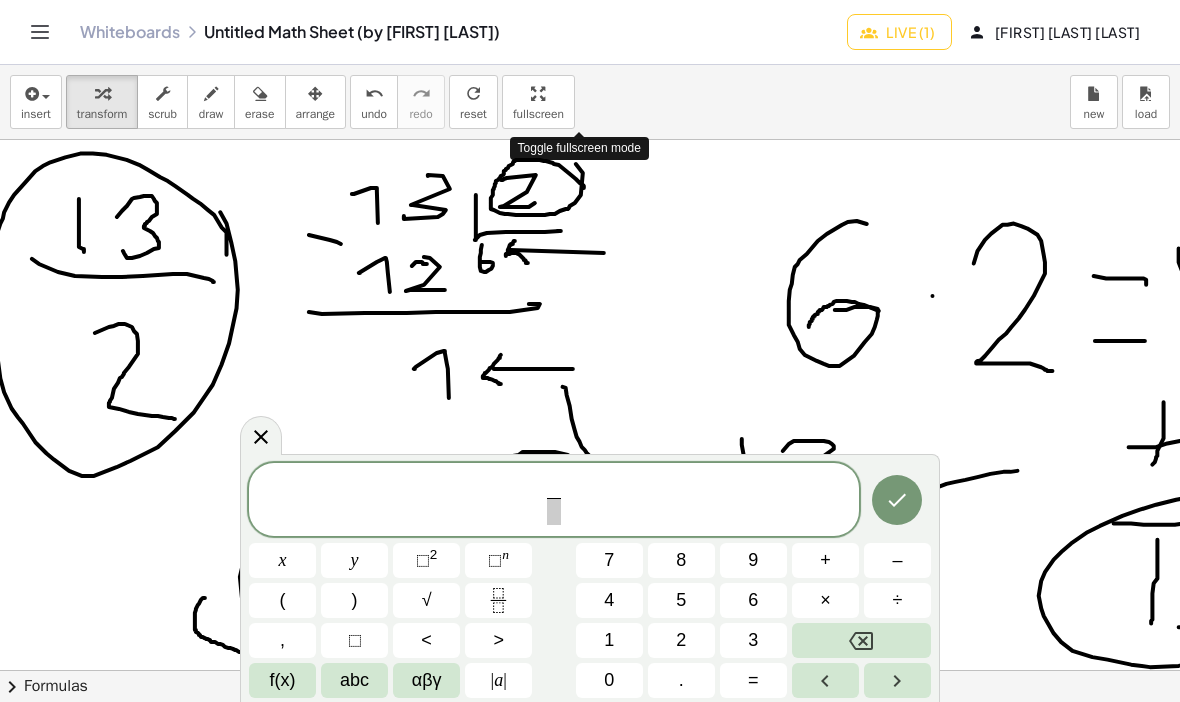 click on "1" at bounding box center (609, 640) 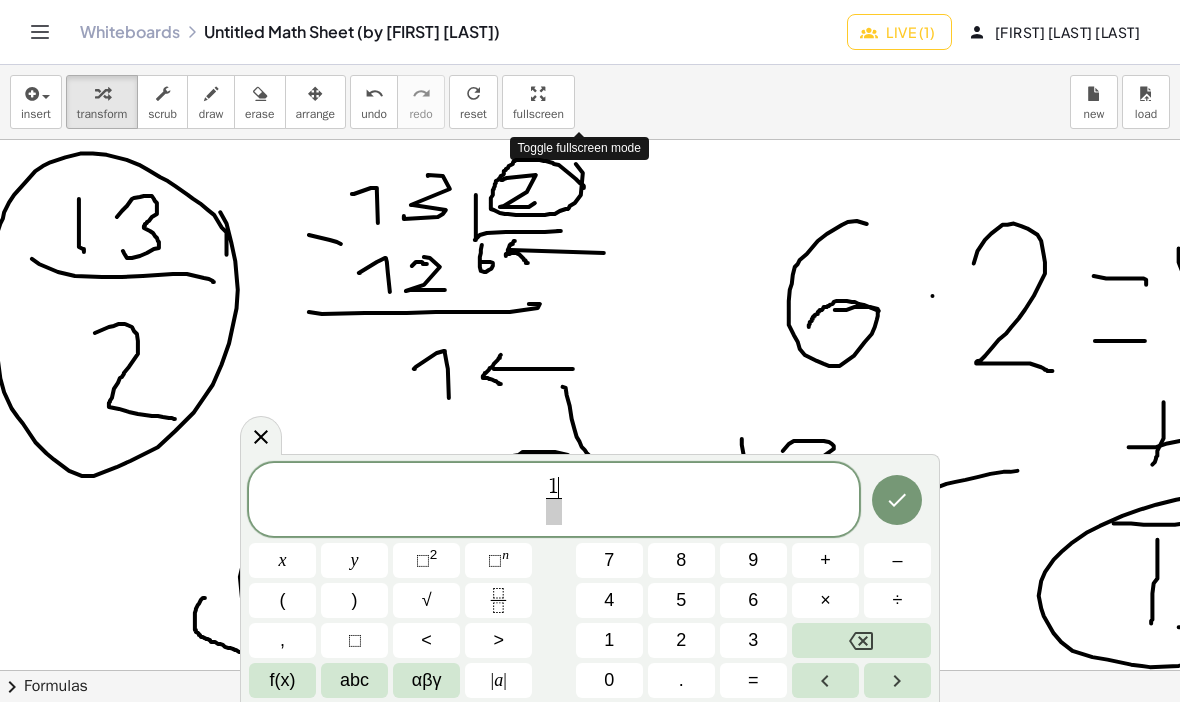 click at bounding box center (553, 511) 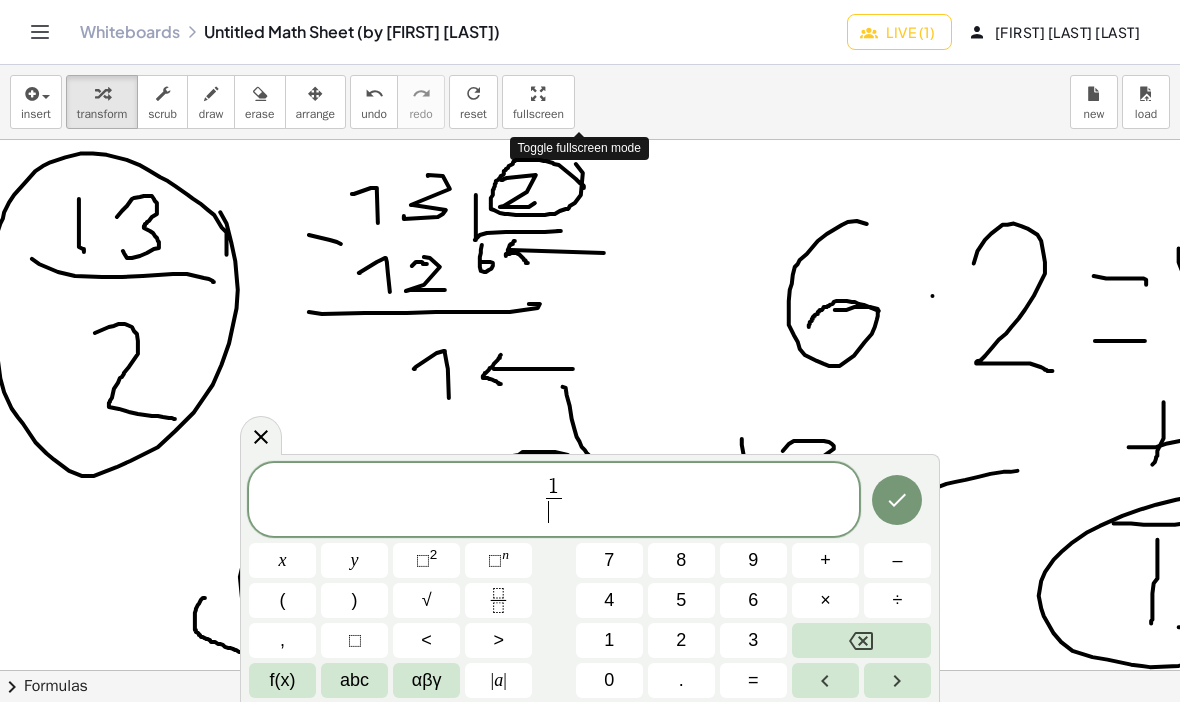 click on "2" at bounding box center [681, 640] 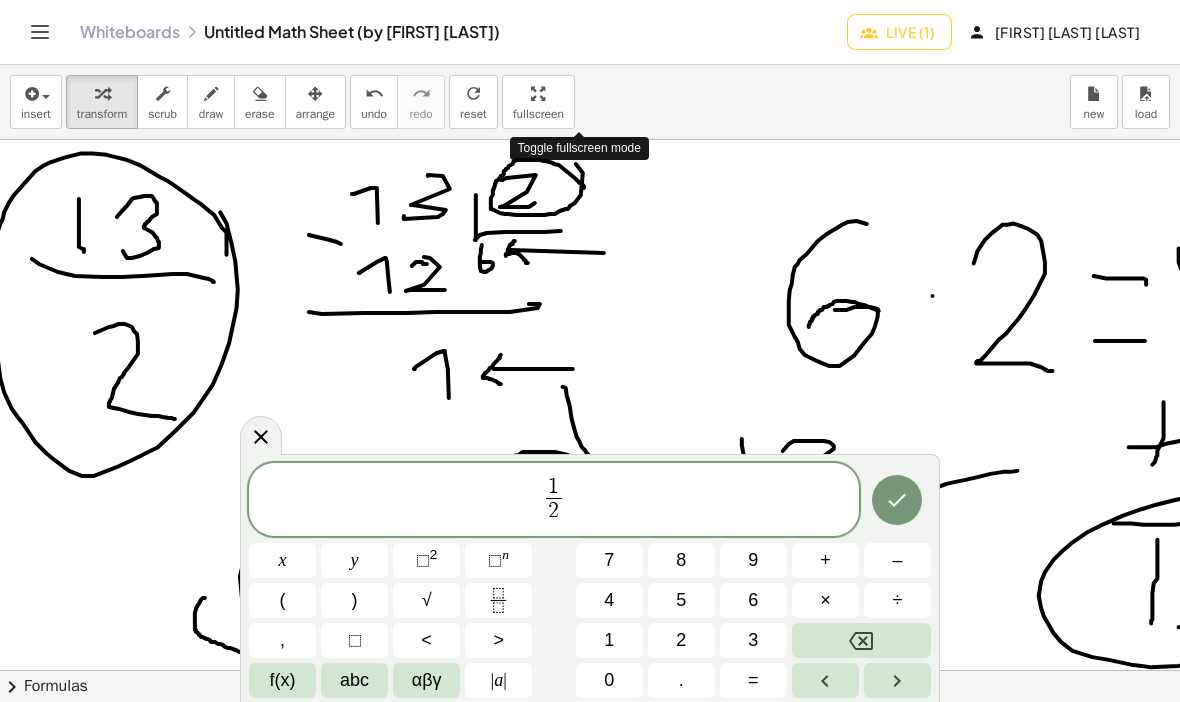 click 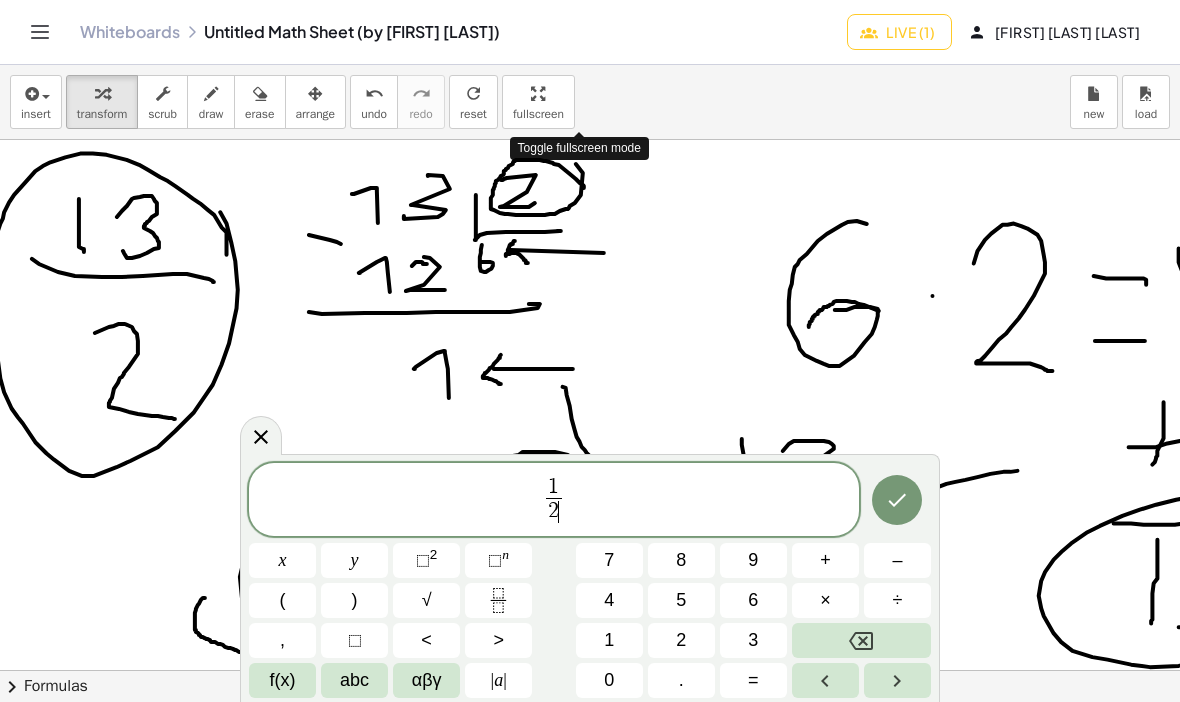 click 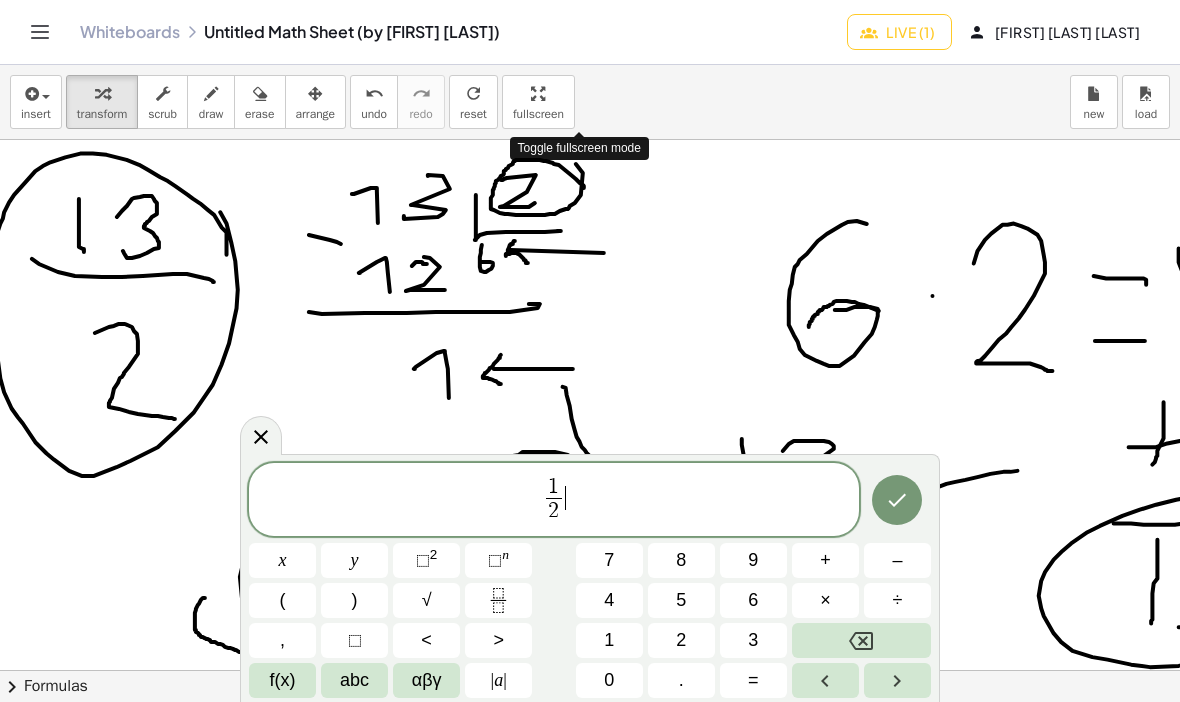 click 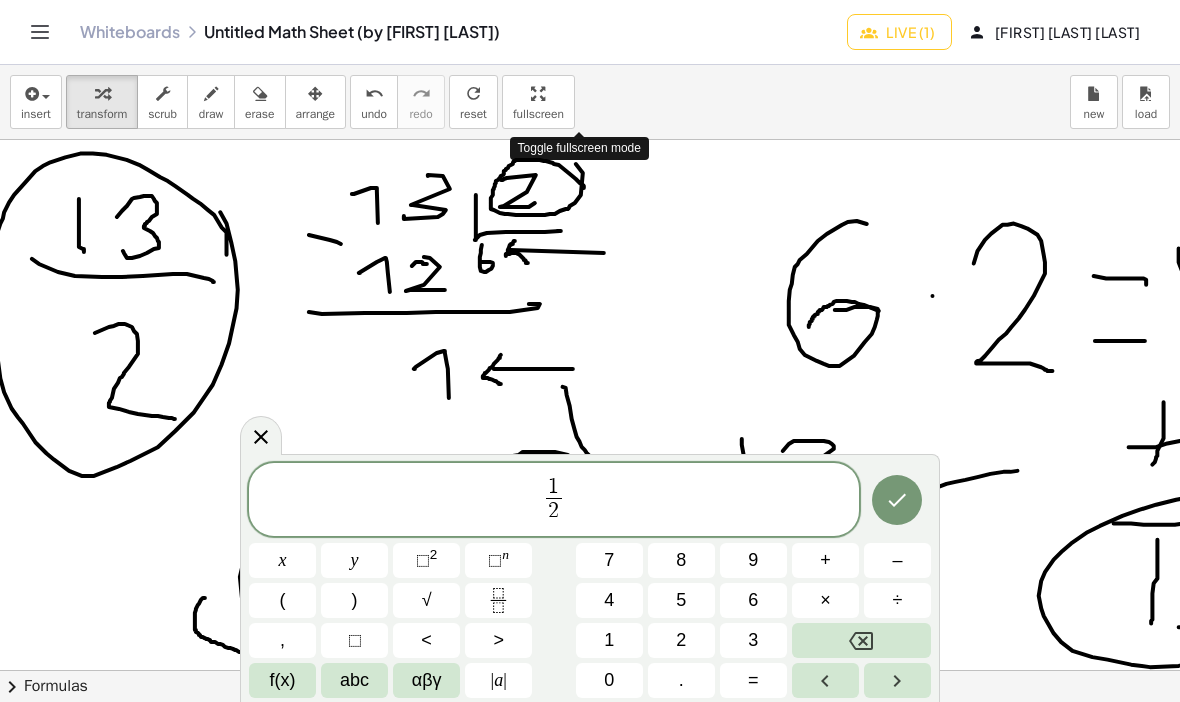 click at bounding box center [825, 680] 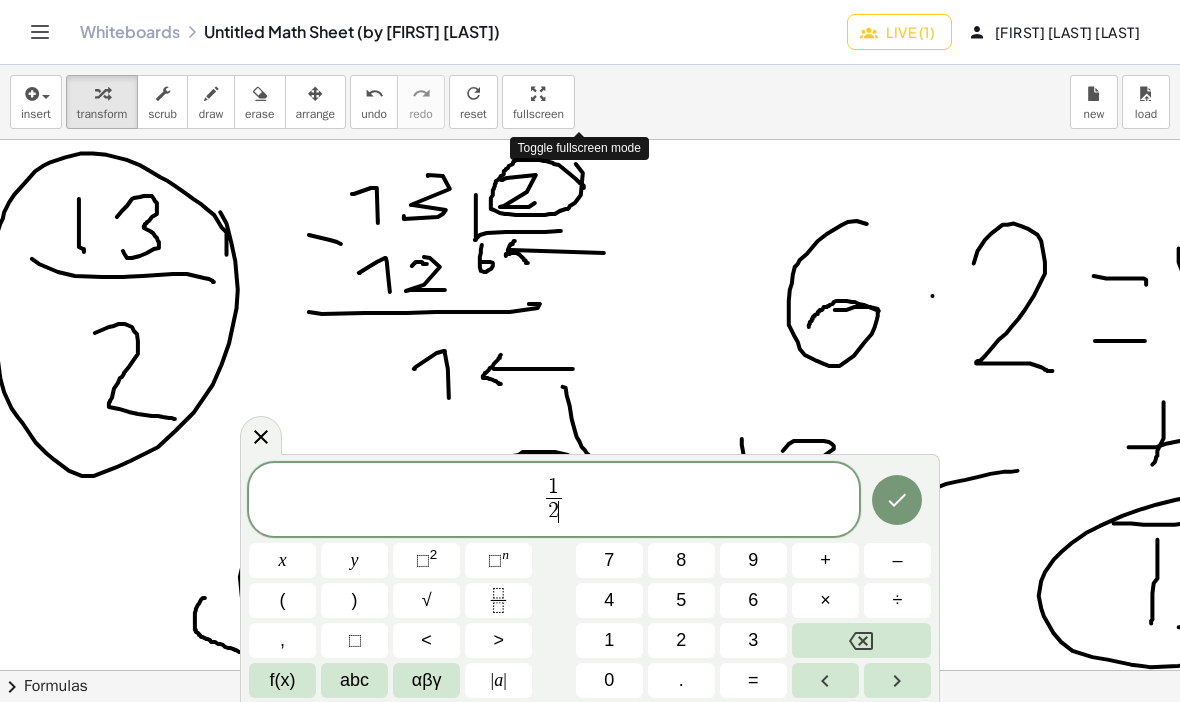 click 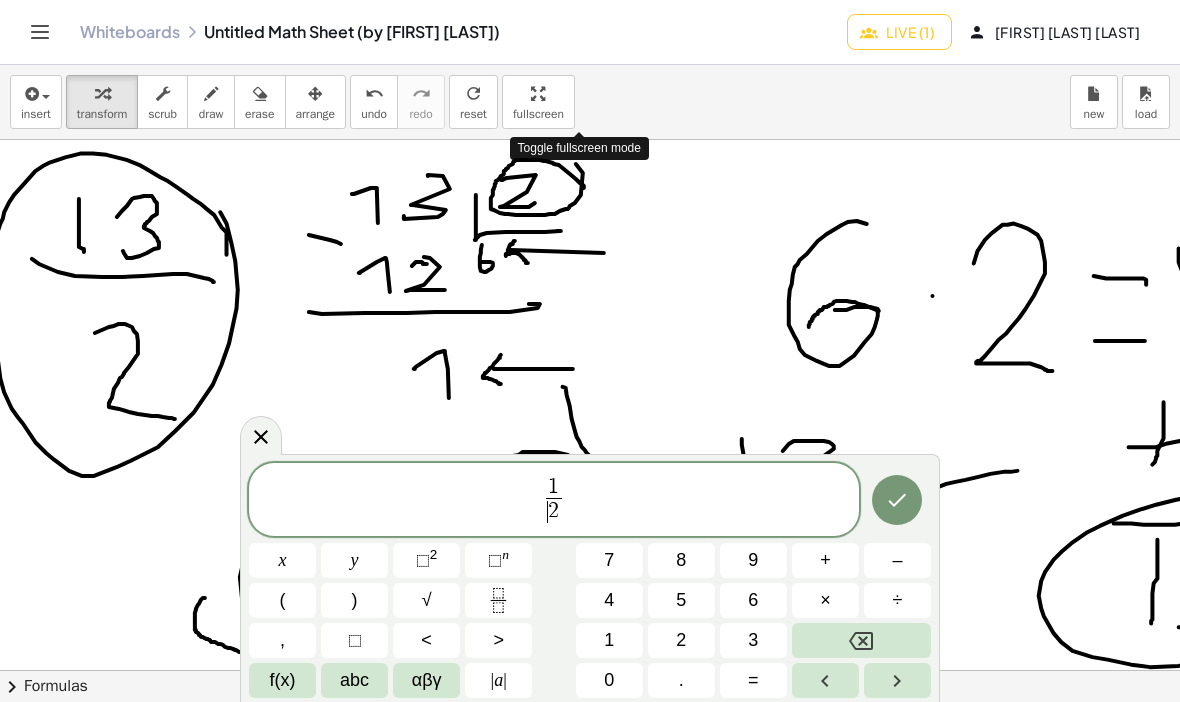 click 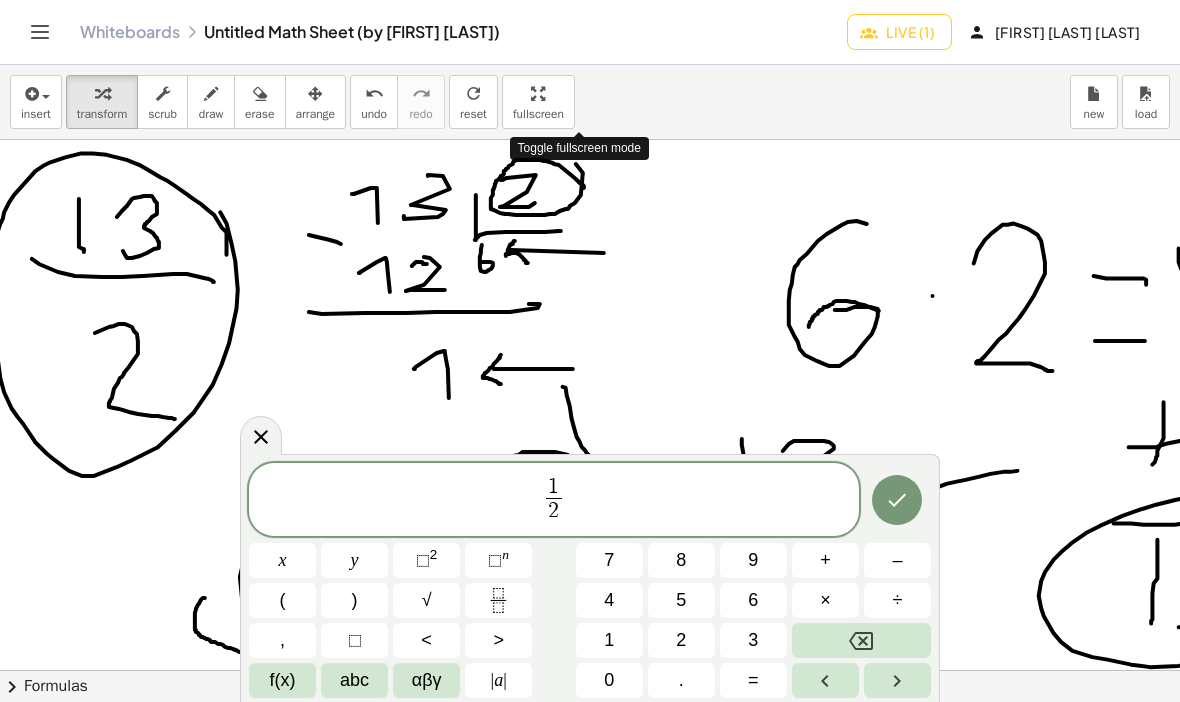 click 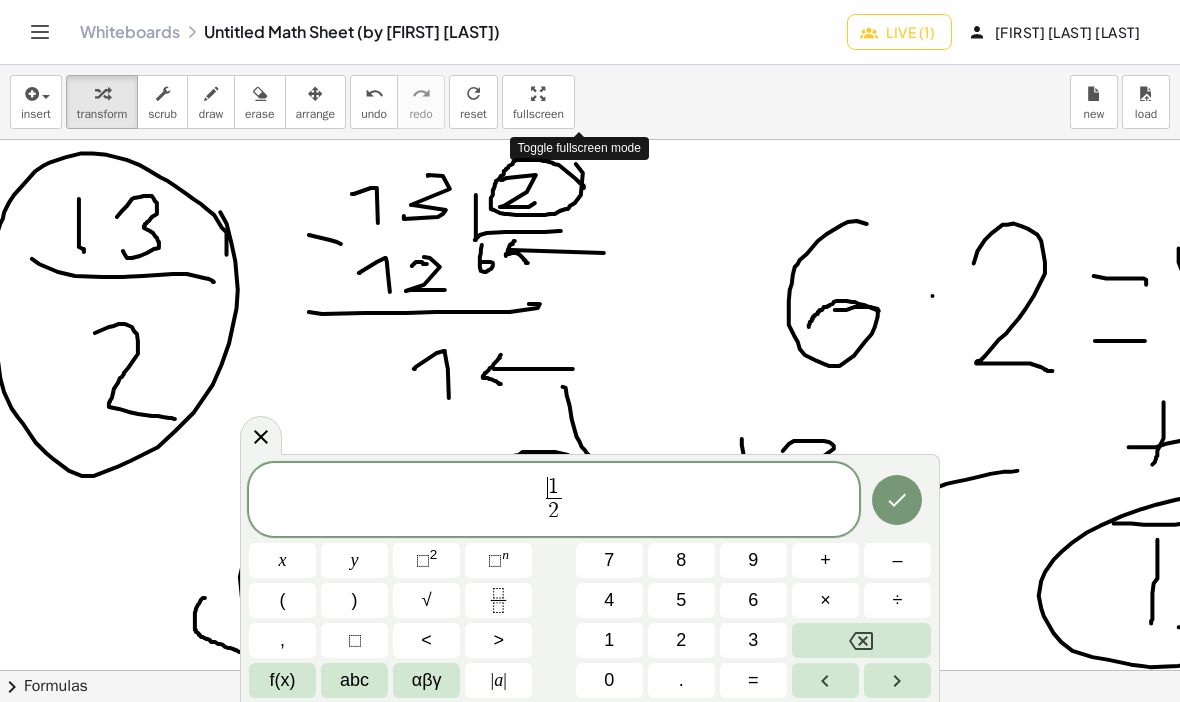 click 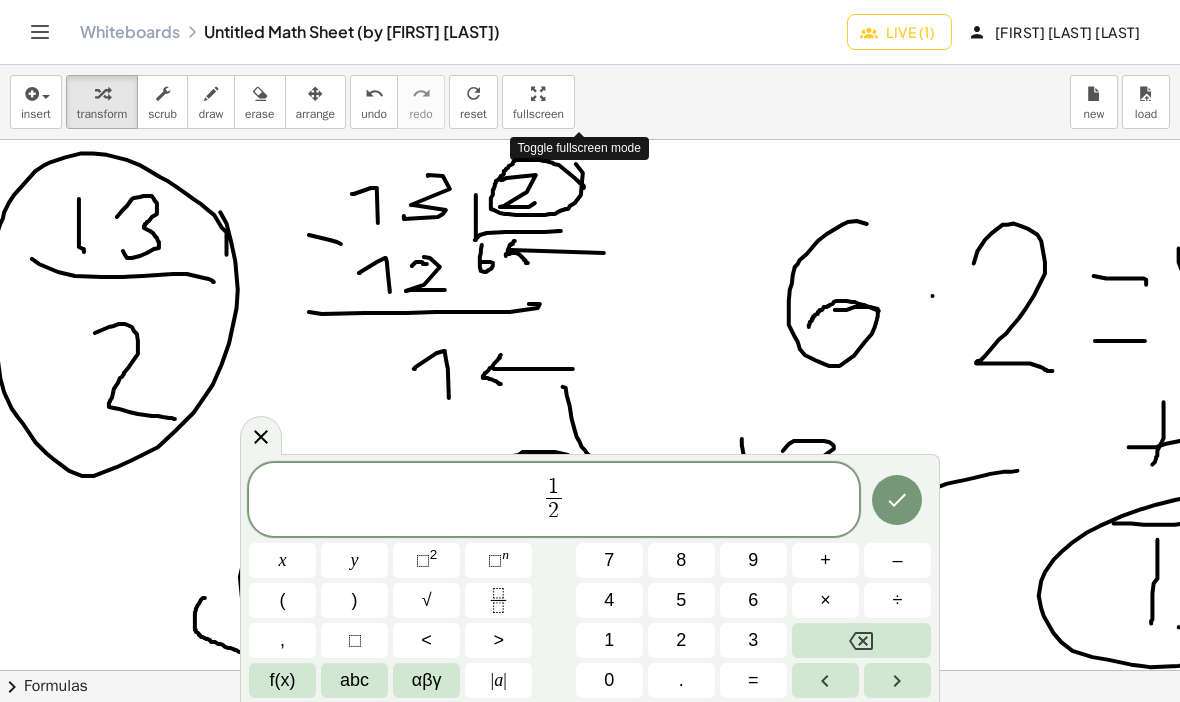 click on "6" at bounding box center (753, 600) 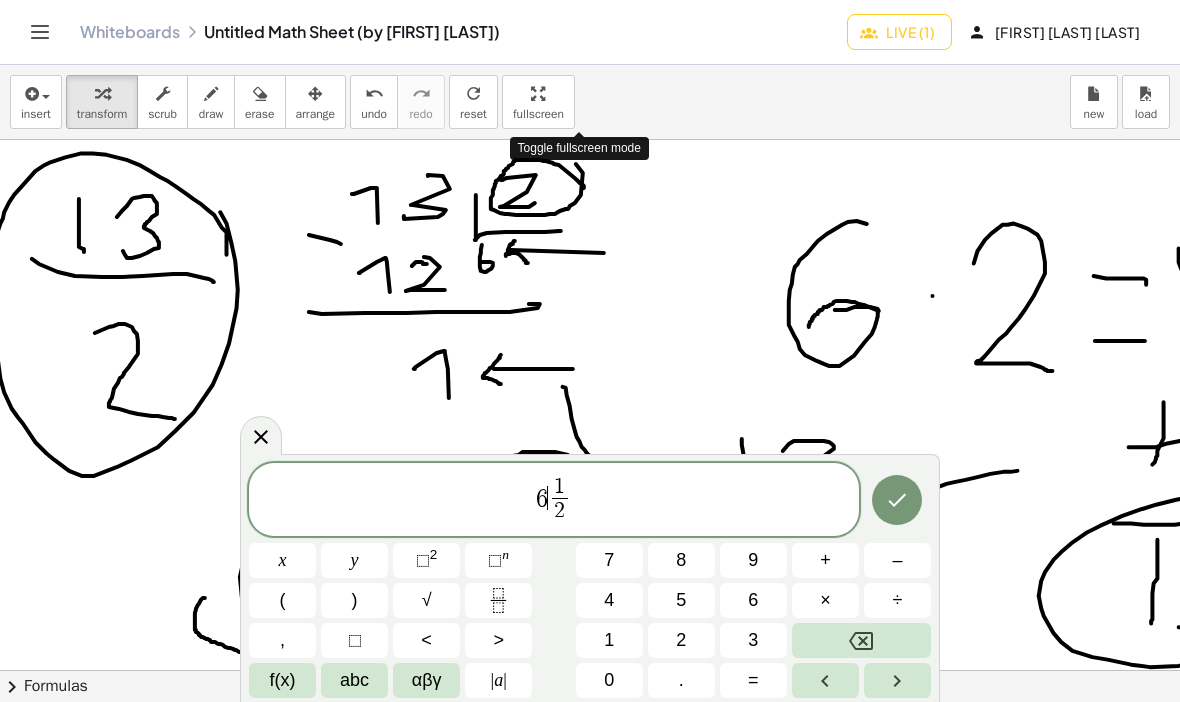 click 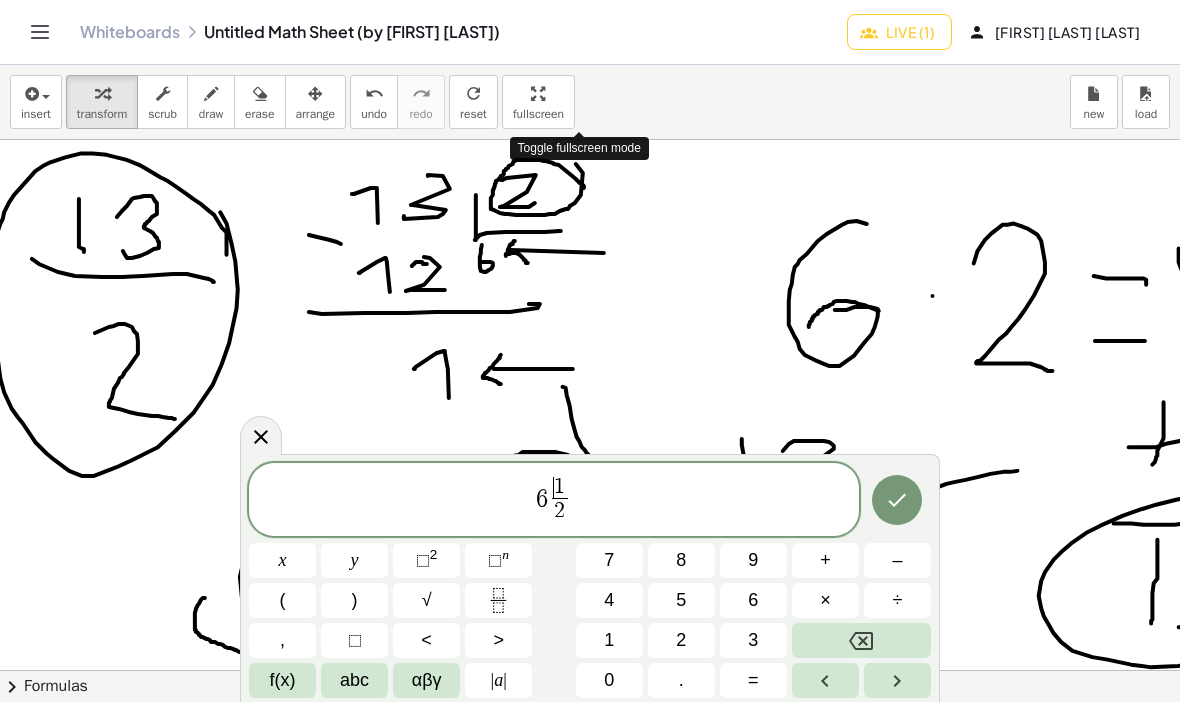 click 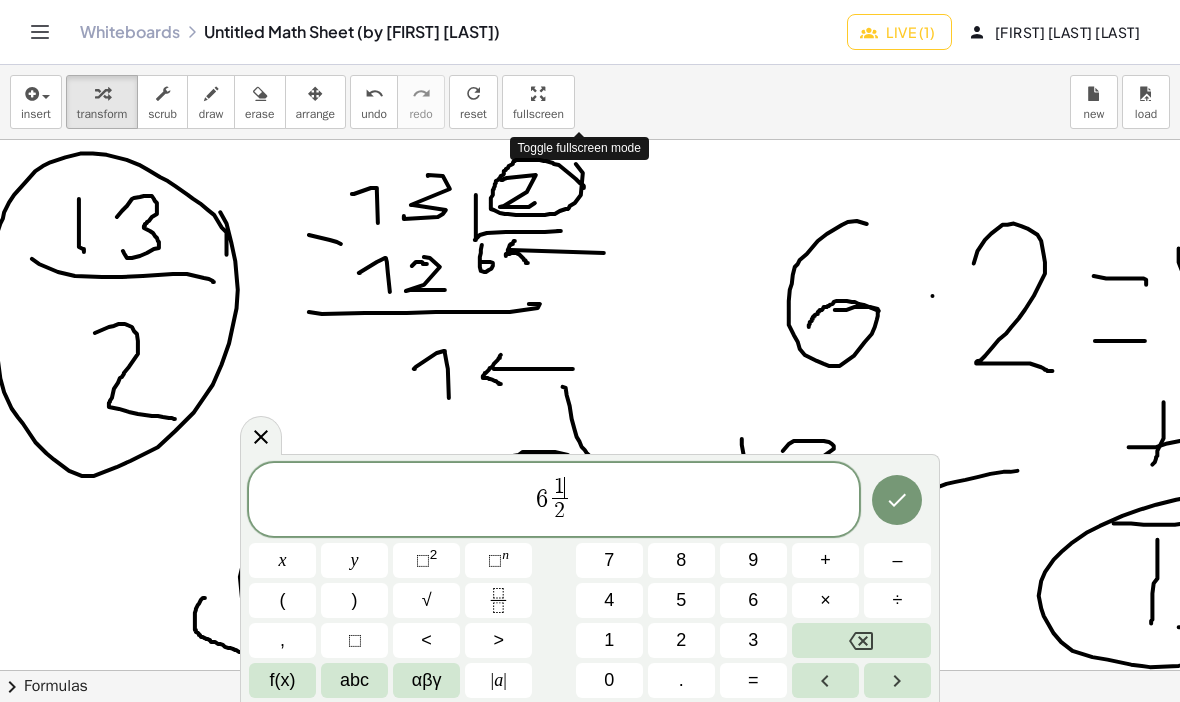 click 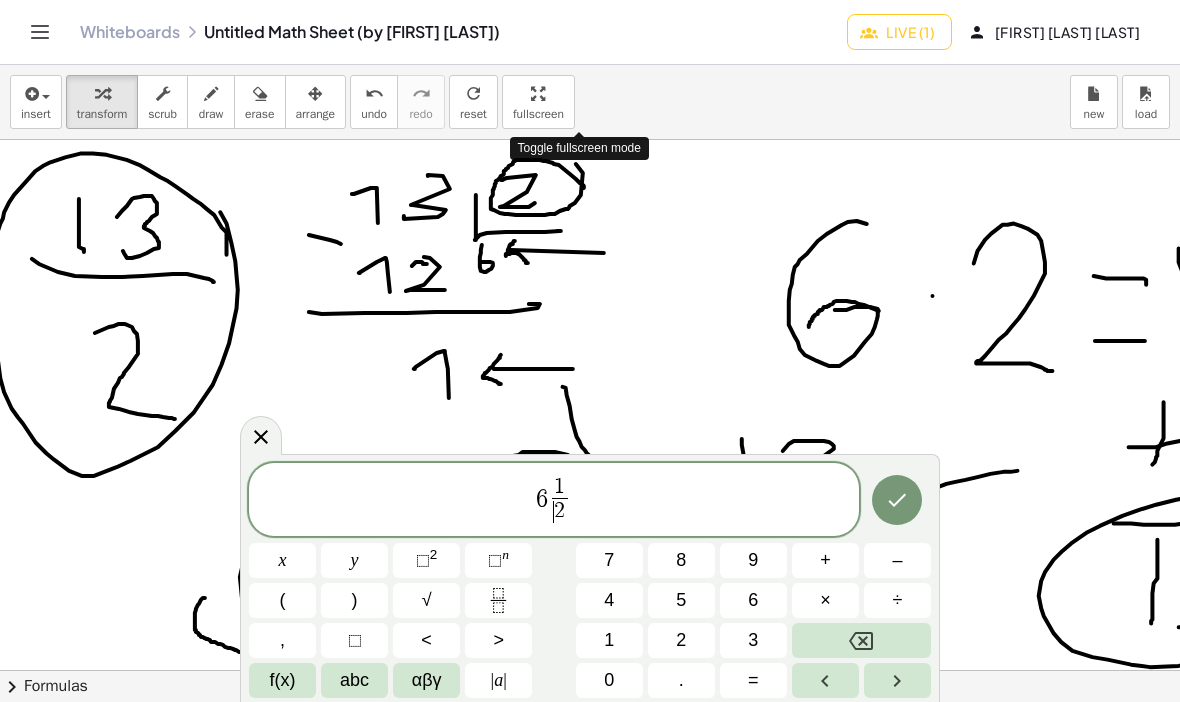 click 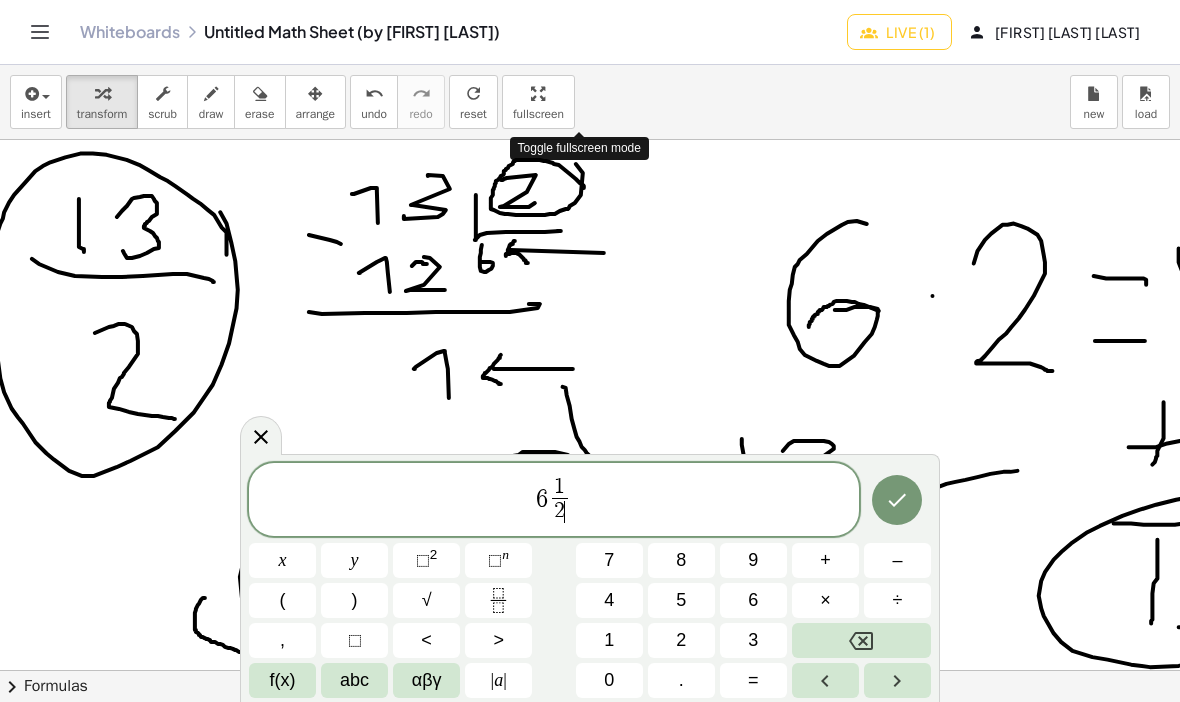 click 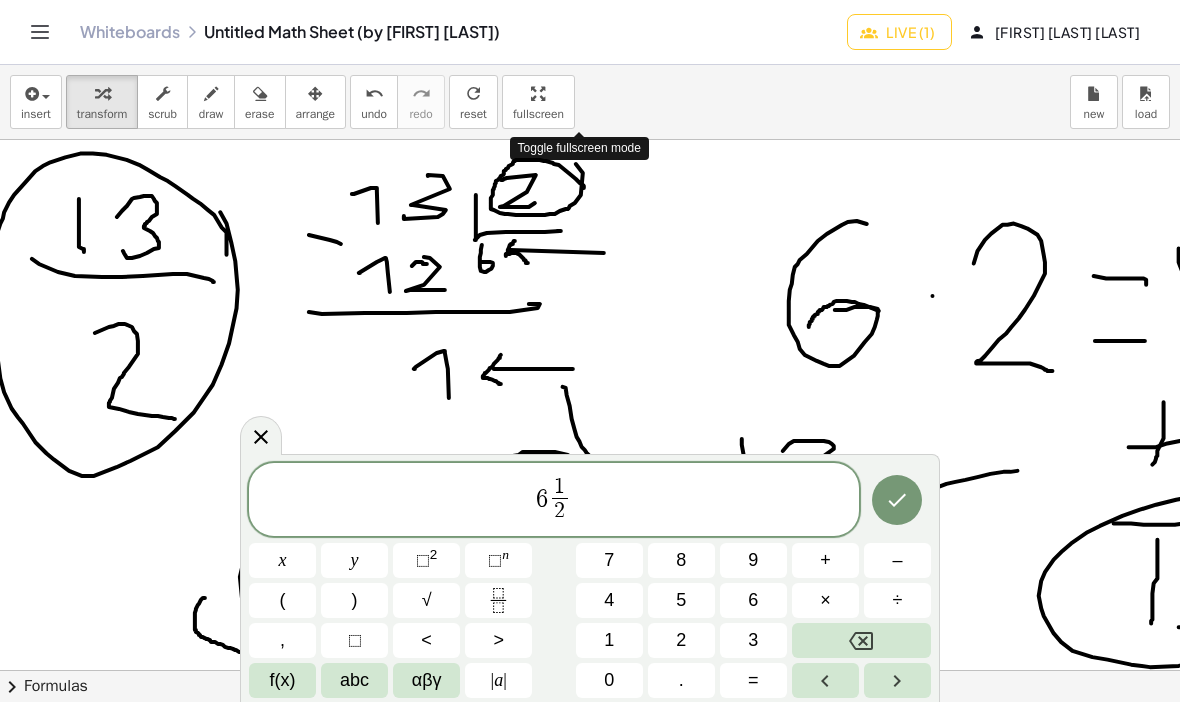 click at bounding box center [861, 640] 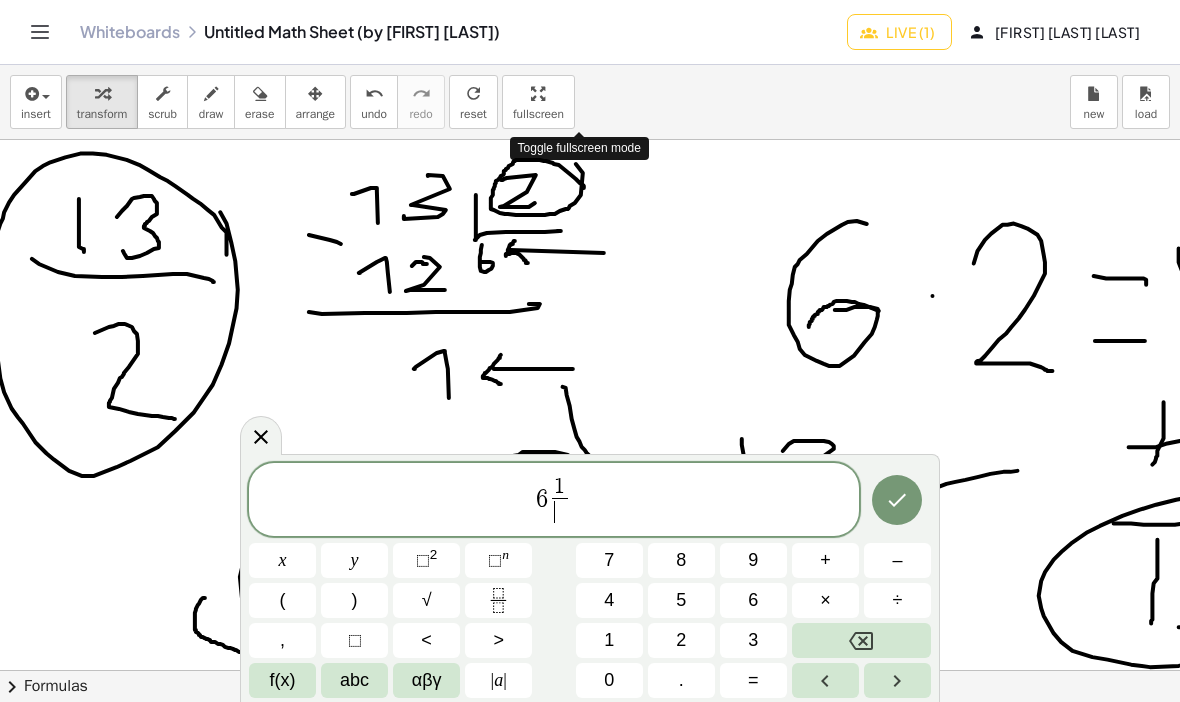 click at bounding box center [861, 640] 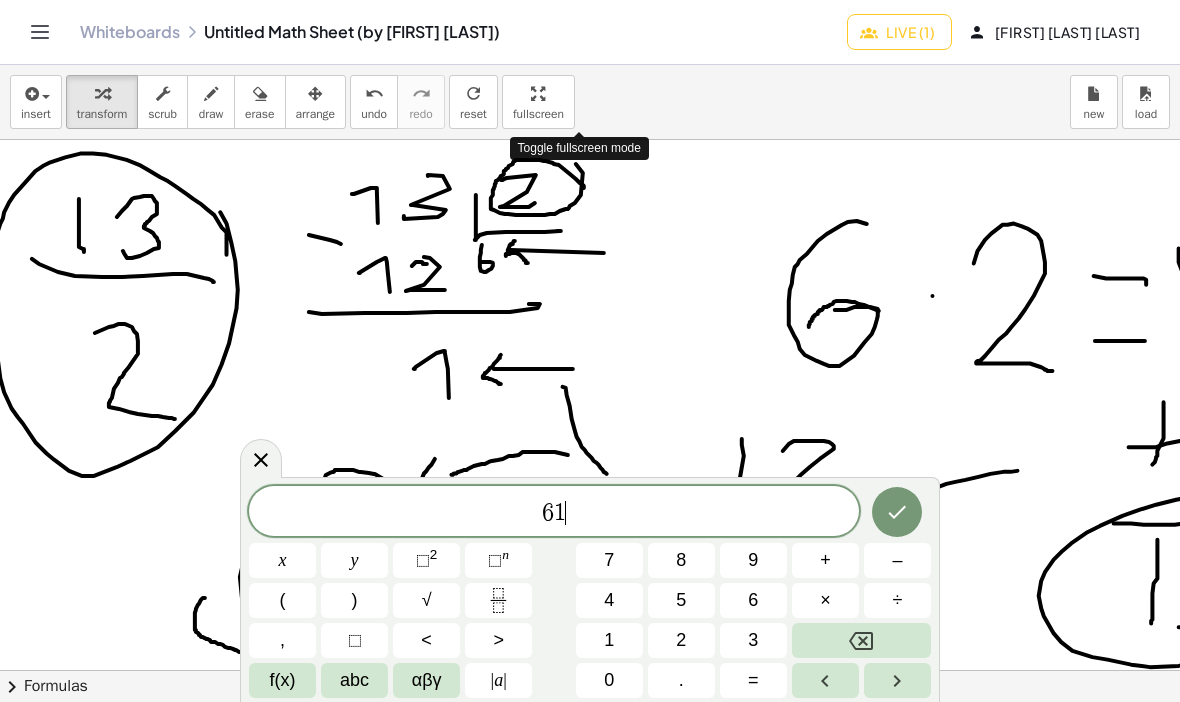 click at bounding box center (861, 640) 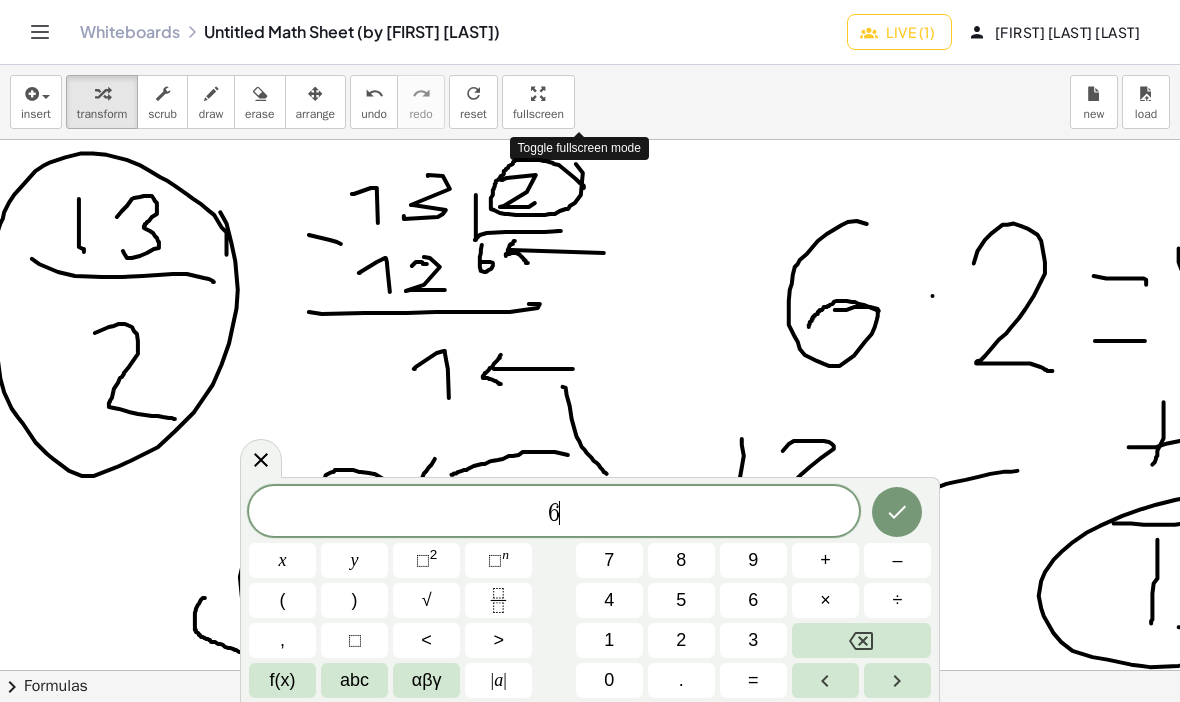 click at bounding box center (861, 640) 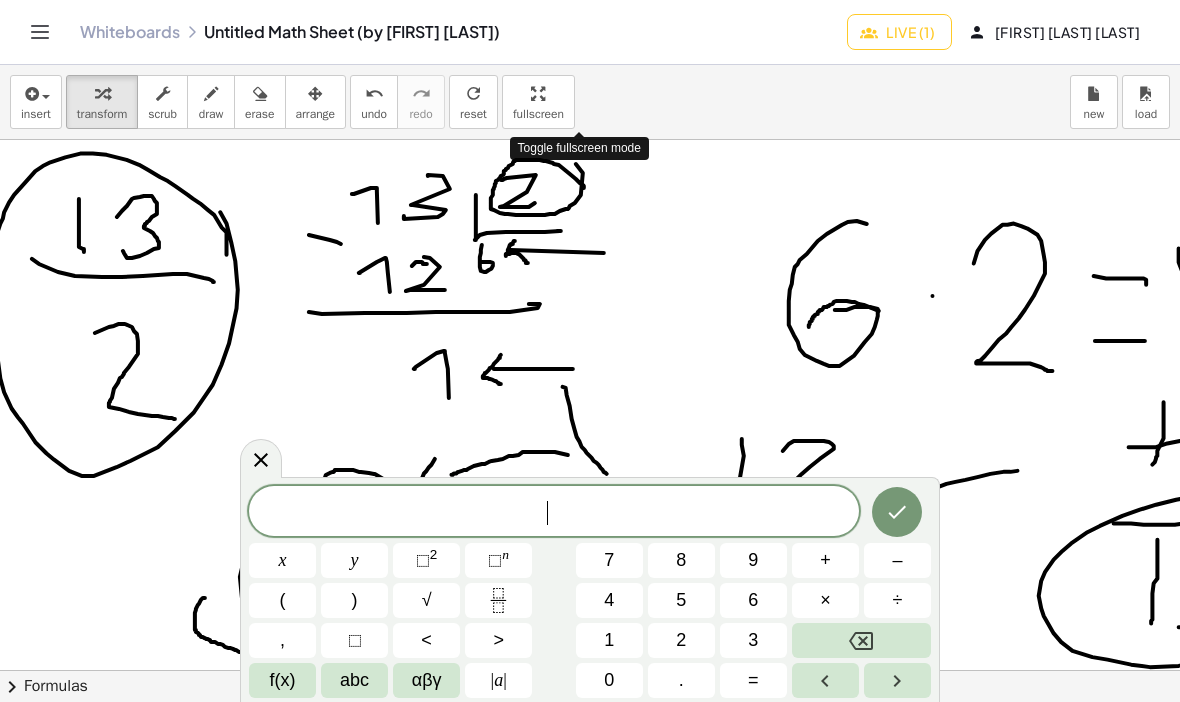 click at bounding box center [861, 640] 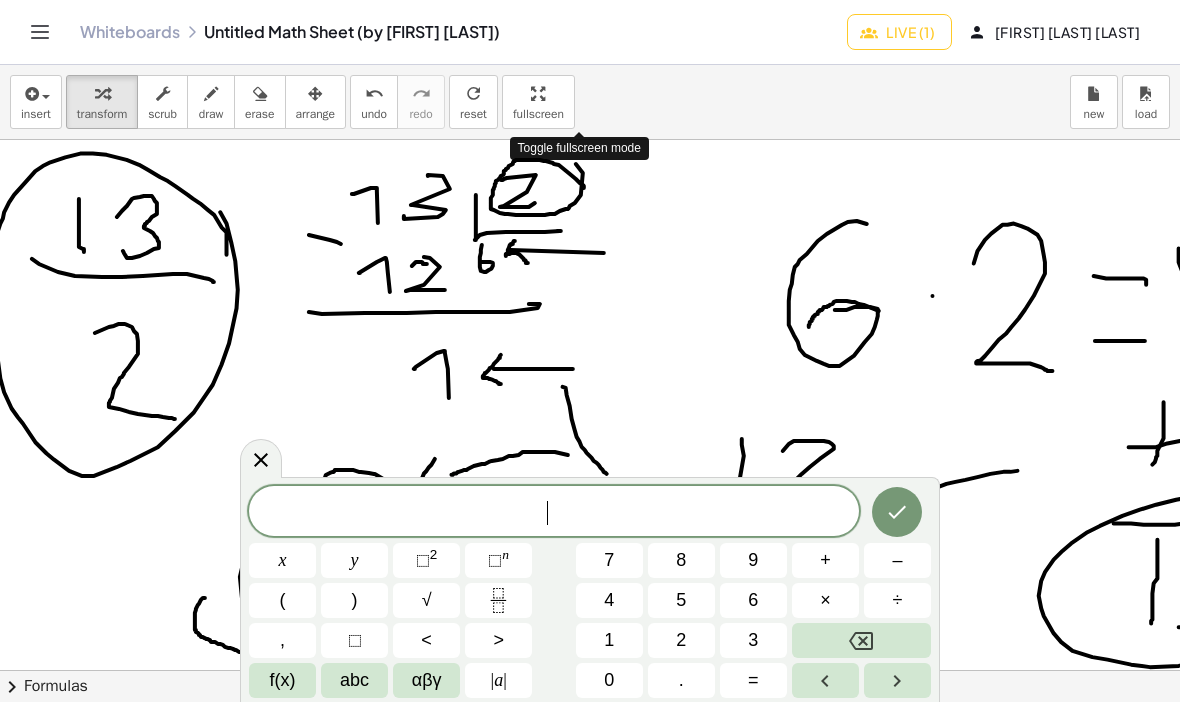 click 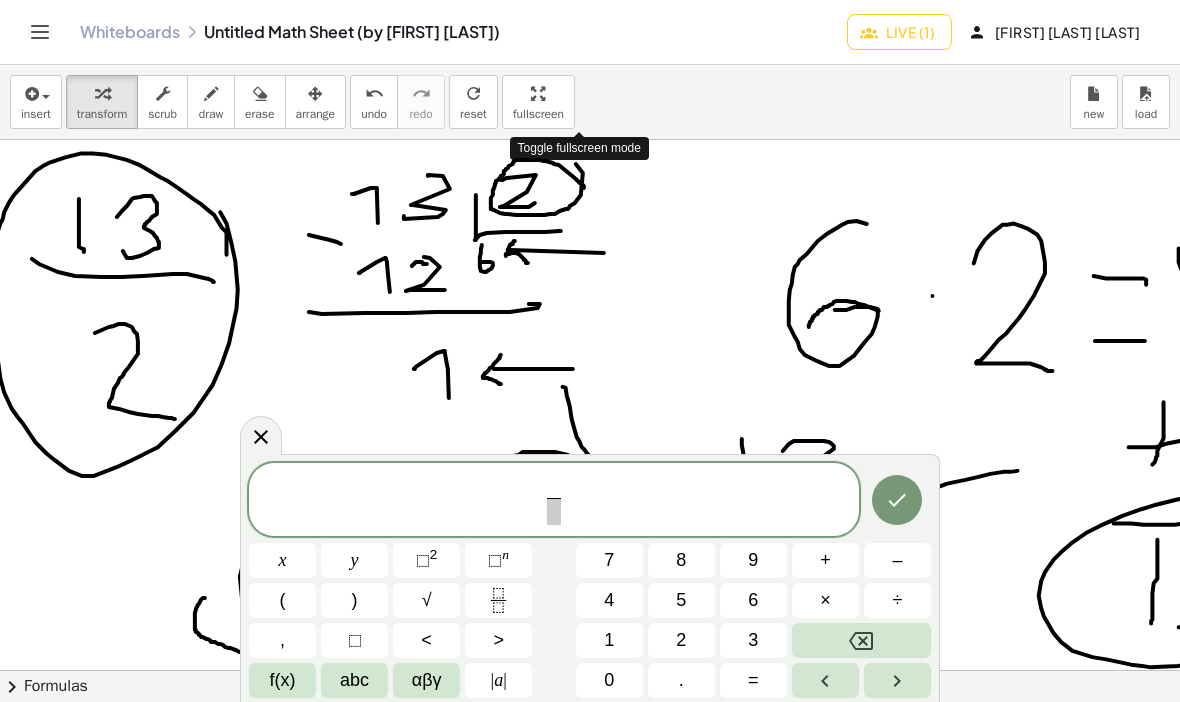 click on "1" at bounding box center [609, 640] 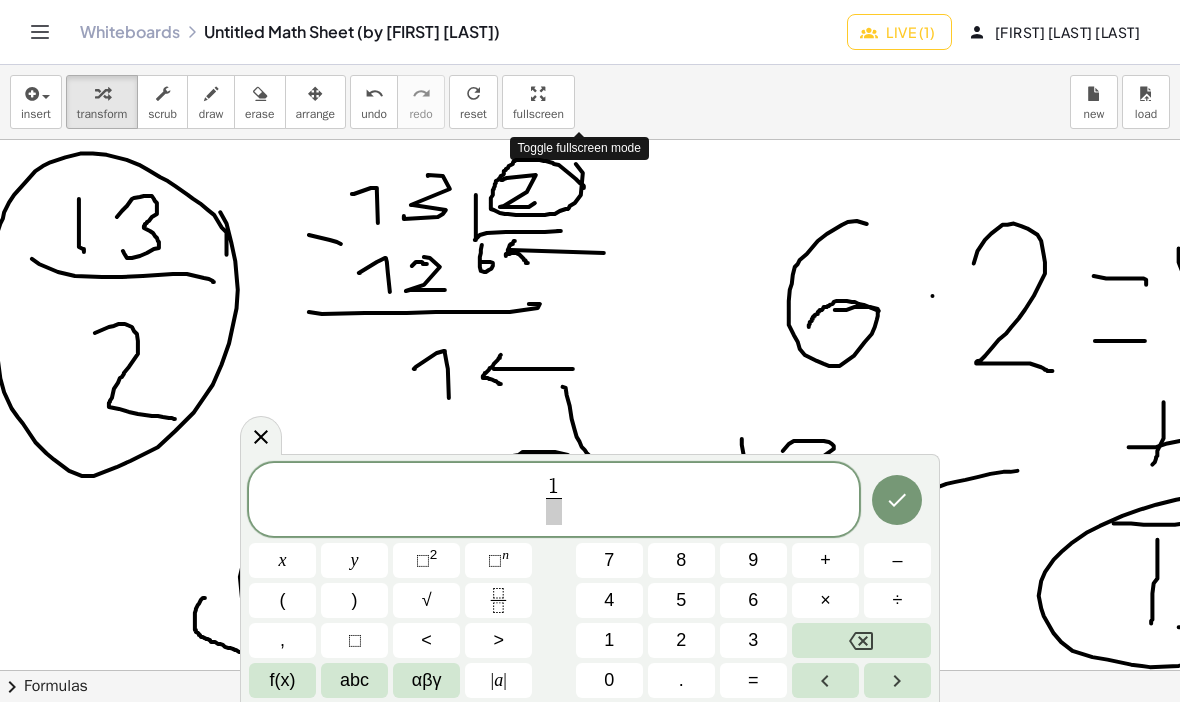 click on "1 ​ ​" at bounding box center [554, 501] 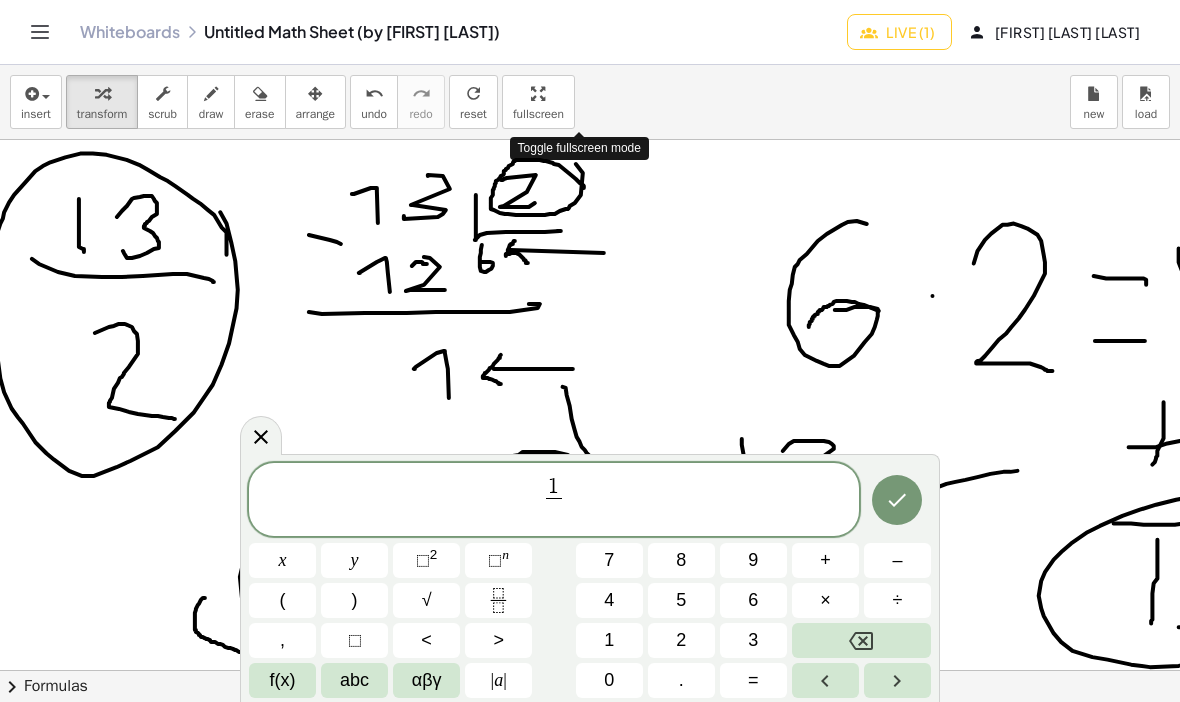 click on "2" at bounding box center [681, 640] 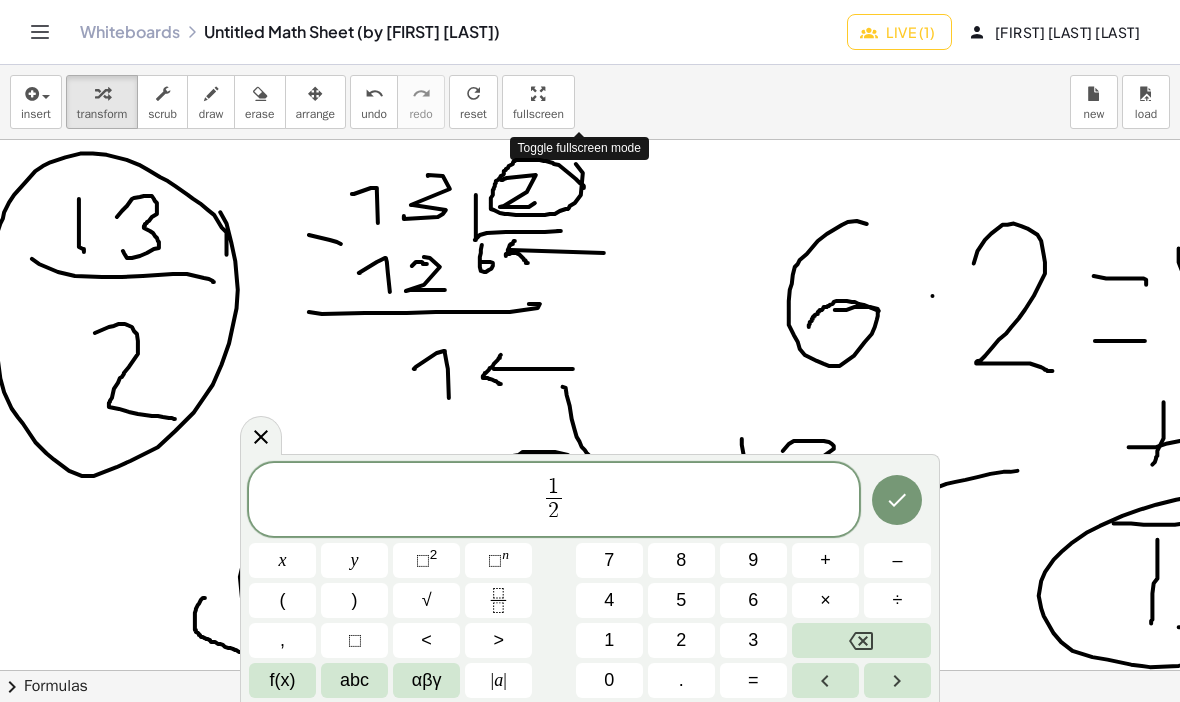 click on "1 2 ​ ​" at bounding box center [554, 501] 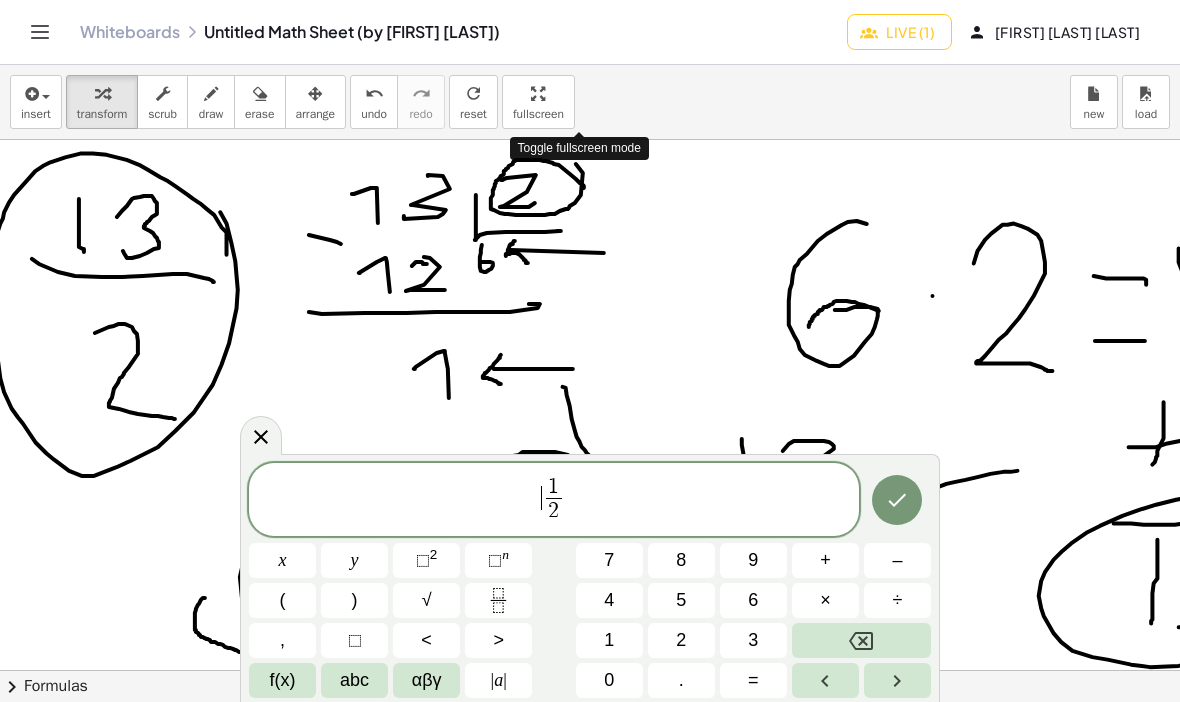 click on "6" at bounding box center (753, 600) 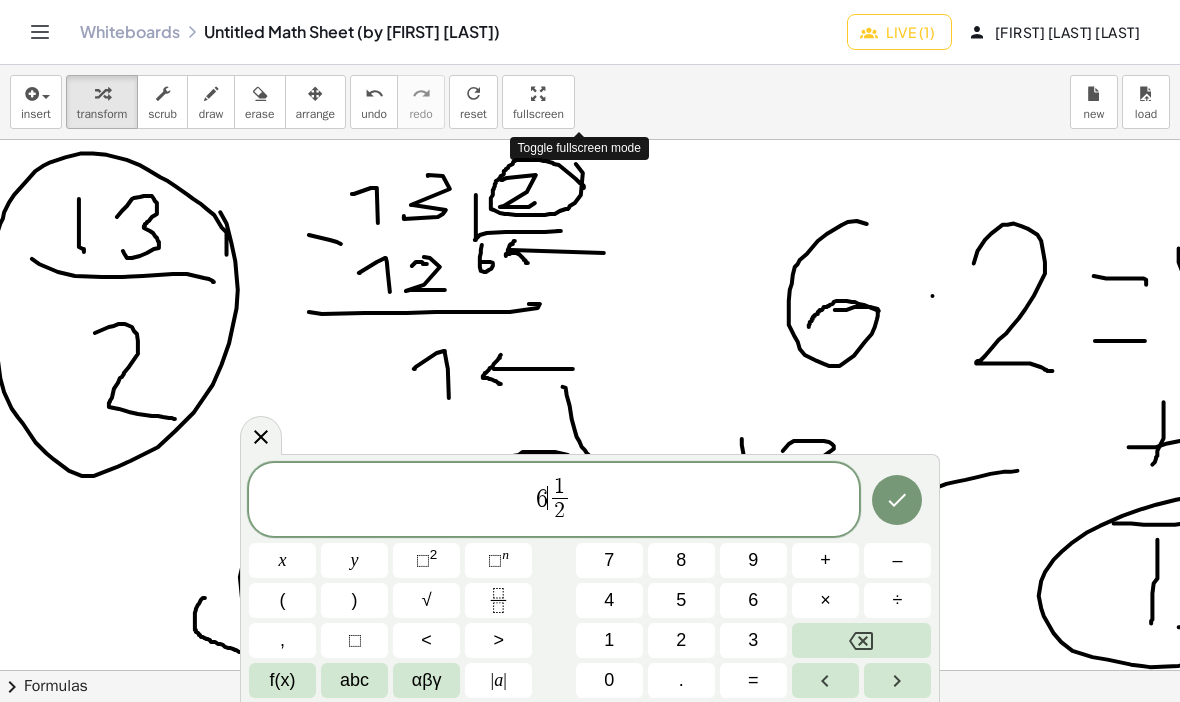 click 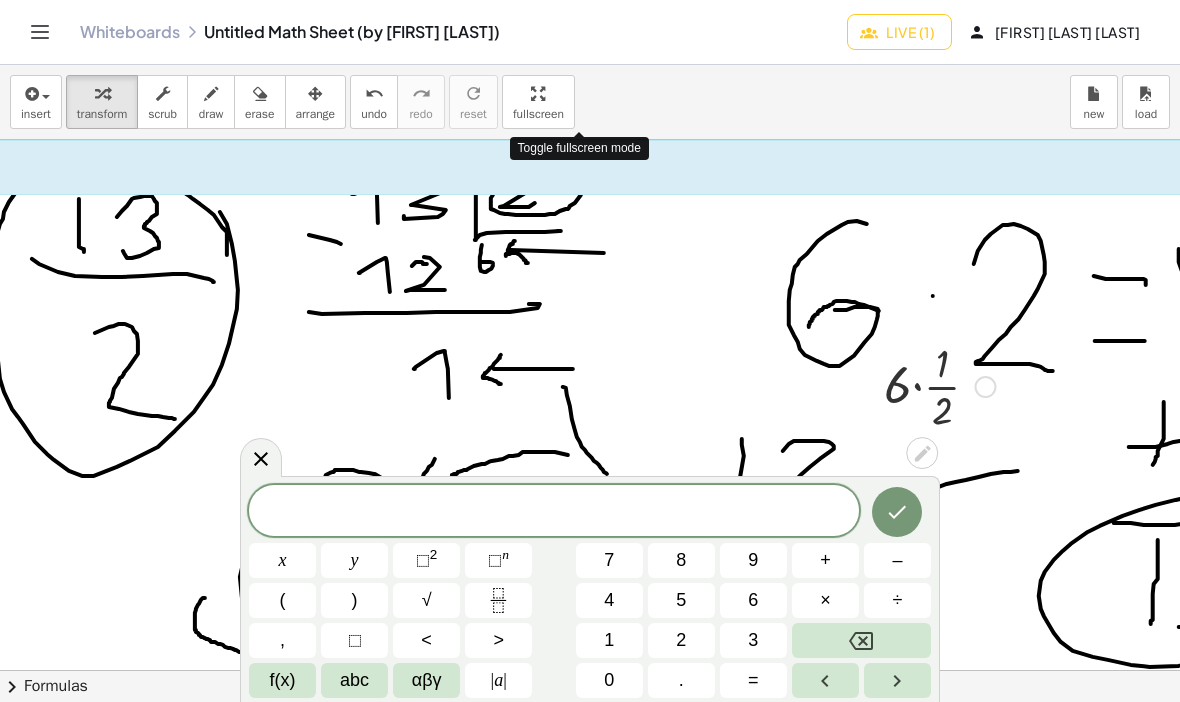 click 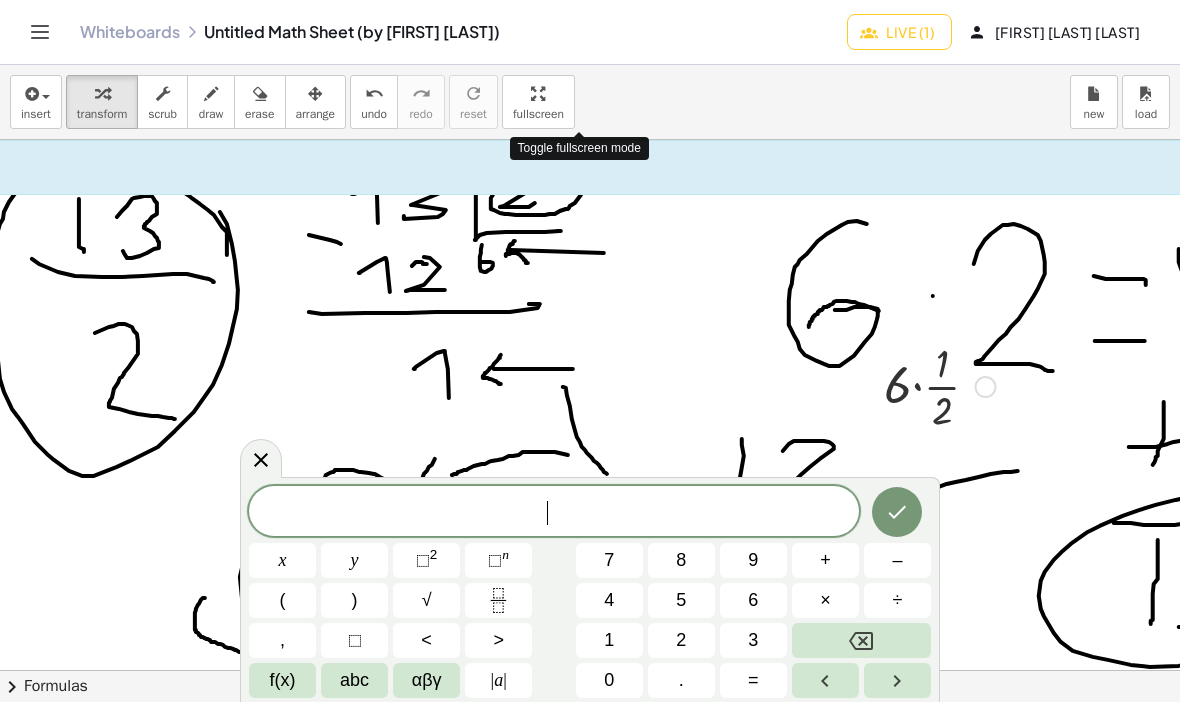 click 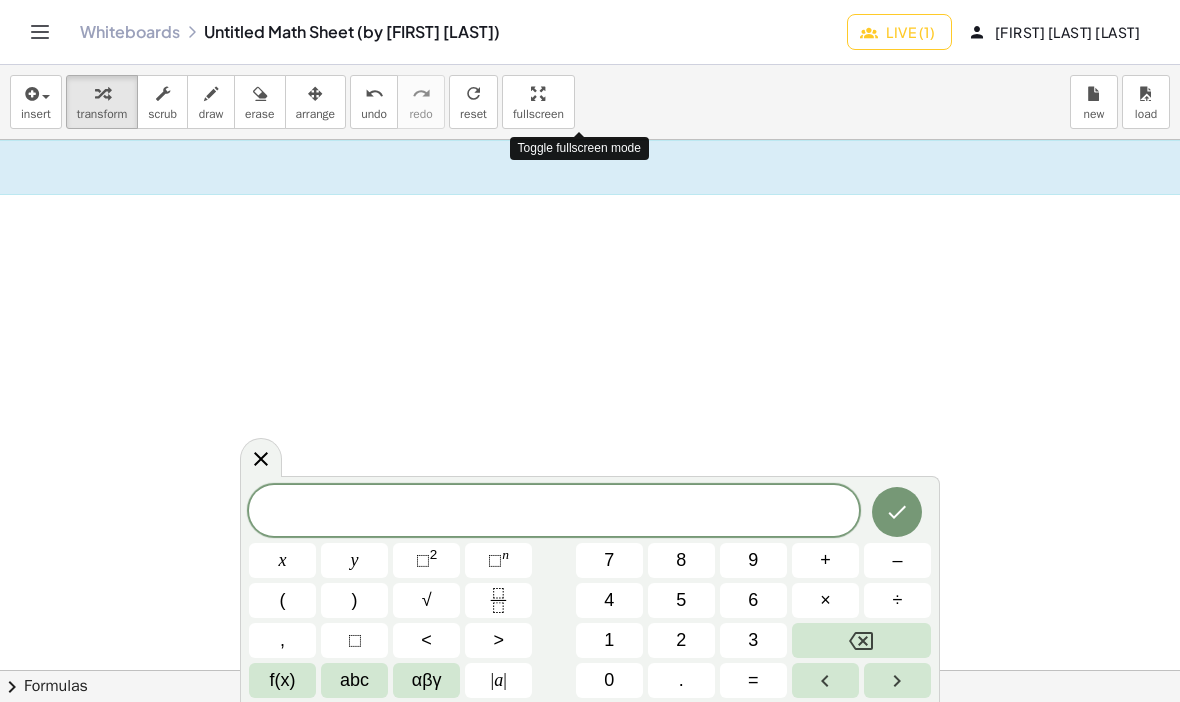 click at bounding box center [261, 457] 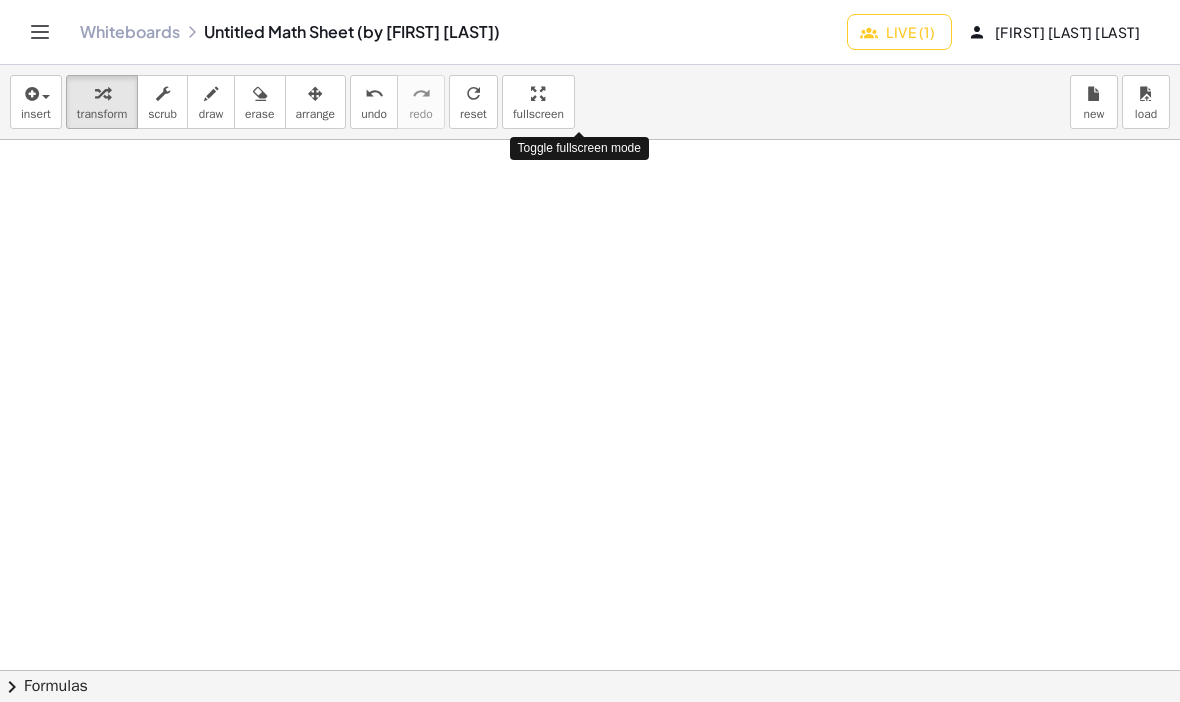 scroll, scrollTop: 246, scrollLeft: 479, axis: both 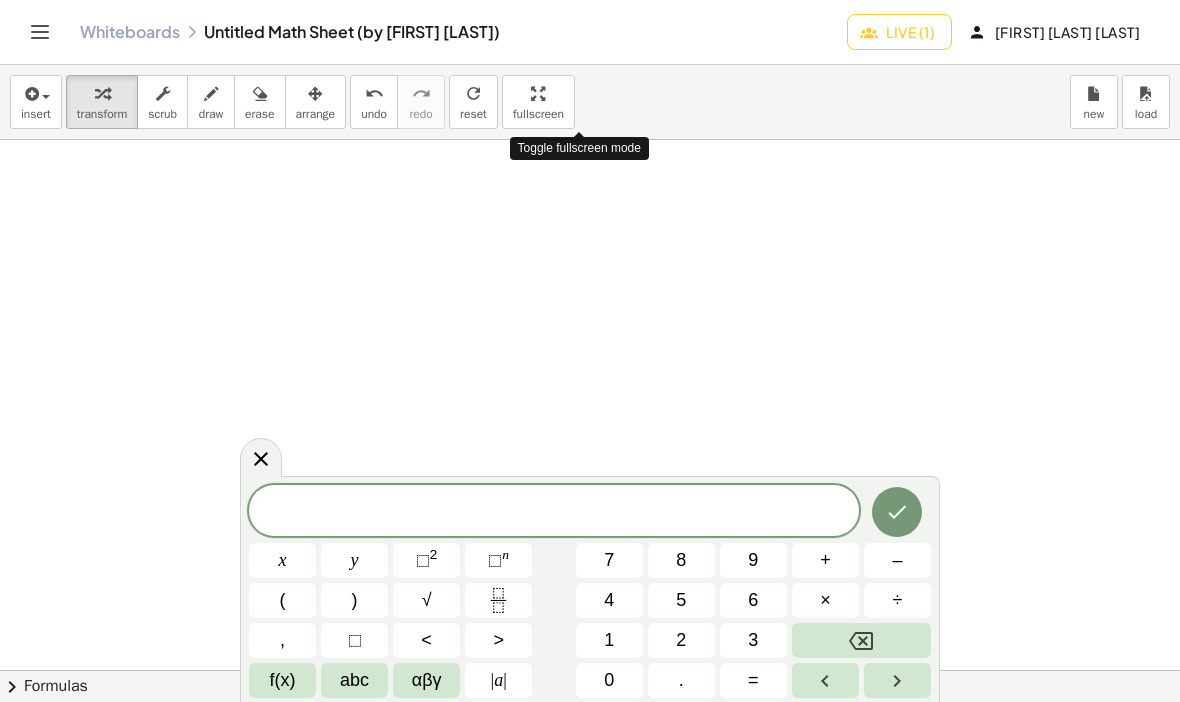 click 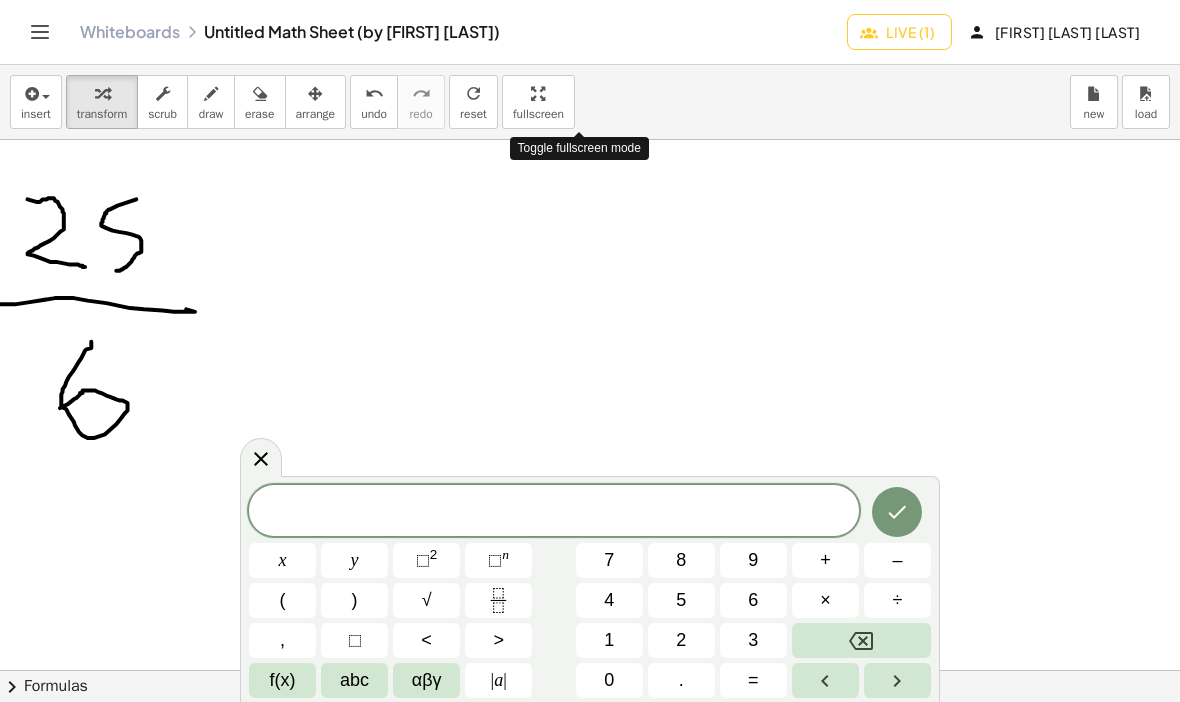 scroll, scrollTop: 0, scrollLeft: 211, axis: horizontal 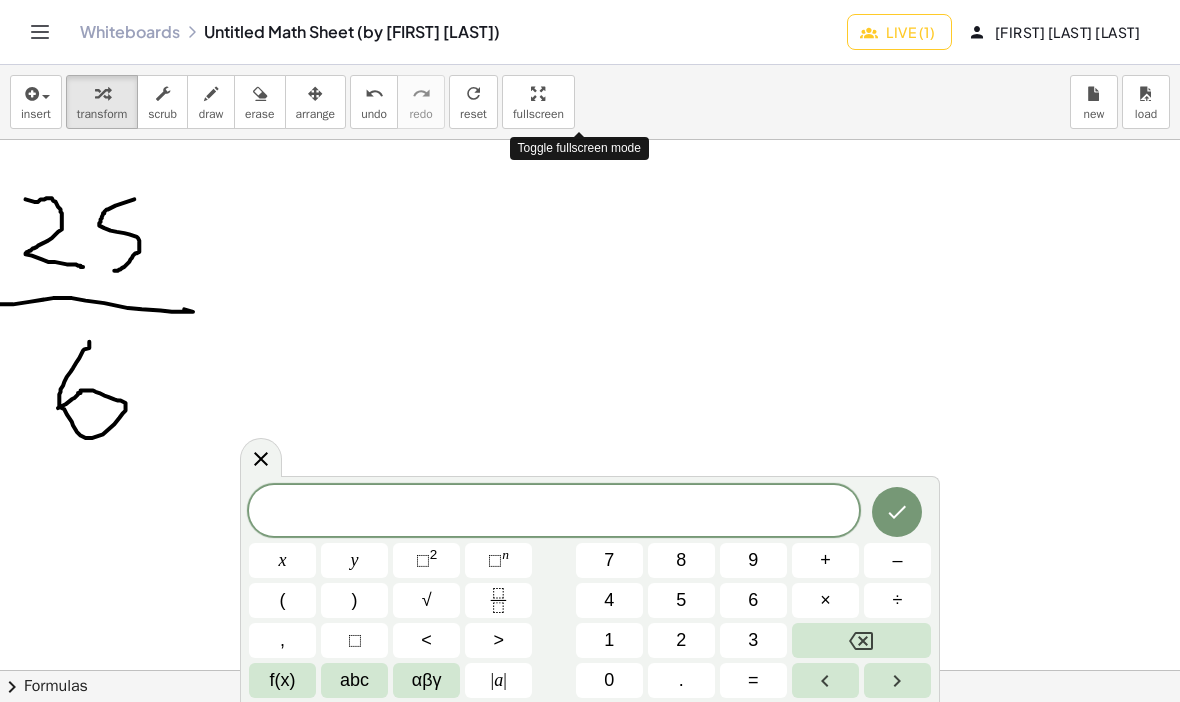 click 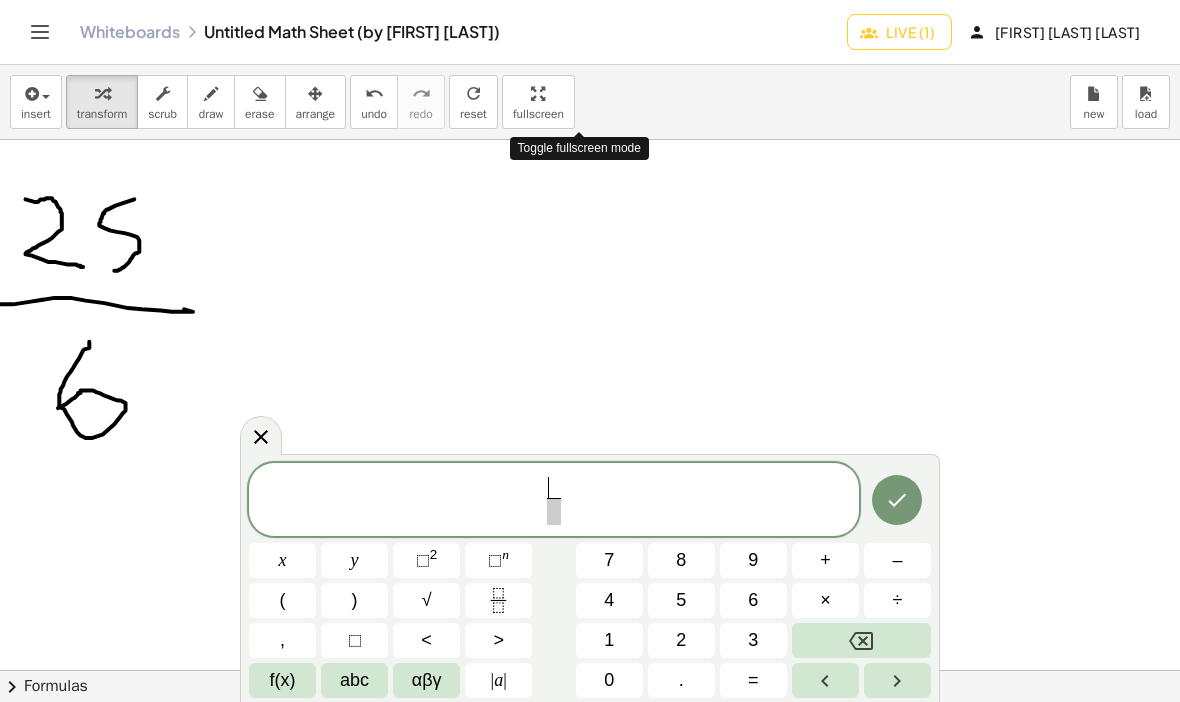 click on "2" at bounding box center (681, 640) 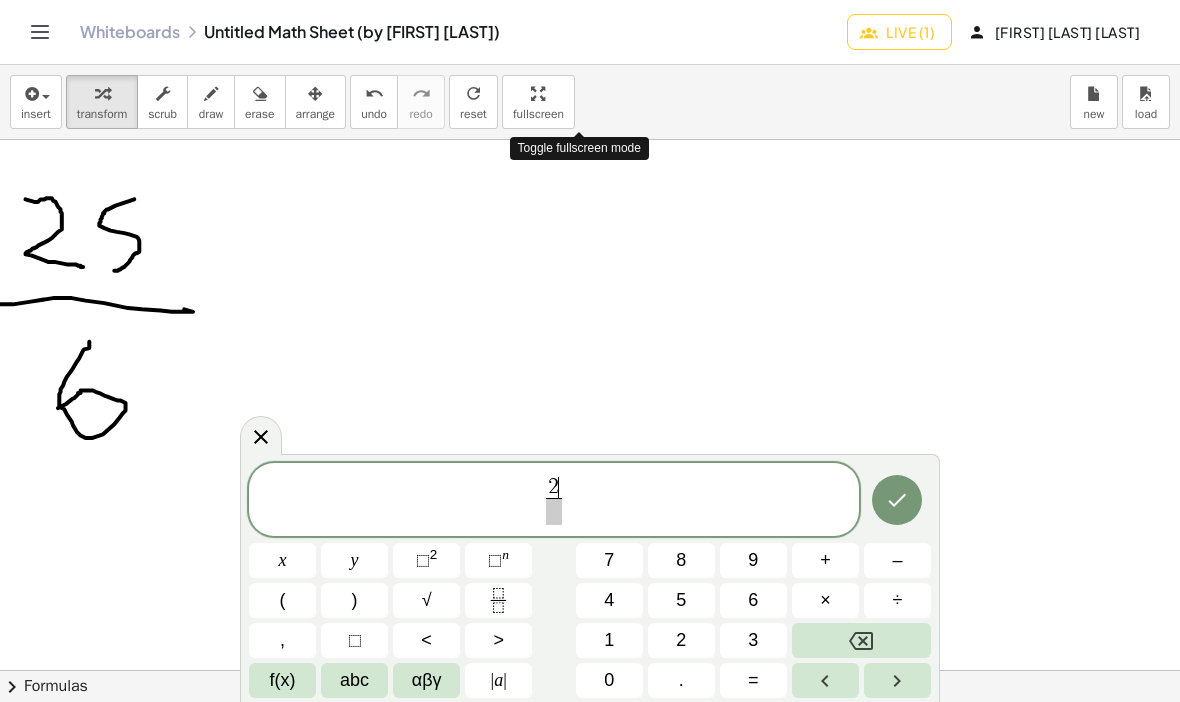 click on "2" at bounding box center [681, 640] 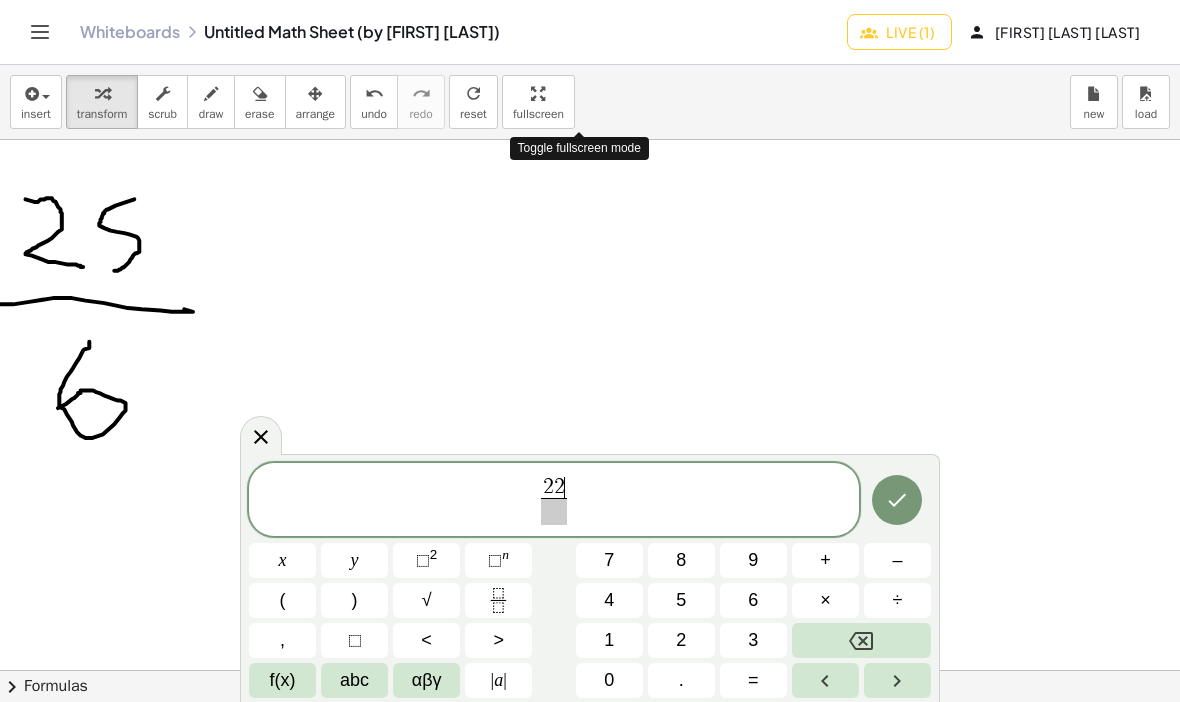 click at bounding box center (861, 640) 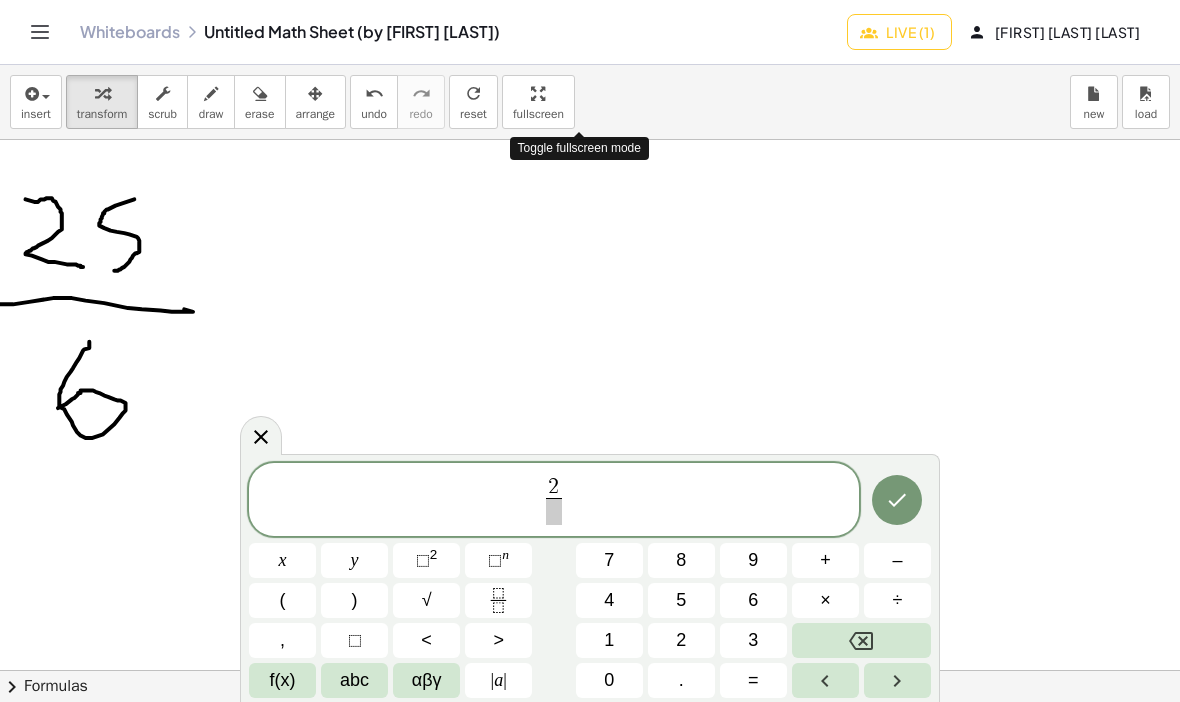 click on "5" at bounding box center (681, 600) 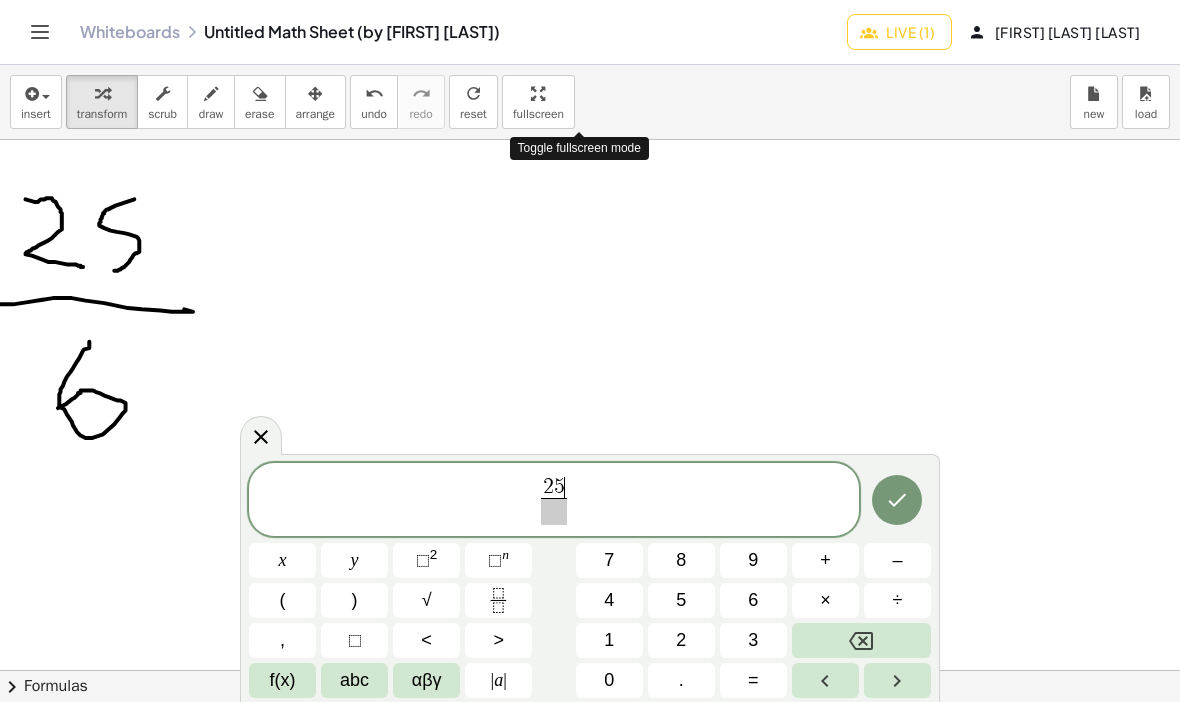 click at bounding box center [554, 511] 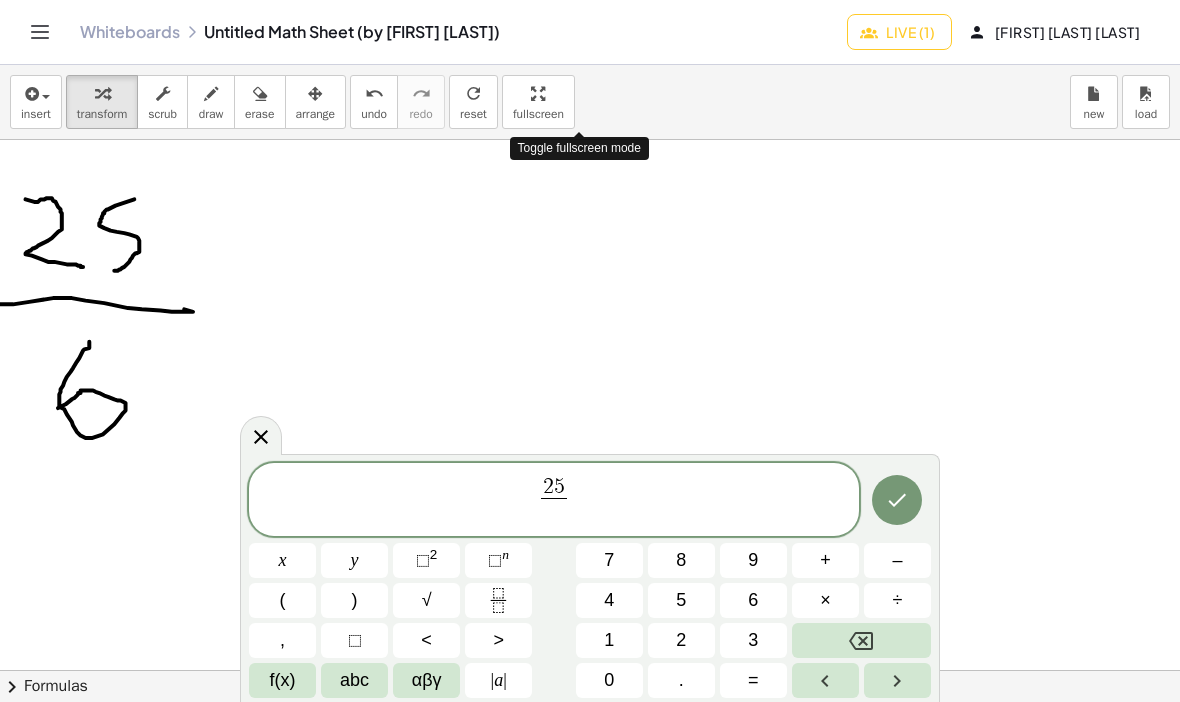 click on "6" at bounding box center [753, 600] 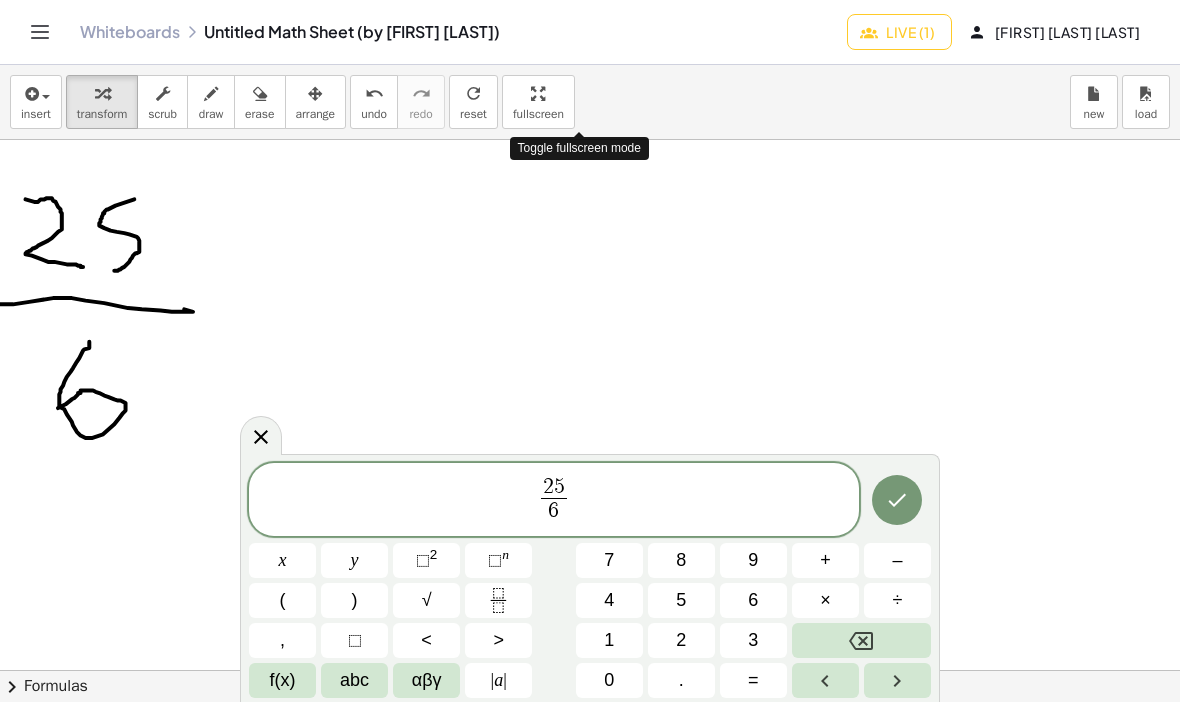 click at bounding box center [897, 500] 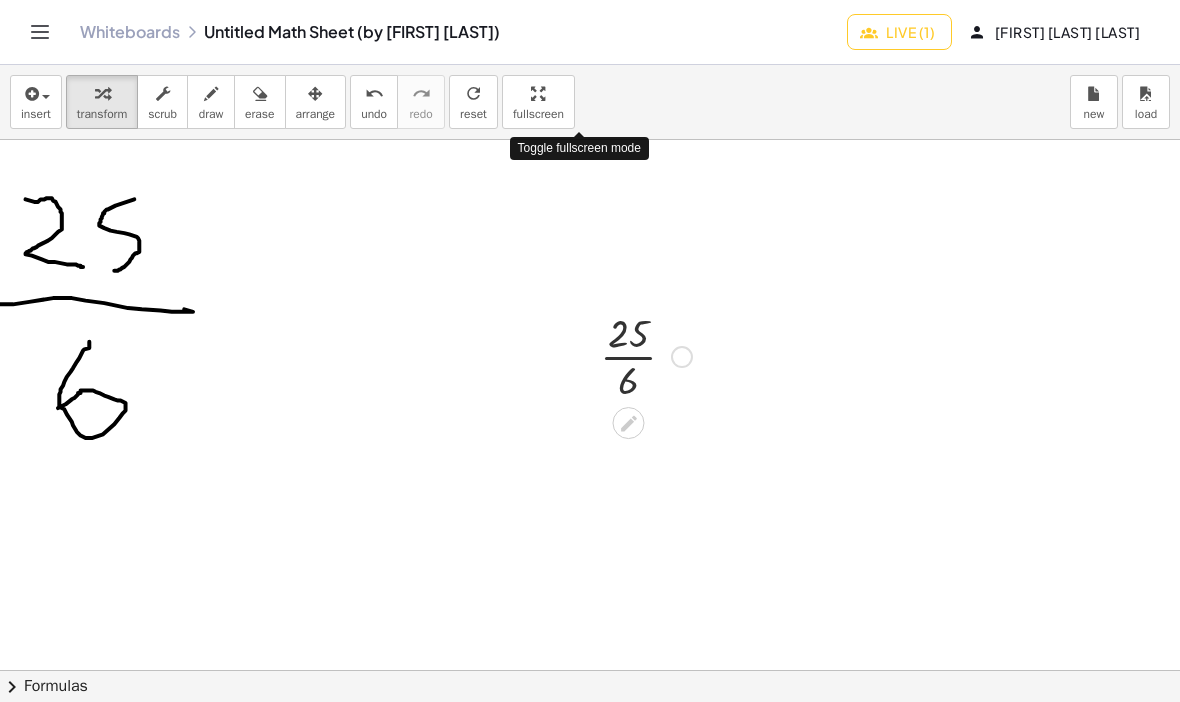 click 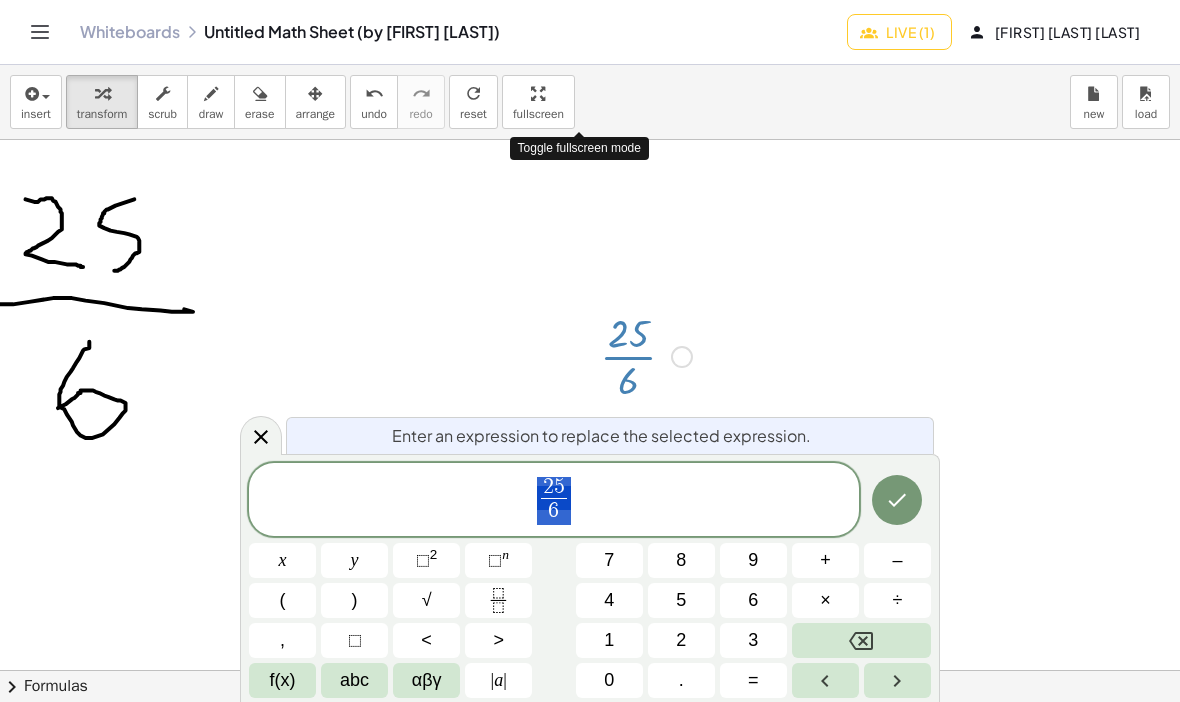 click 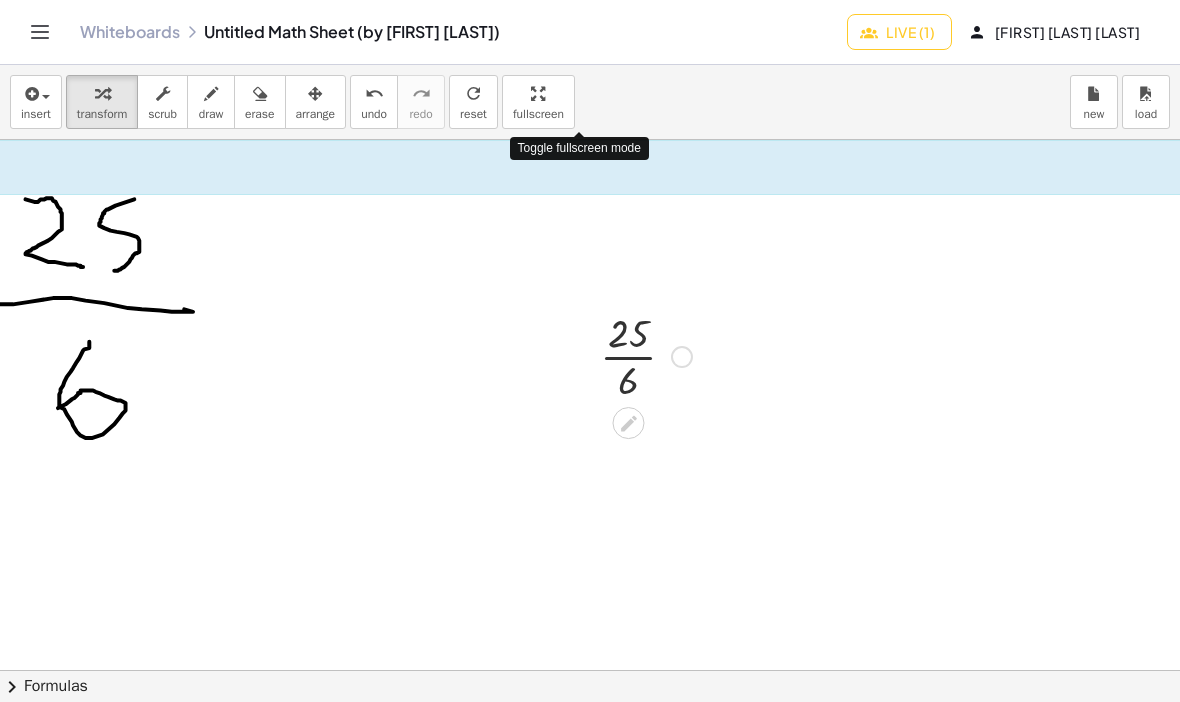 click 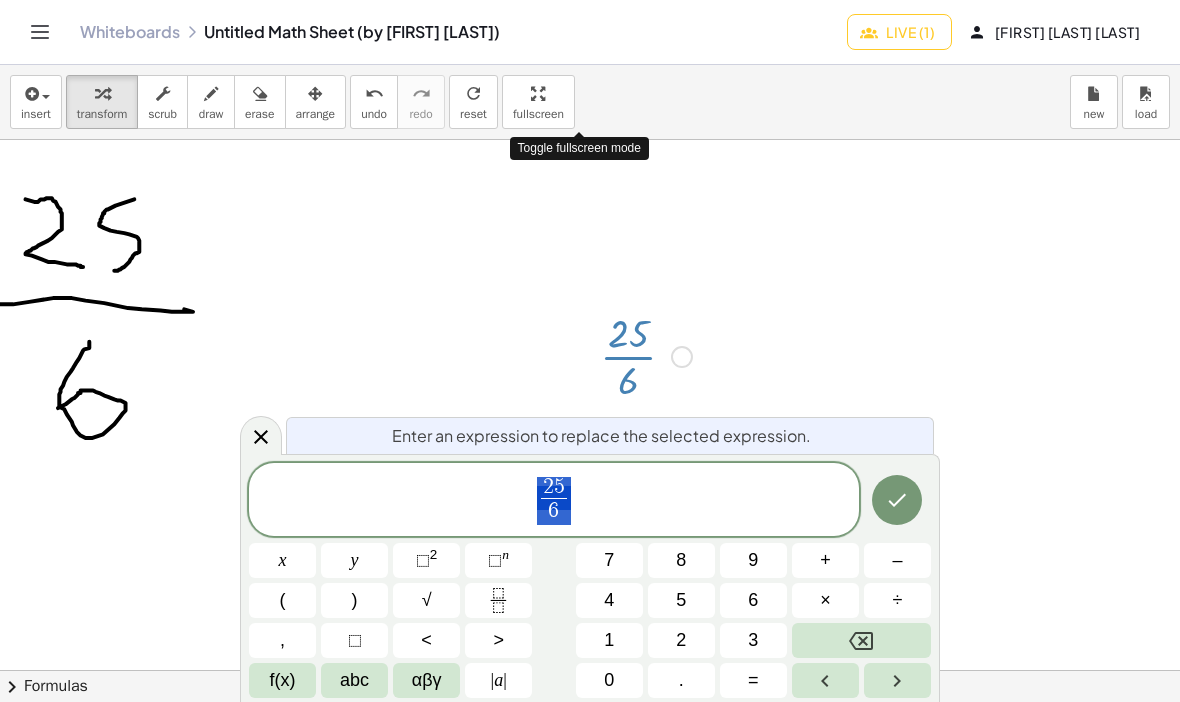 click 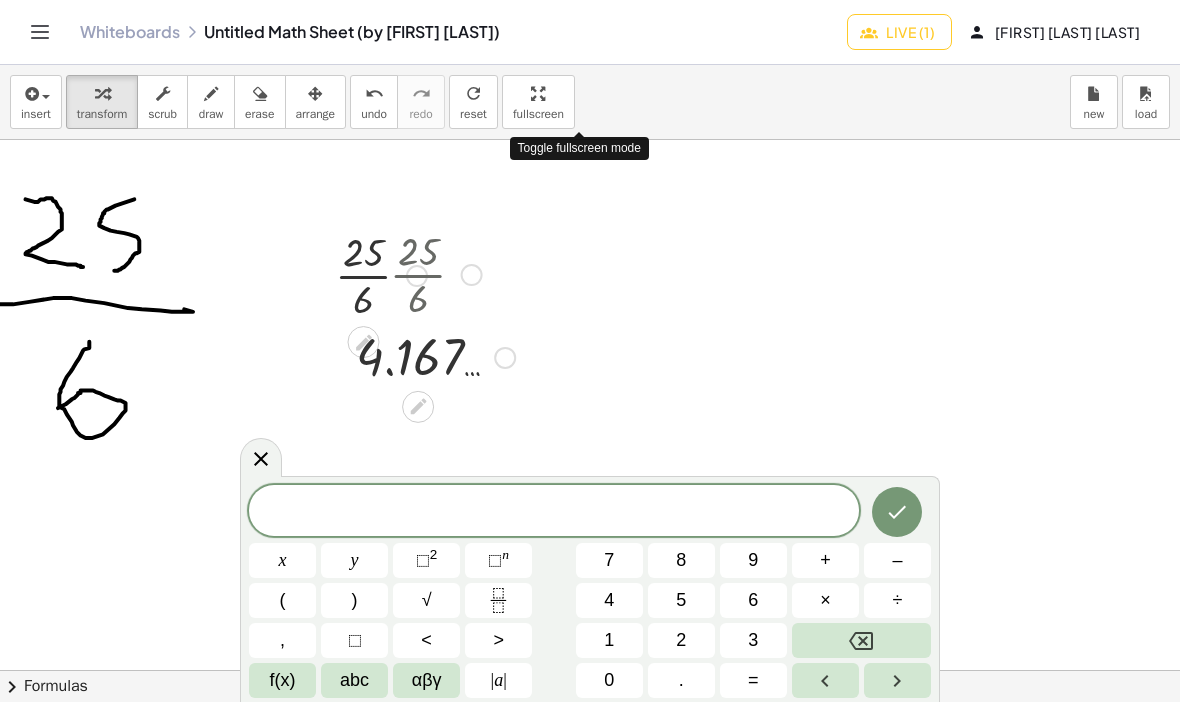 click 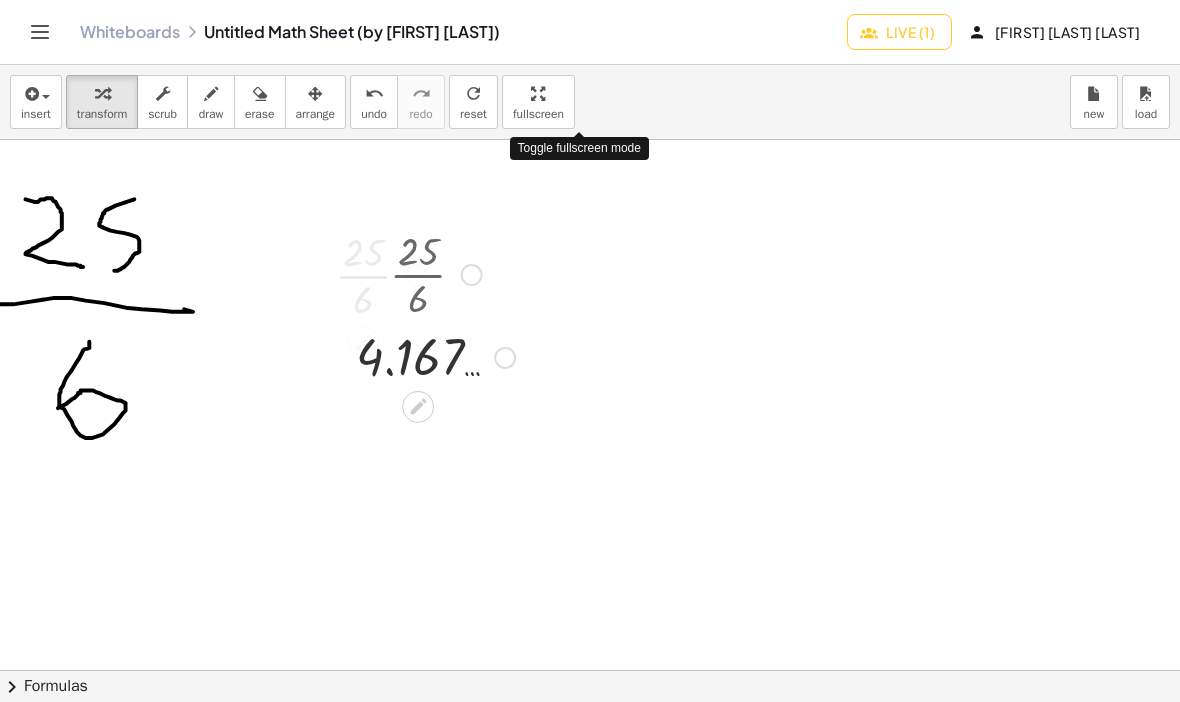 click 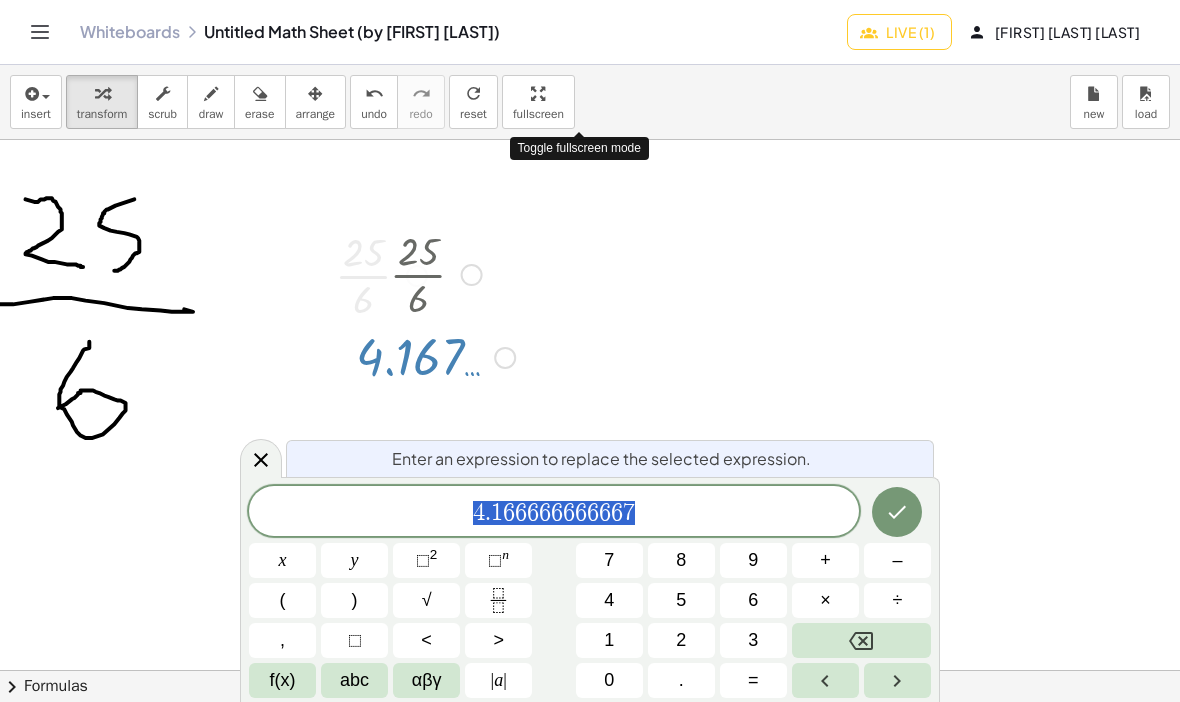 click 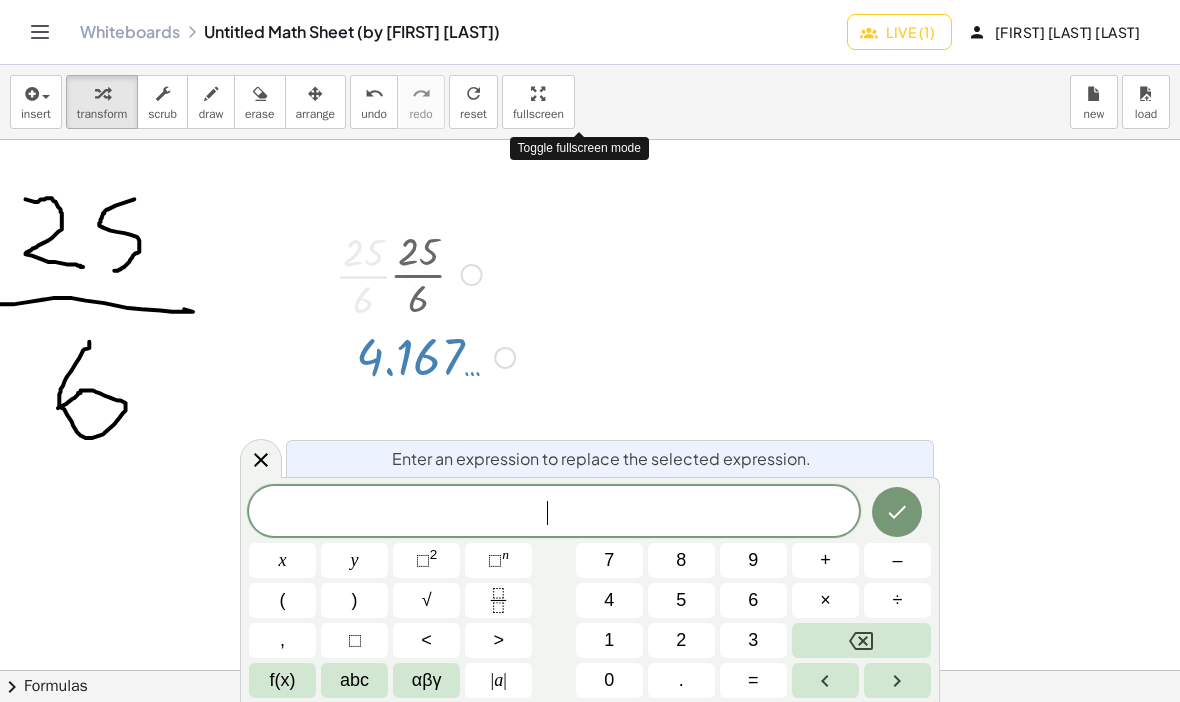 click 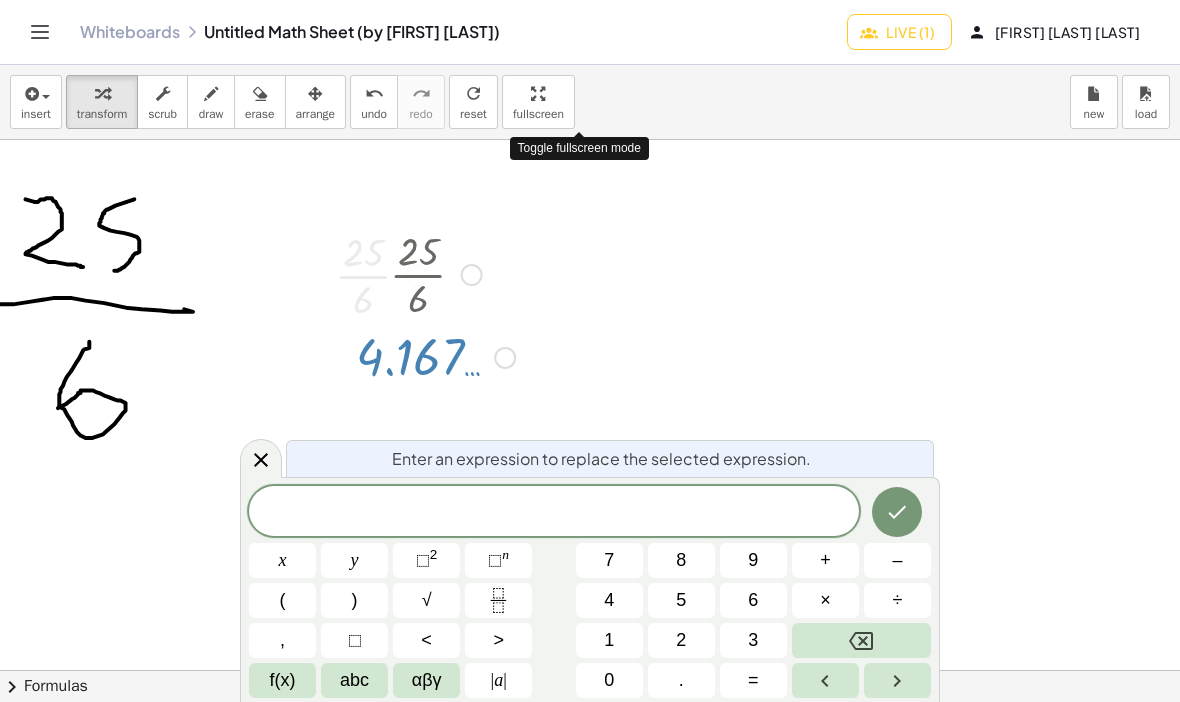 click 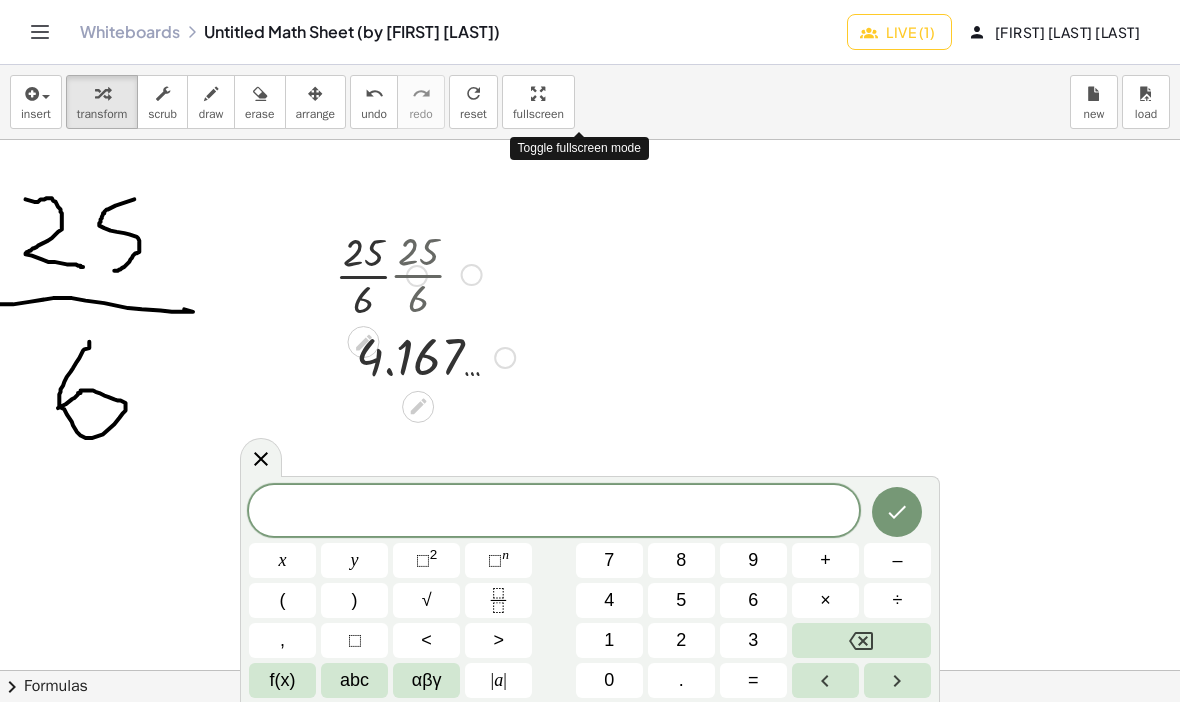 click at bounding box center (861, 640) 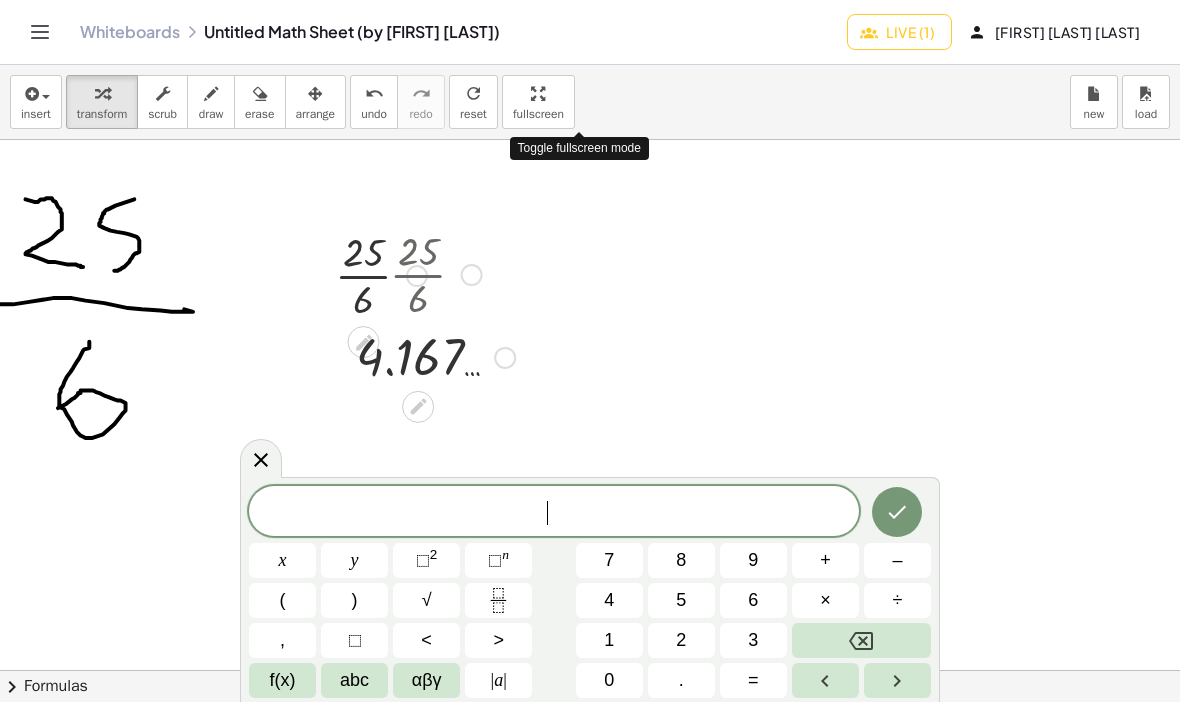 click at bounding box center [861, 640] 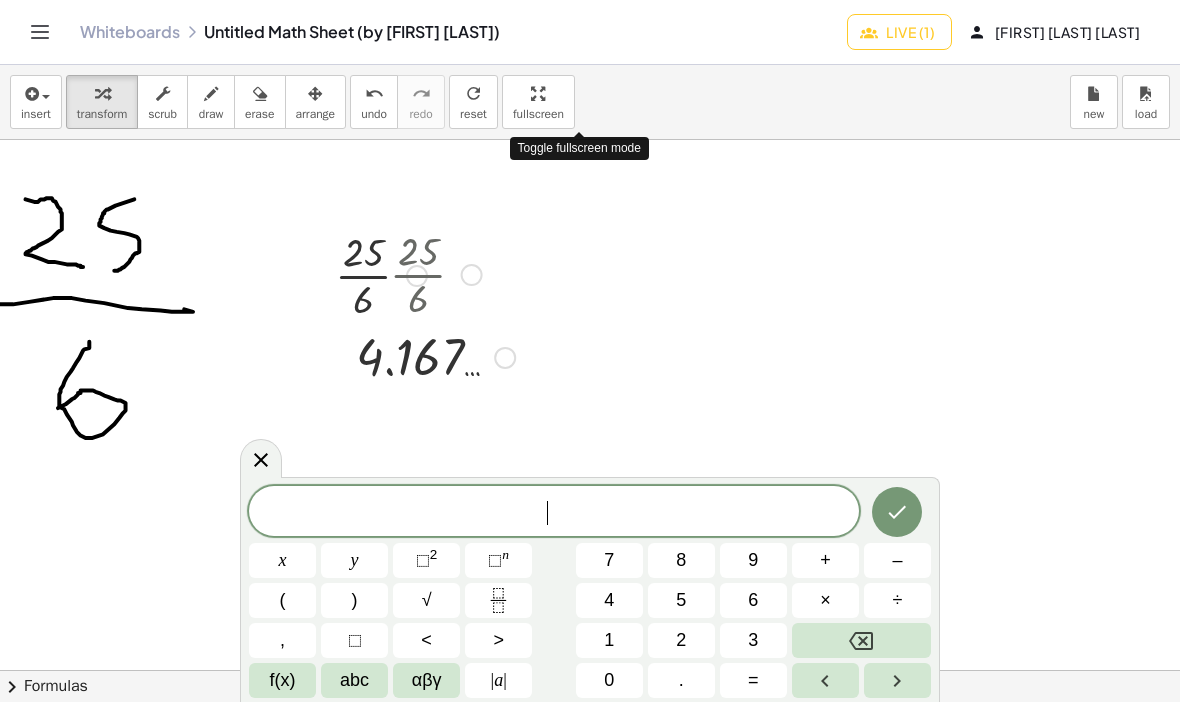 click 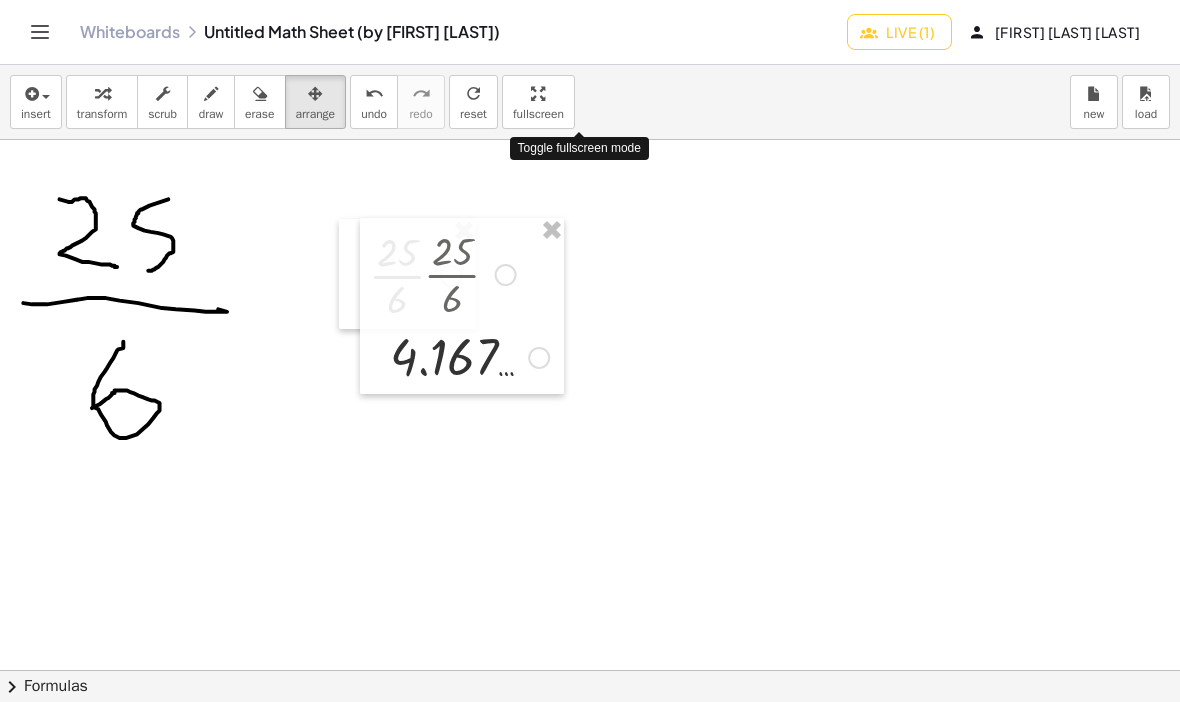 scroll, scrollTop: 0, scrollLeft: 180, axis: horizontal 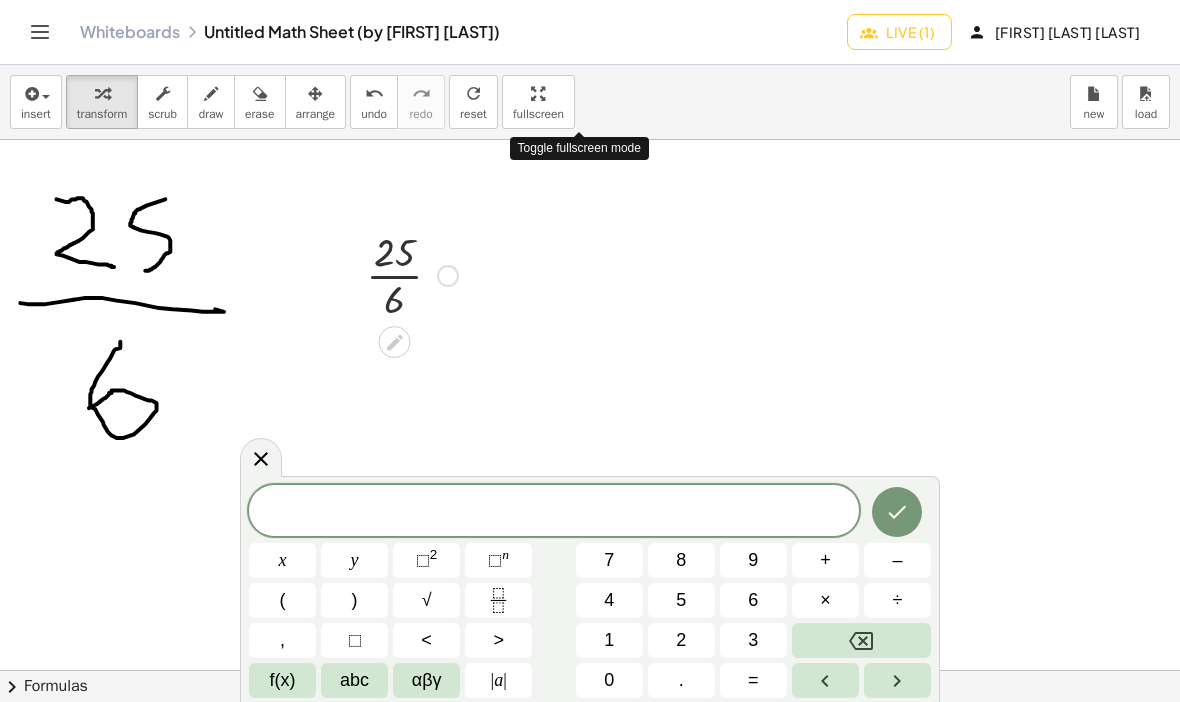 click at bounding box center [554, 512] 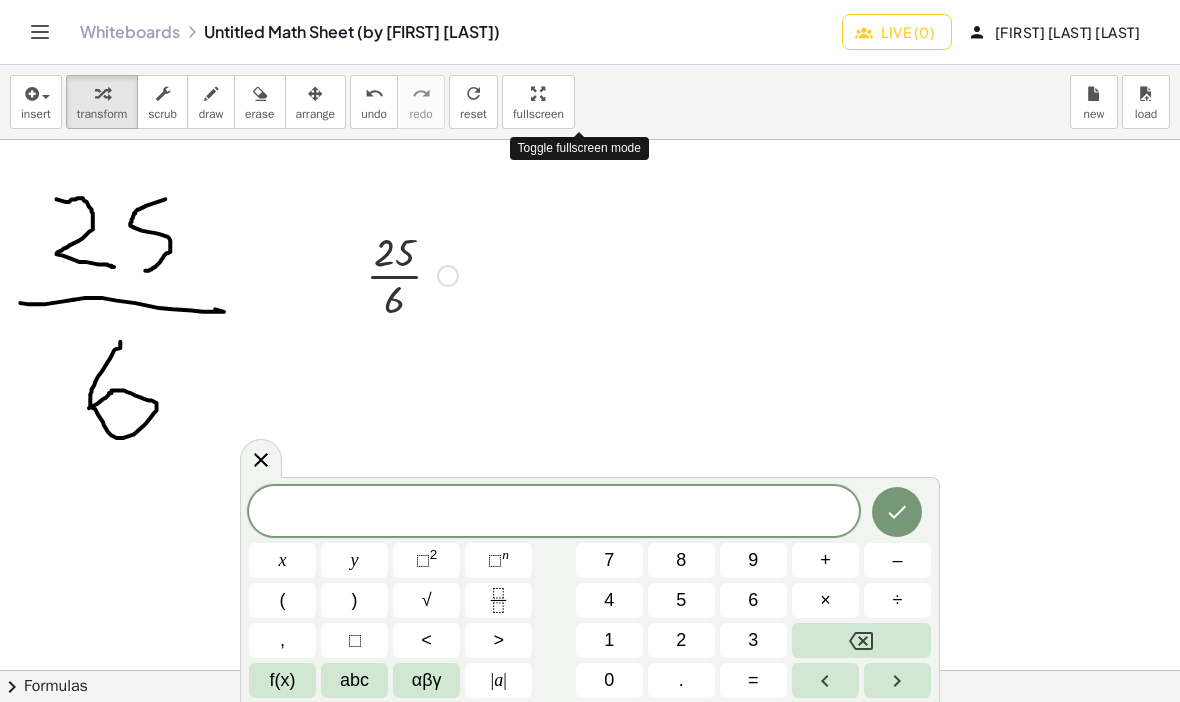 click at bounding box center [498, 600] 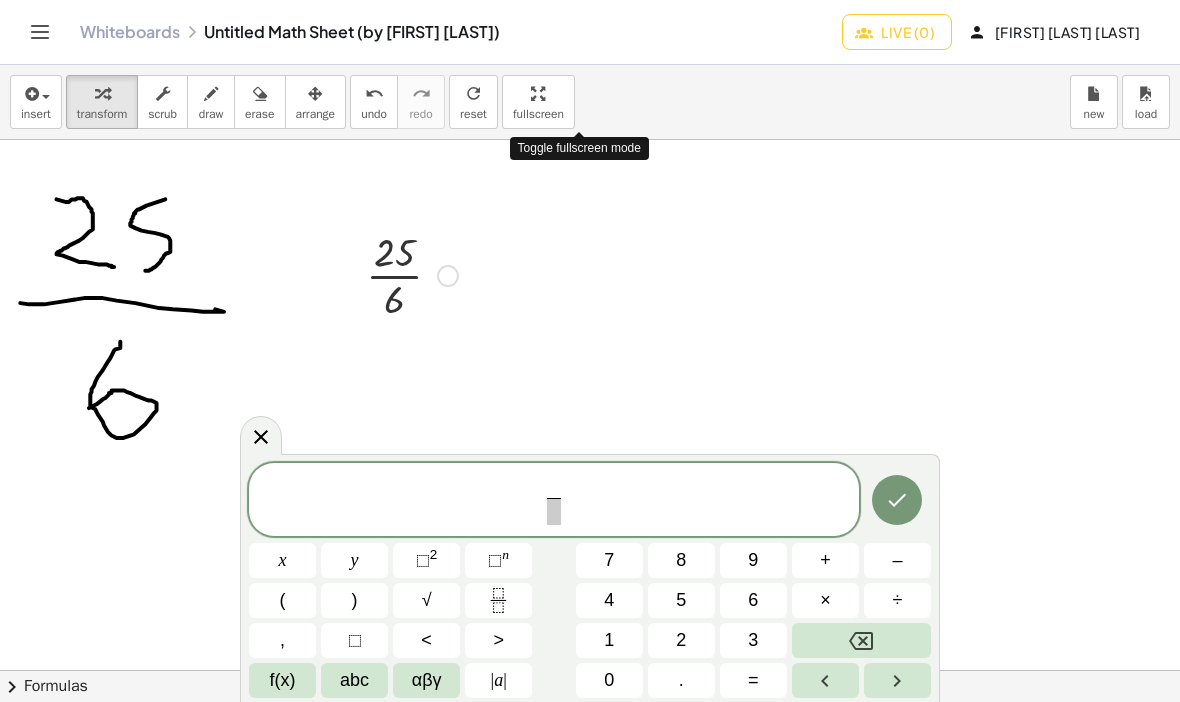 click at bounding box center [861, 640] 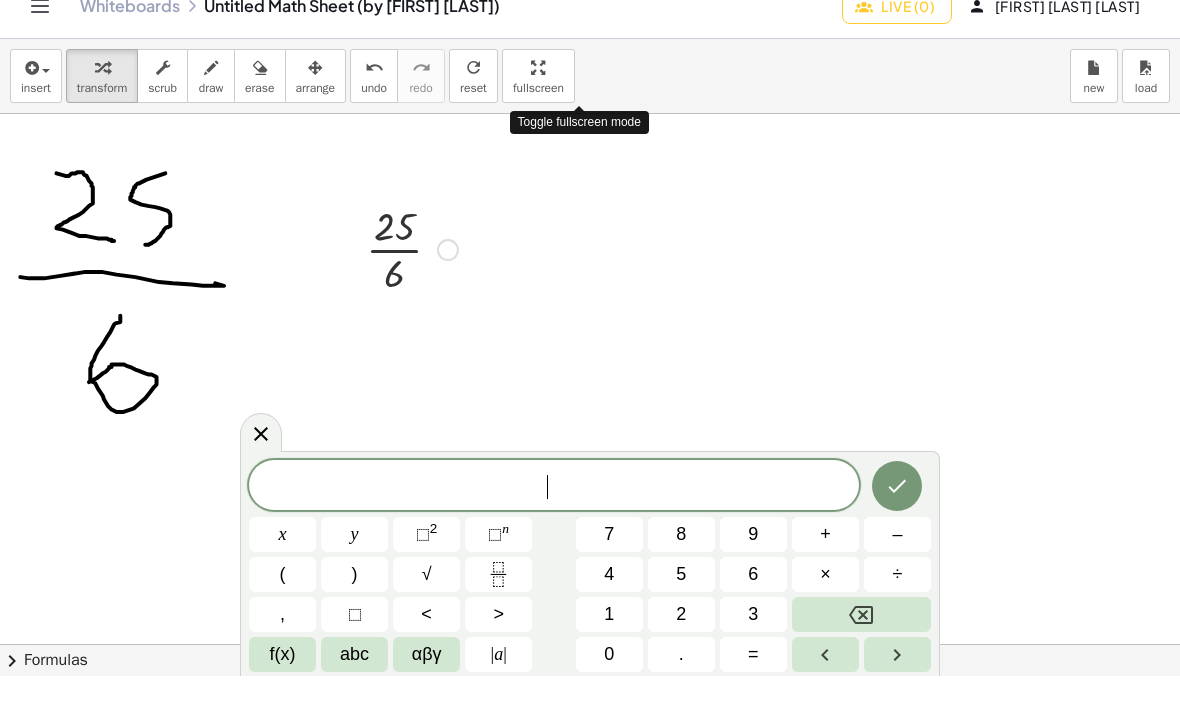 scroll, scrollTop: 70, scrollLeft: 0, axis: vertical 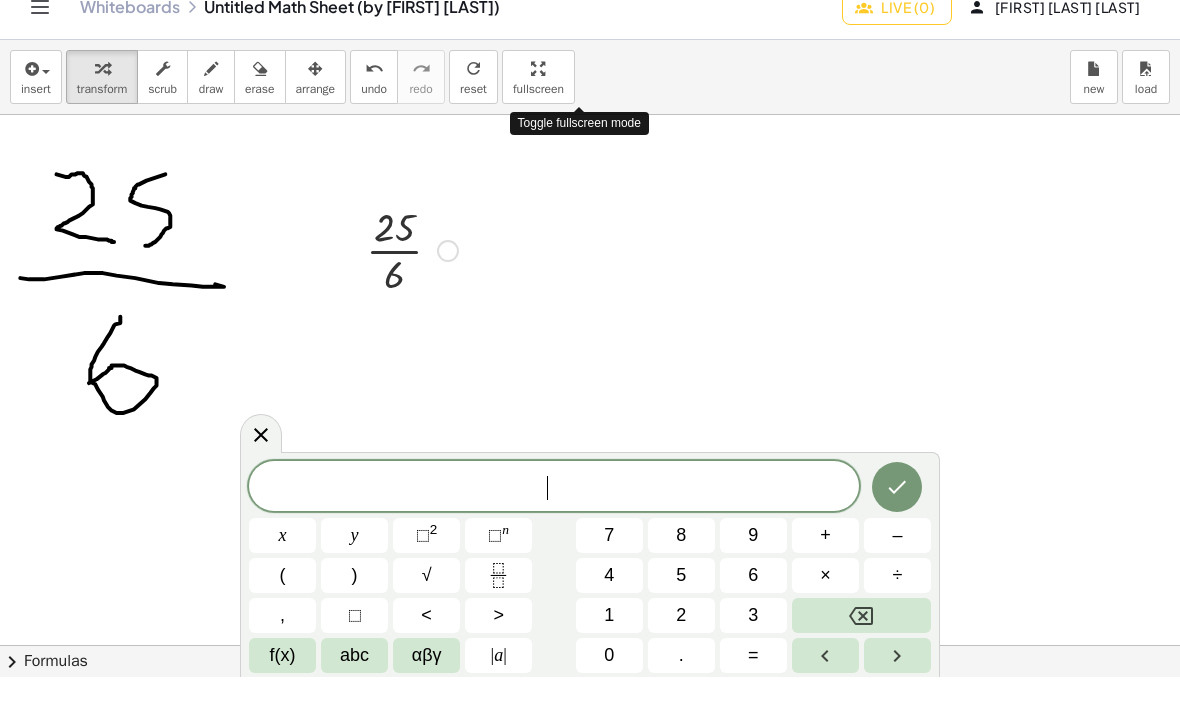 click on "f(x)" at bounding box center (283, 680) 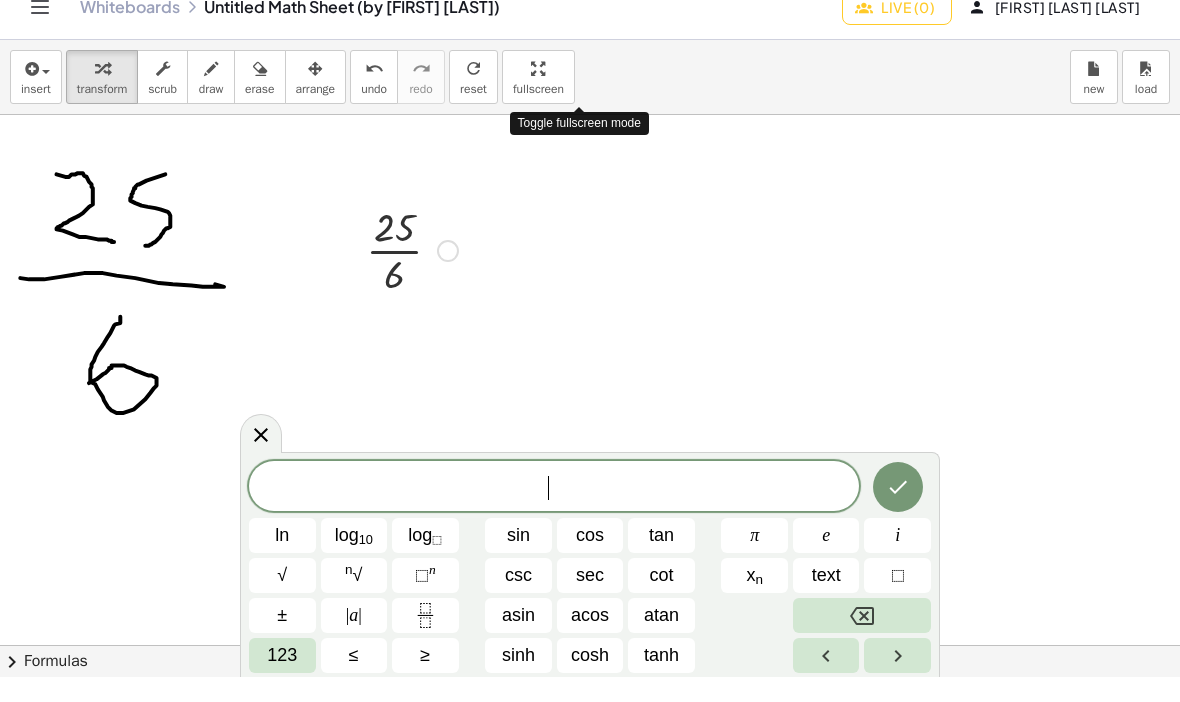 click on "123" at bounding box center (282, 680) 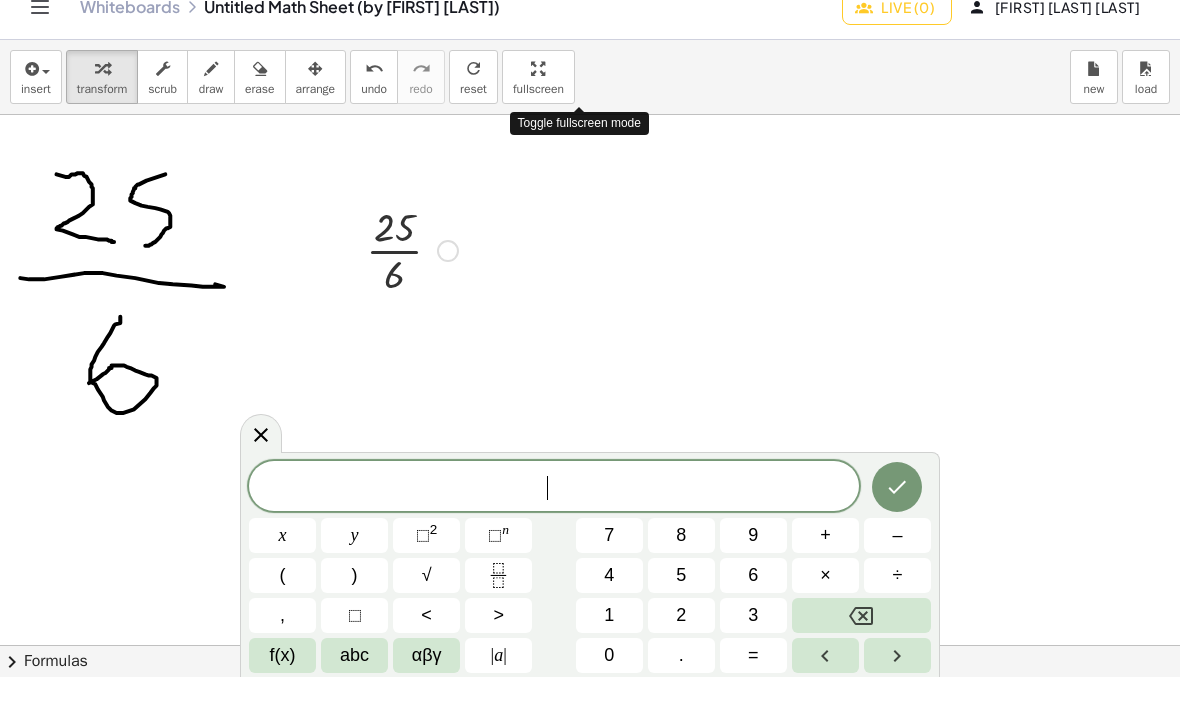 click on "6" at bounding box center (753, 600) 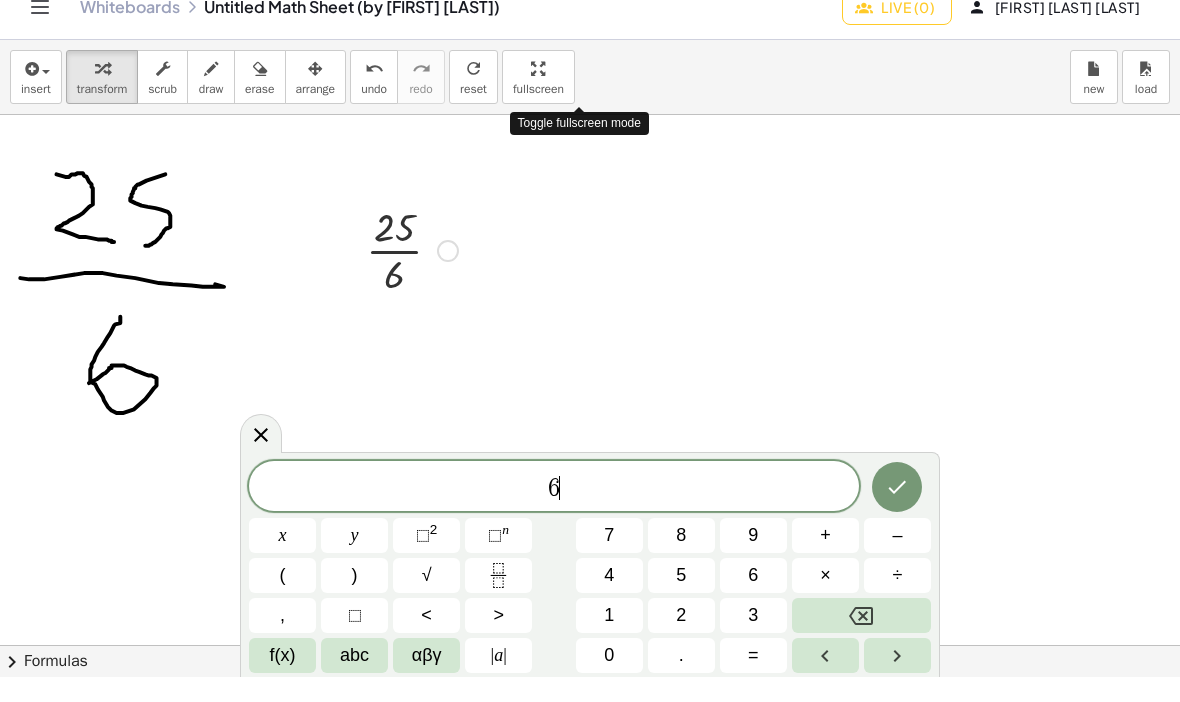 click on "÷" at bounding box center [898, 600] 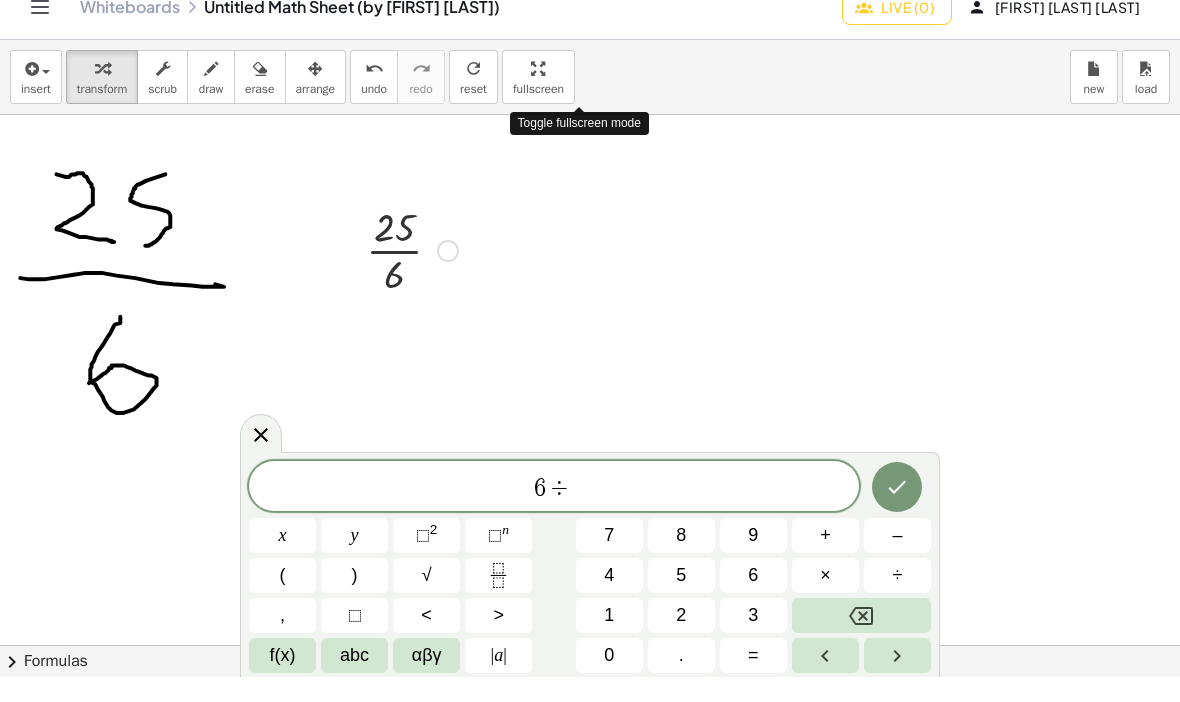 click 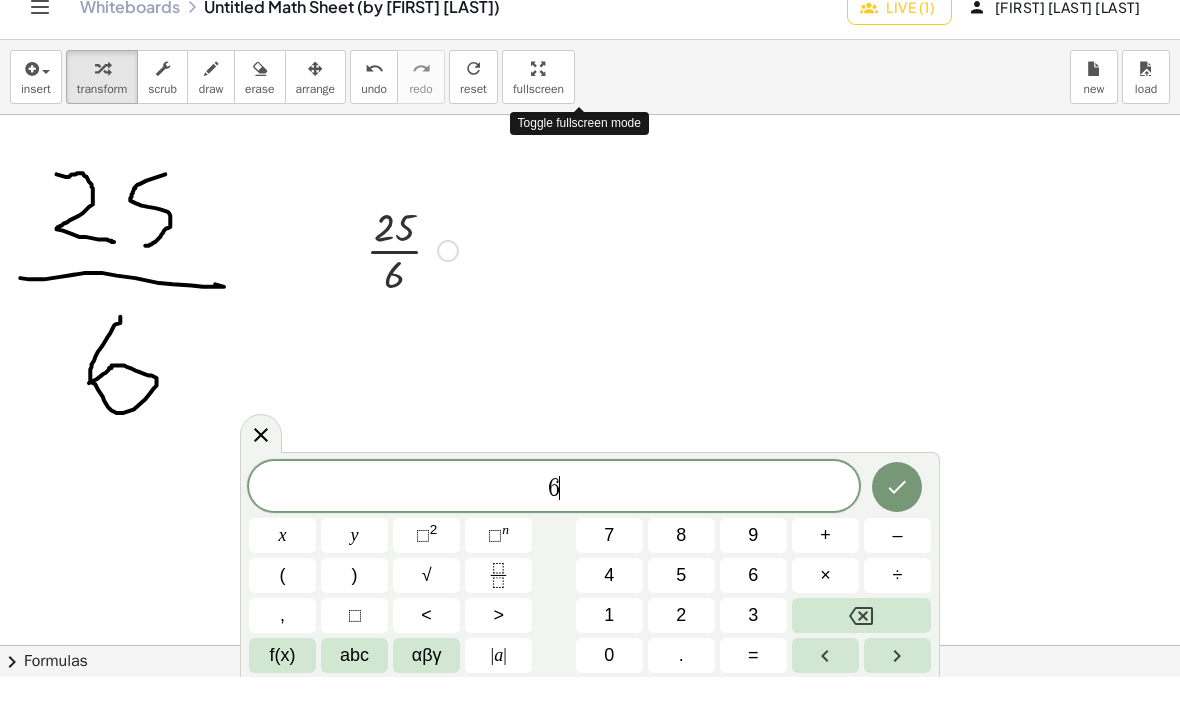 click 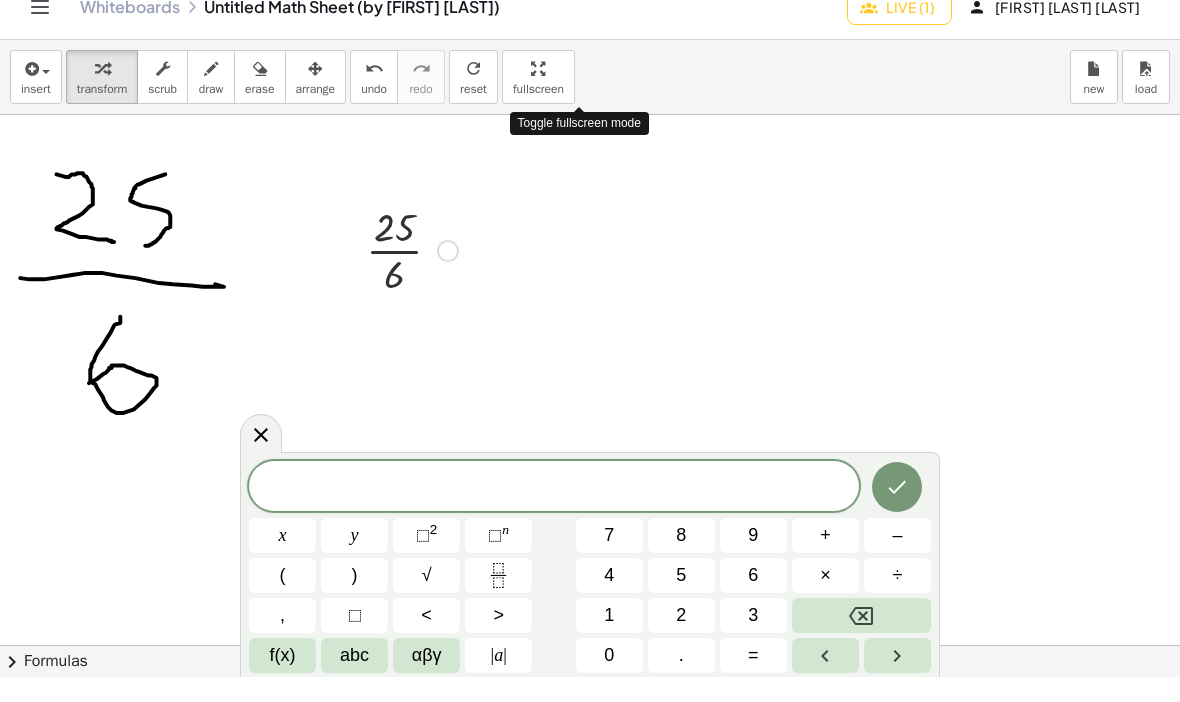 click on "2" at bounding box center [681, 640] 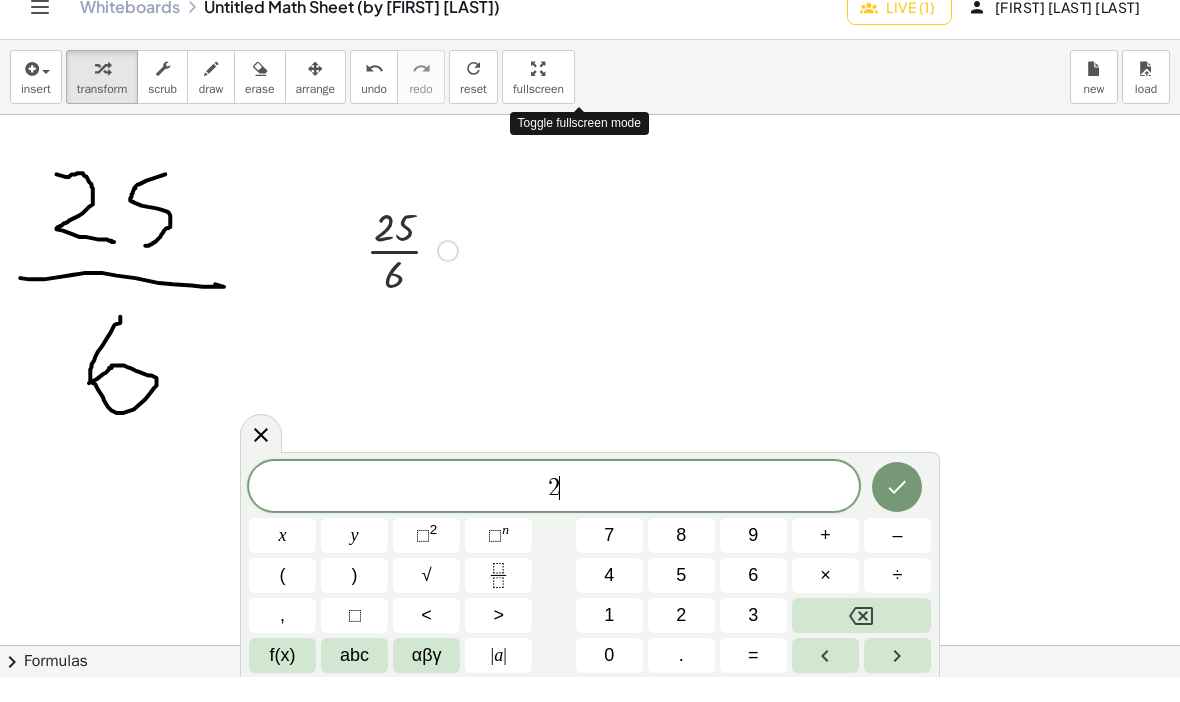 click on "5" at bounding box center [681, 600] 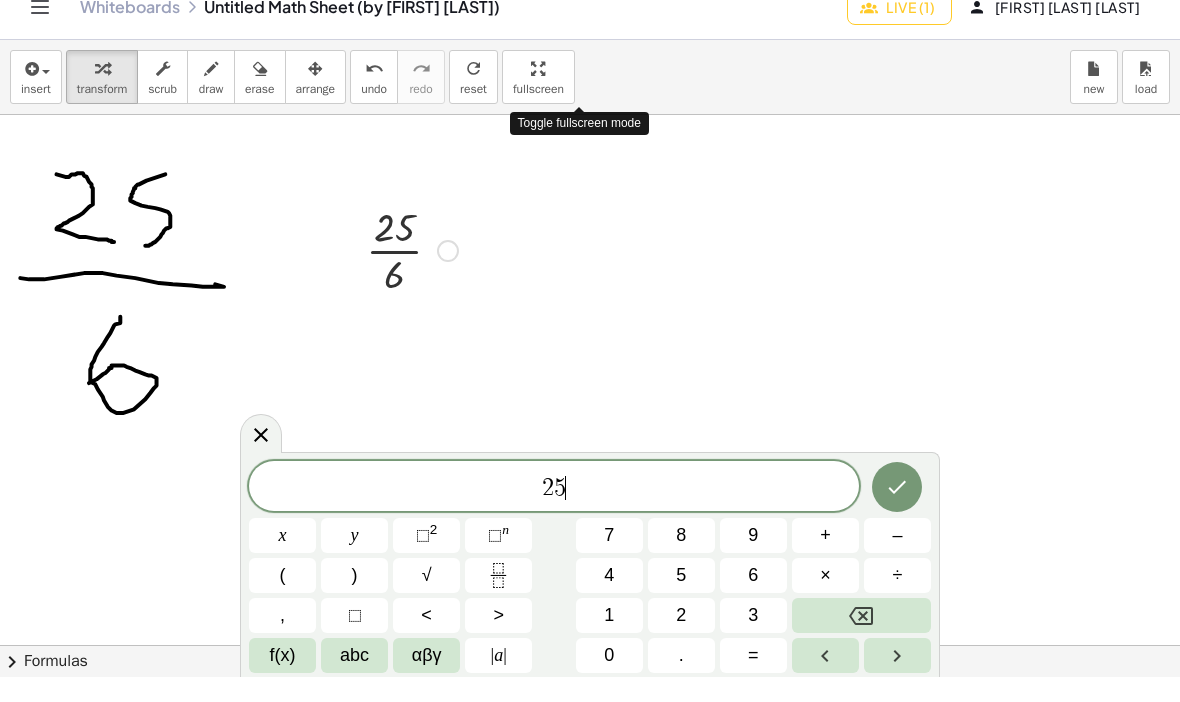 click on "÷" at bounding box center [897, 600] 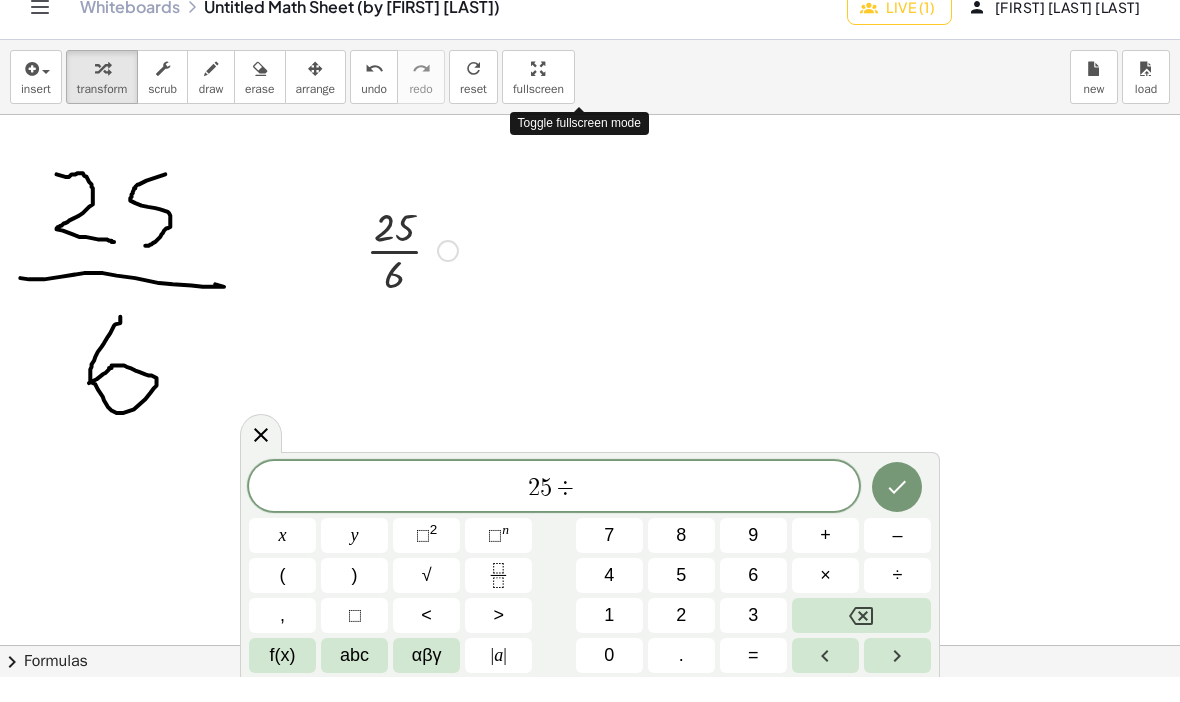 click on "6" at bounding box center (753, 600) 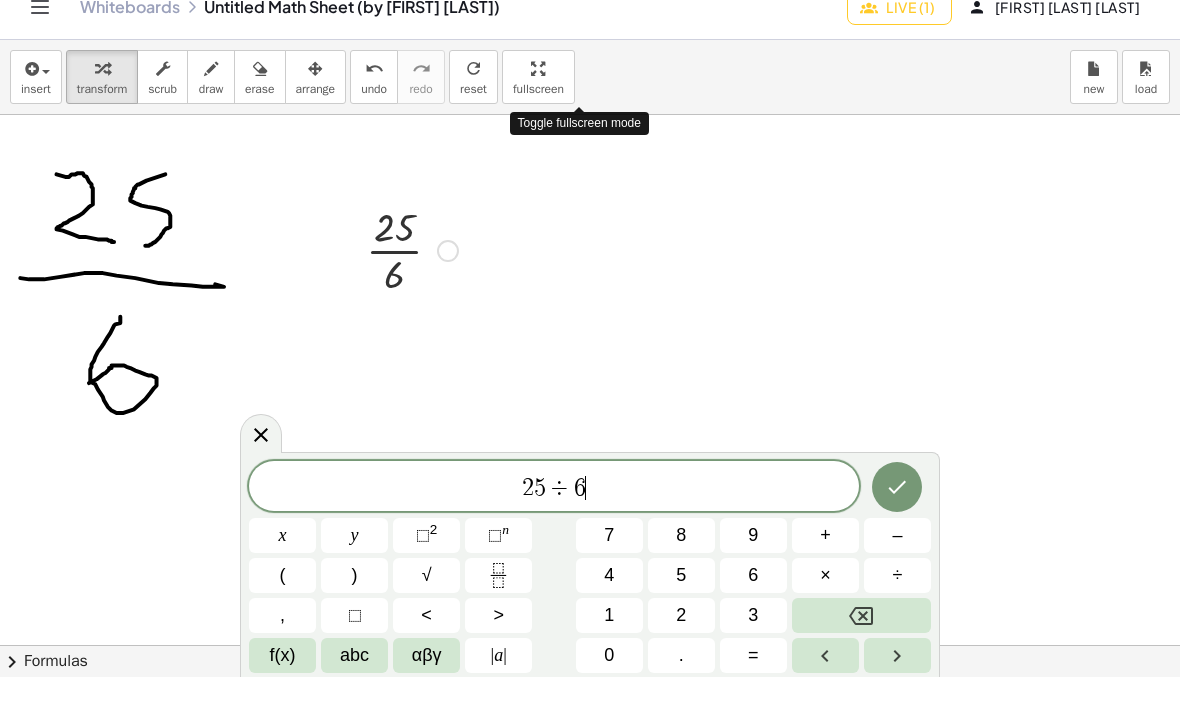 click on "2 5 ÷ 6 ​ x y ⬚ 2 ⬚ n 7 8 9 + – ( ) √ 4 5 6 × ÷ , ⬚ < > 1 2 3 f(x) abc αβγ | a | 0 . =" at bounding box center [590, 589] 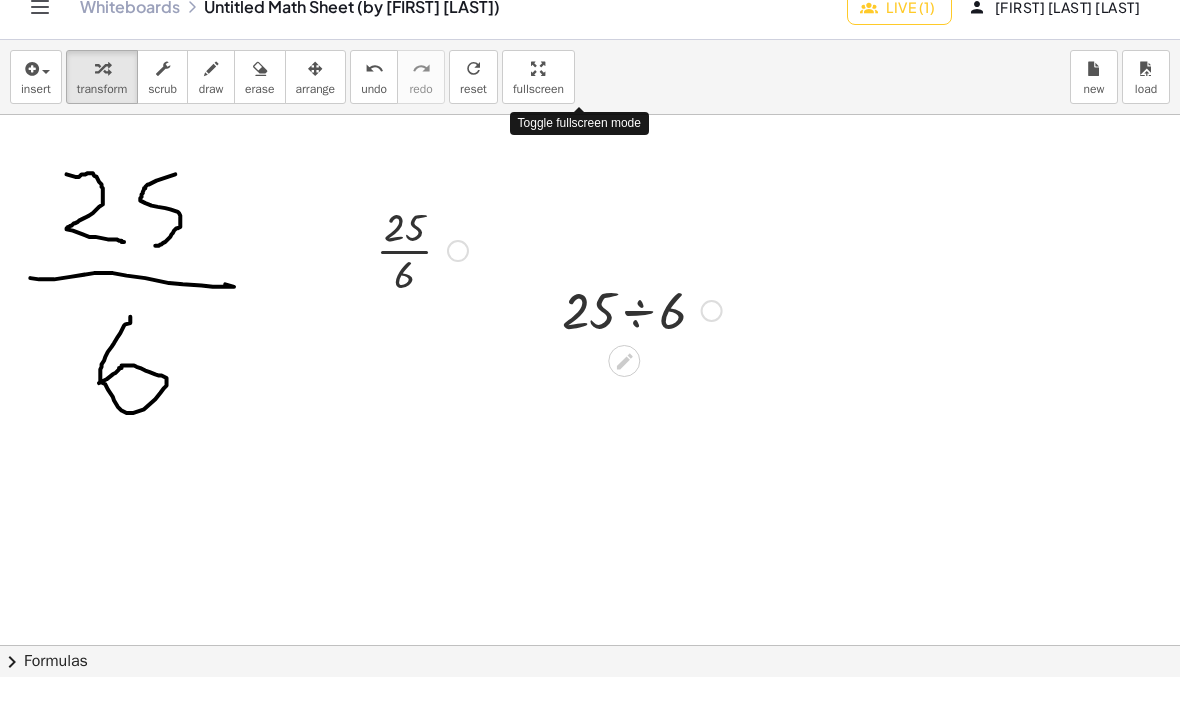 scroll, scrollTop: 0, scrollLeft: 157, axis: horizontal 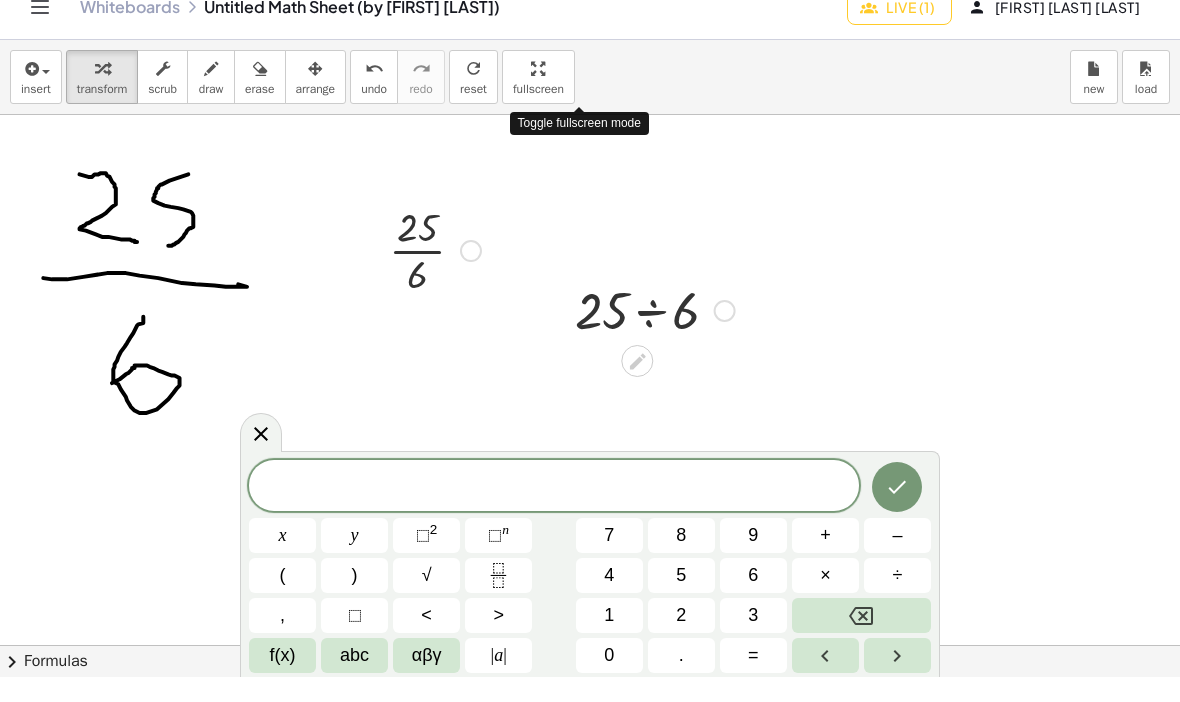 click at bounding box center [261, 457] 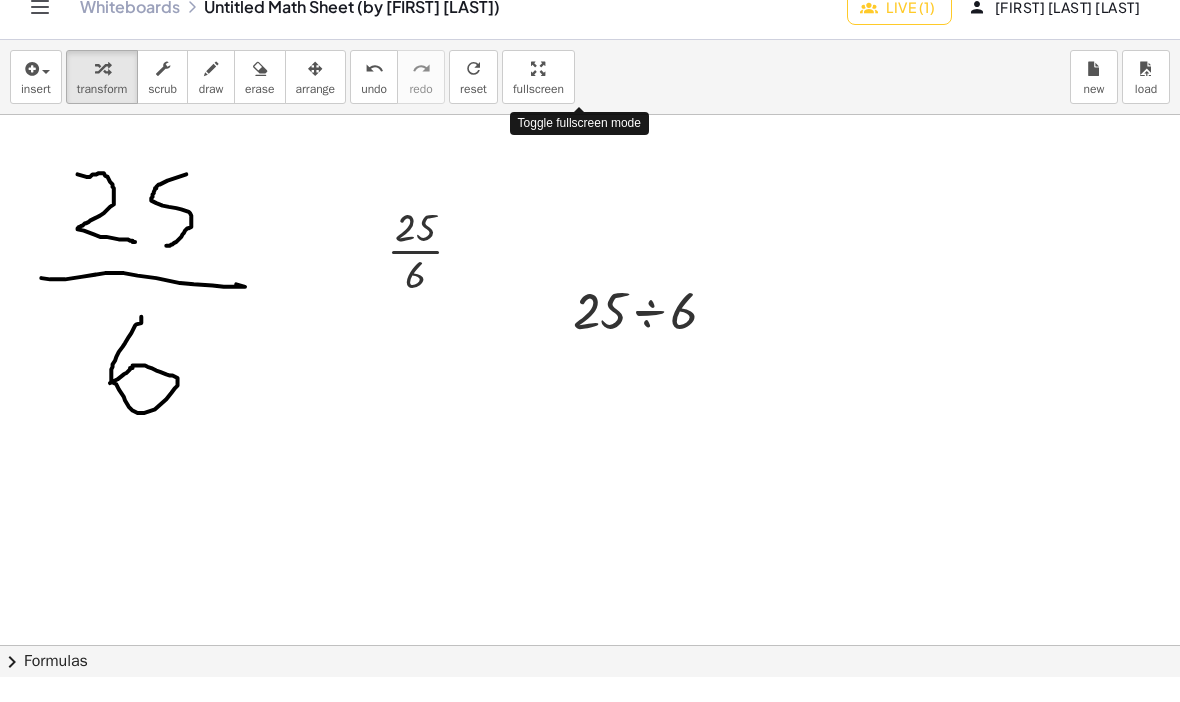 scroll, scrollTop: 0, scrollLeft: 154, axis: horizontal 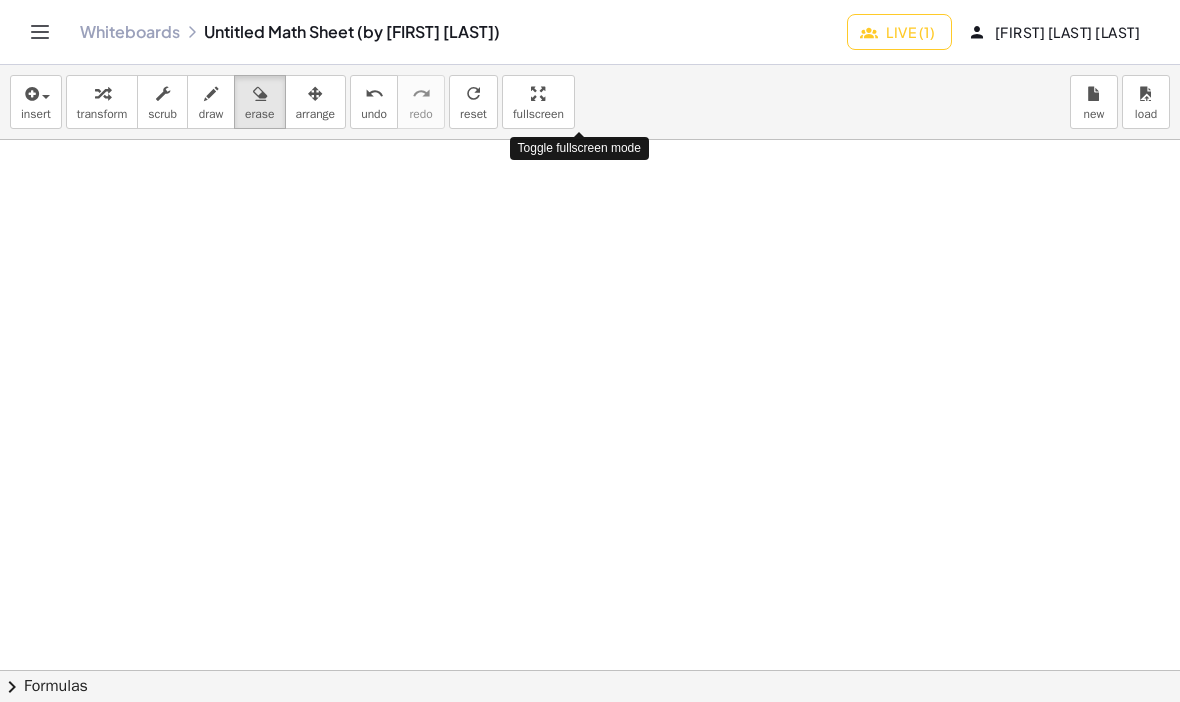 click on "undo undo" at bounding box center (374, 102) 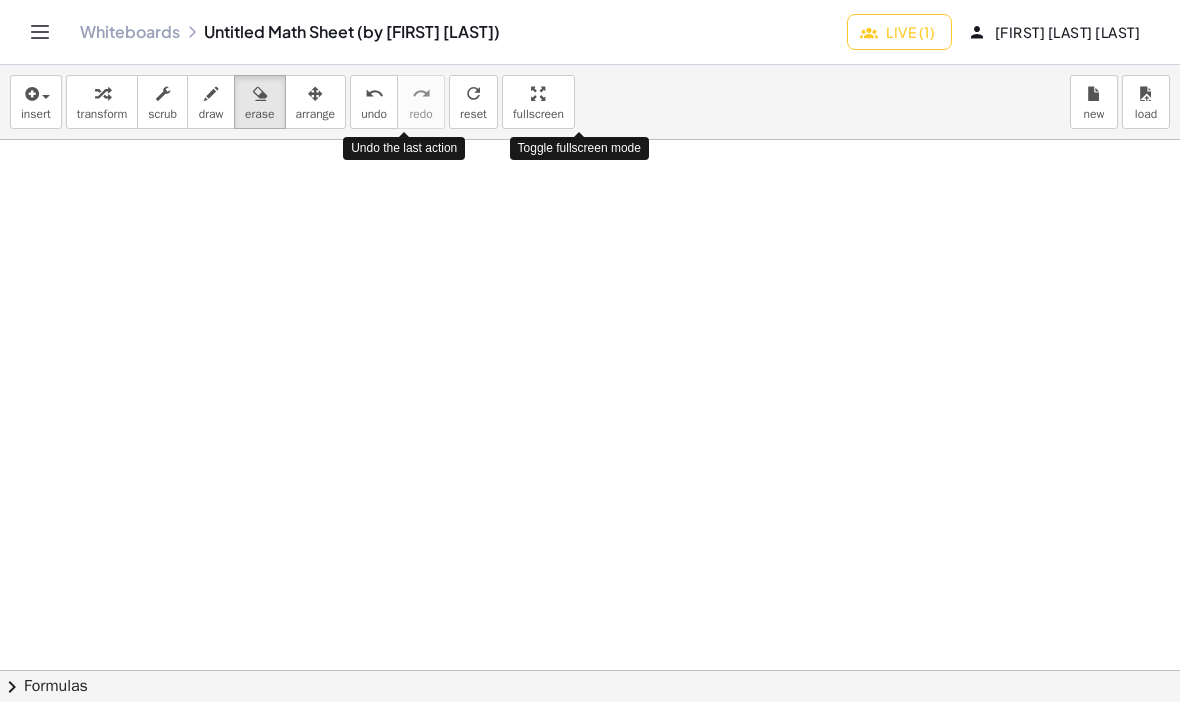 click on "Live (1)" 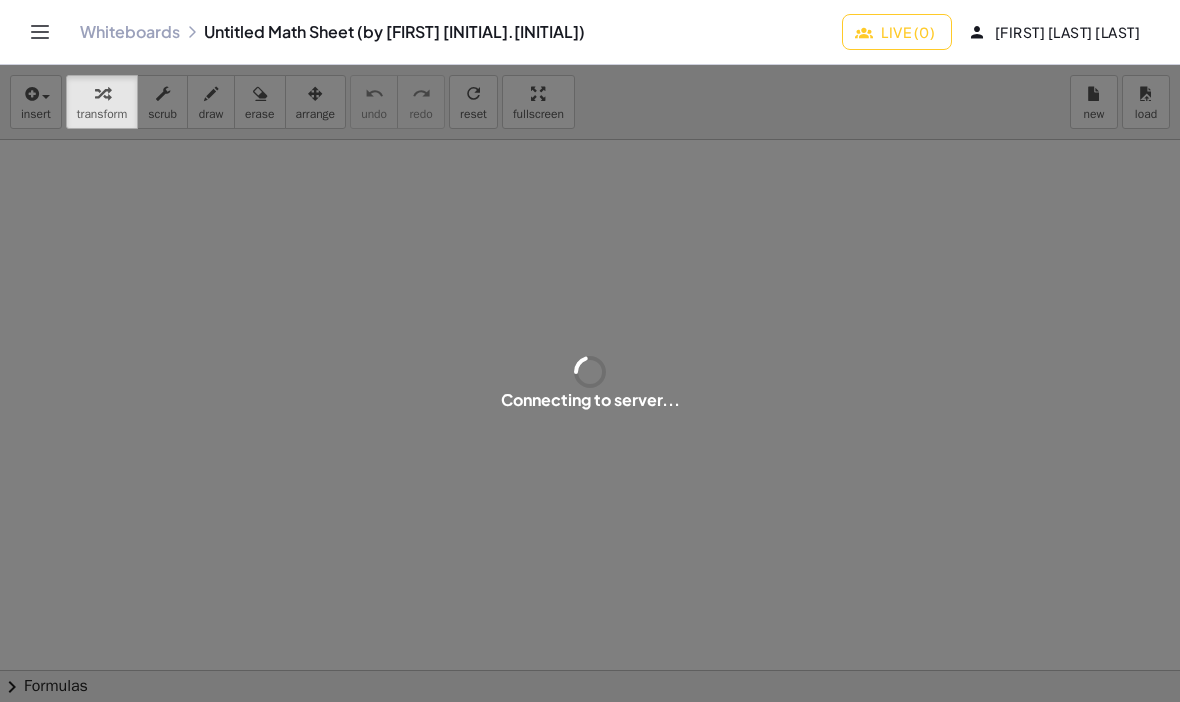 scroll, scrollTop: 0, scrollLeft: 0, axis: both 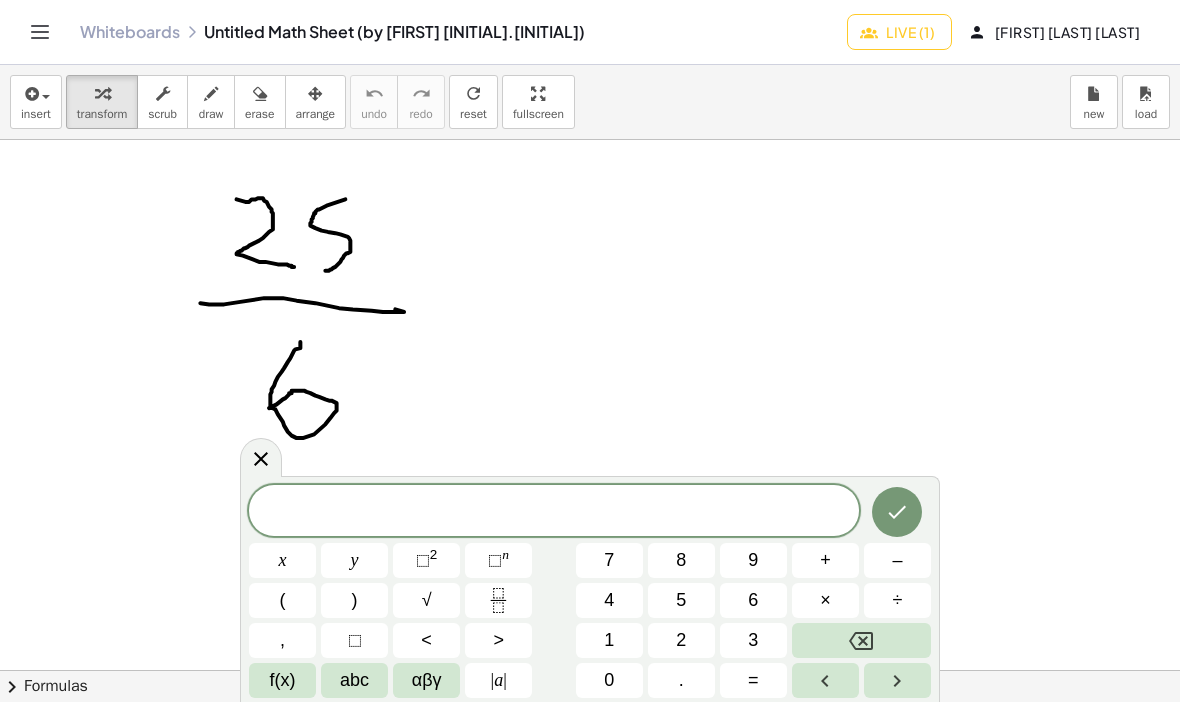 click at bounding box center [498, 600] 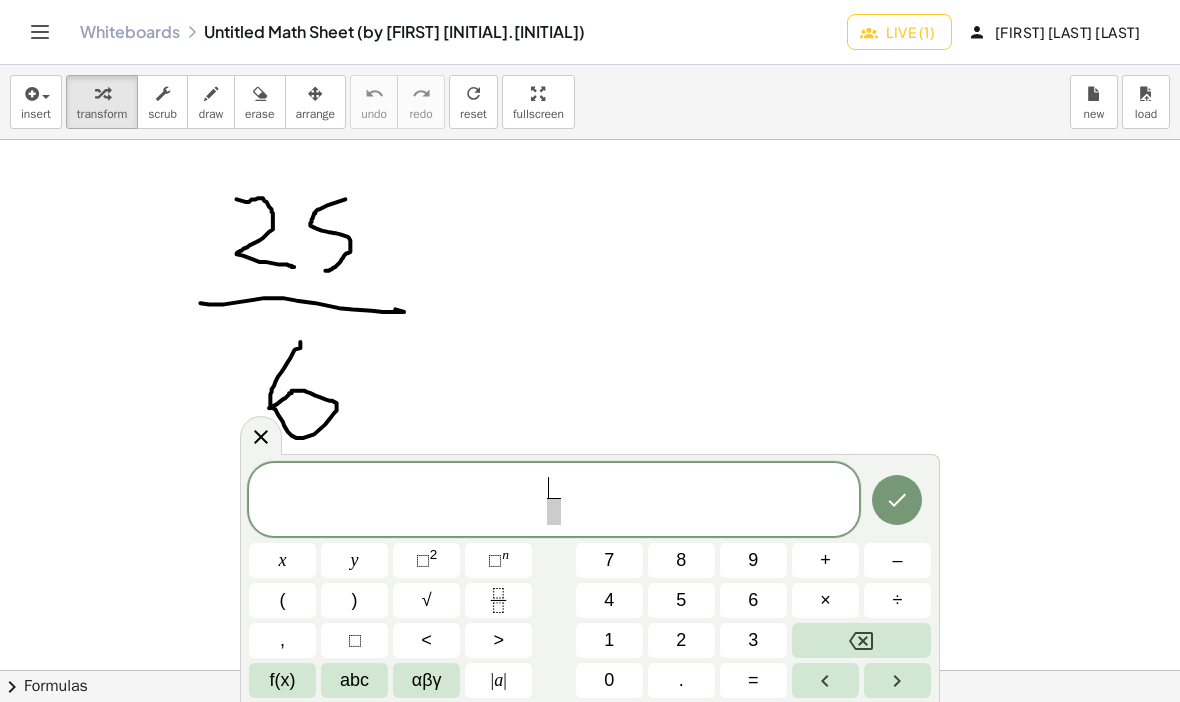 click on "2" at bounding box center [681, 640] 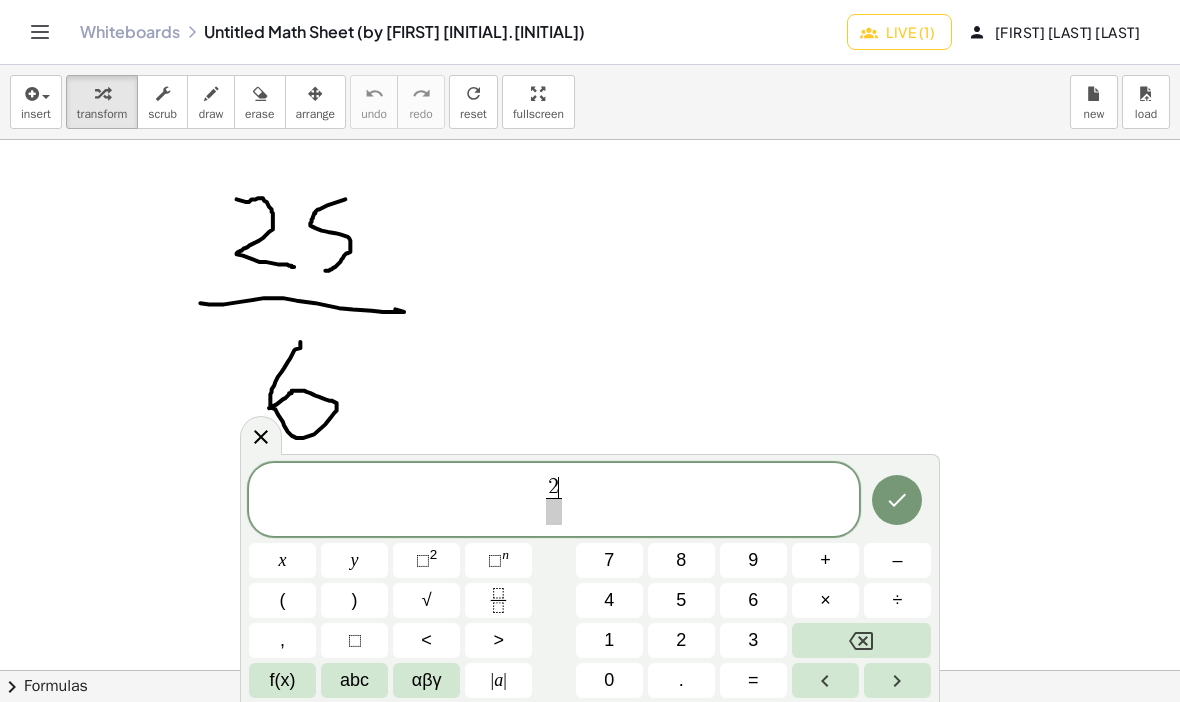 click on "5" at bounding box center [681, 600] 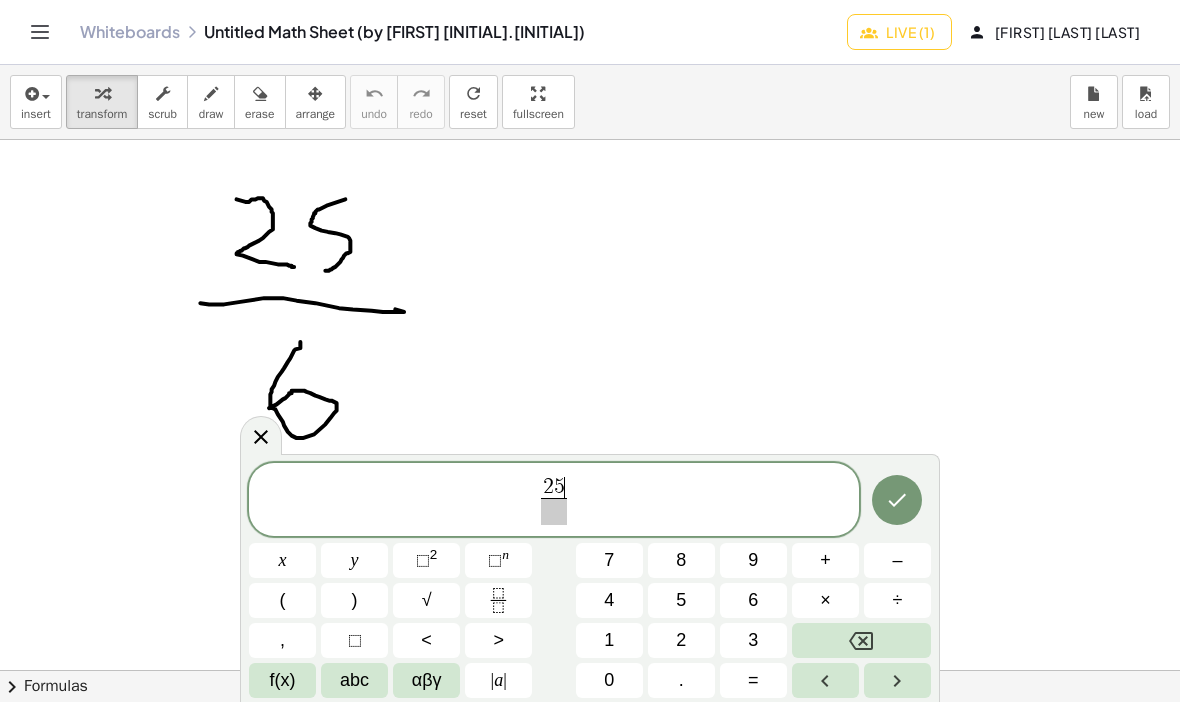 click at bounding box center (554, 511) 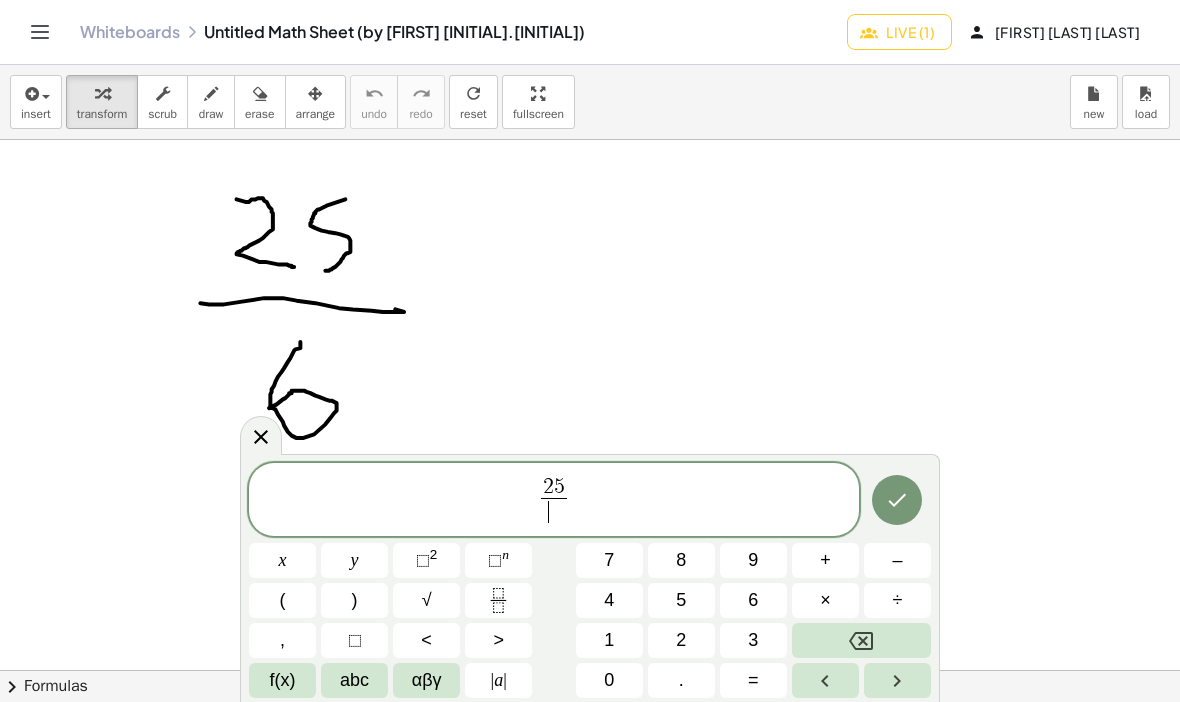 click on "6" at bounding box center (753, 600) 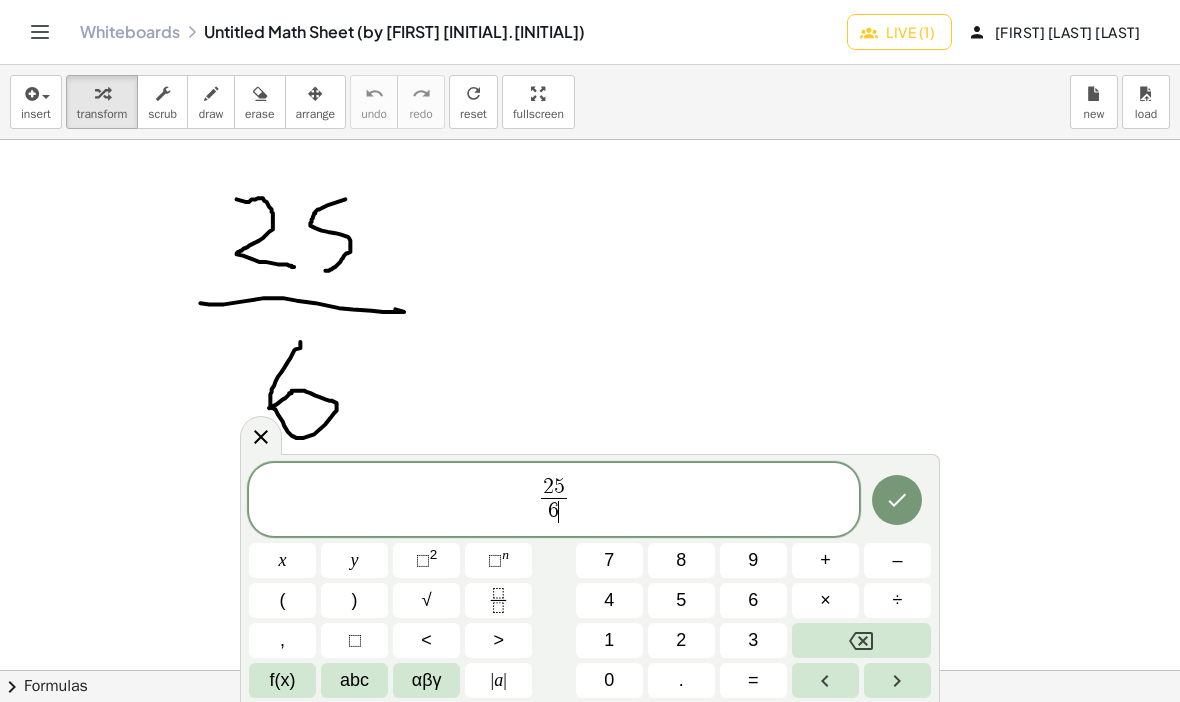 click 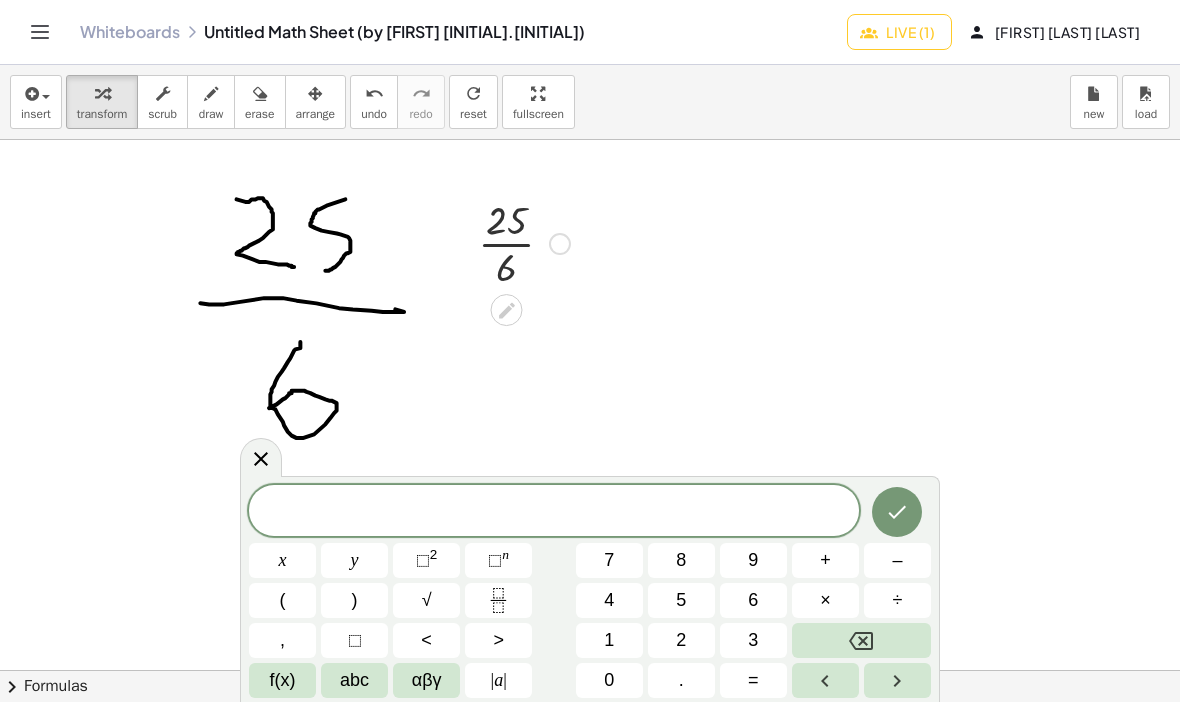 click 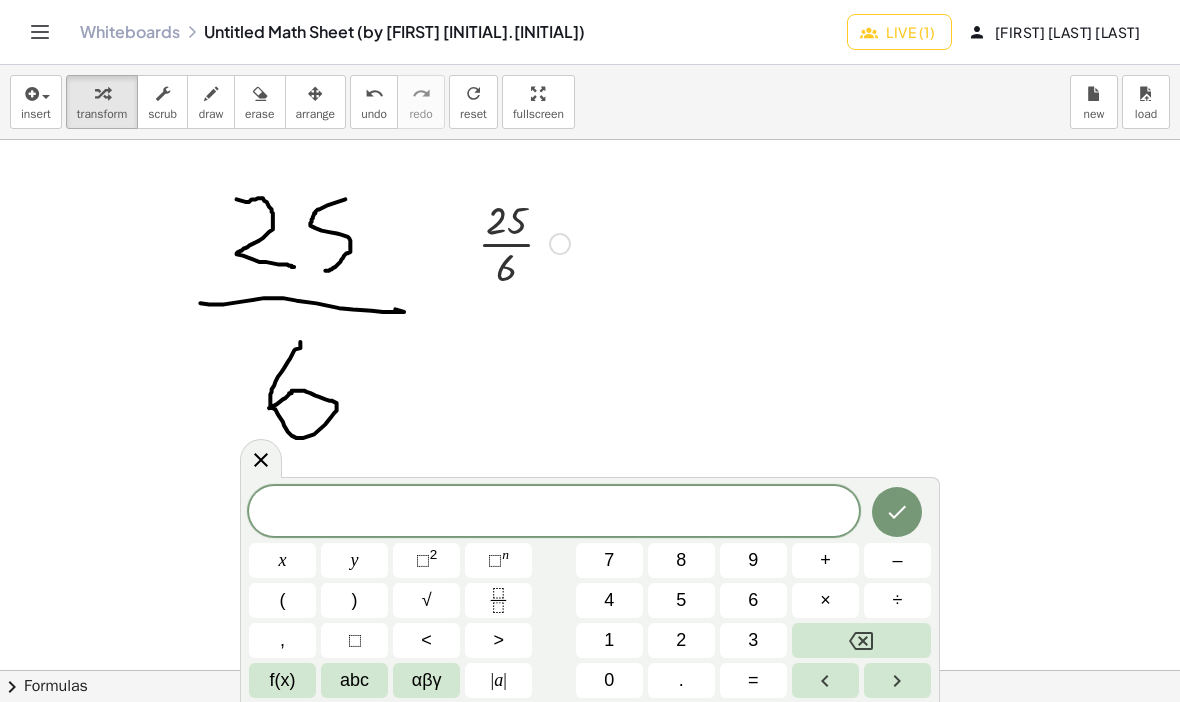 click on "2" at bounding box center (681, 640) 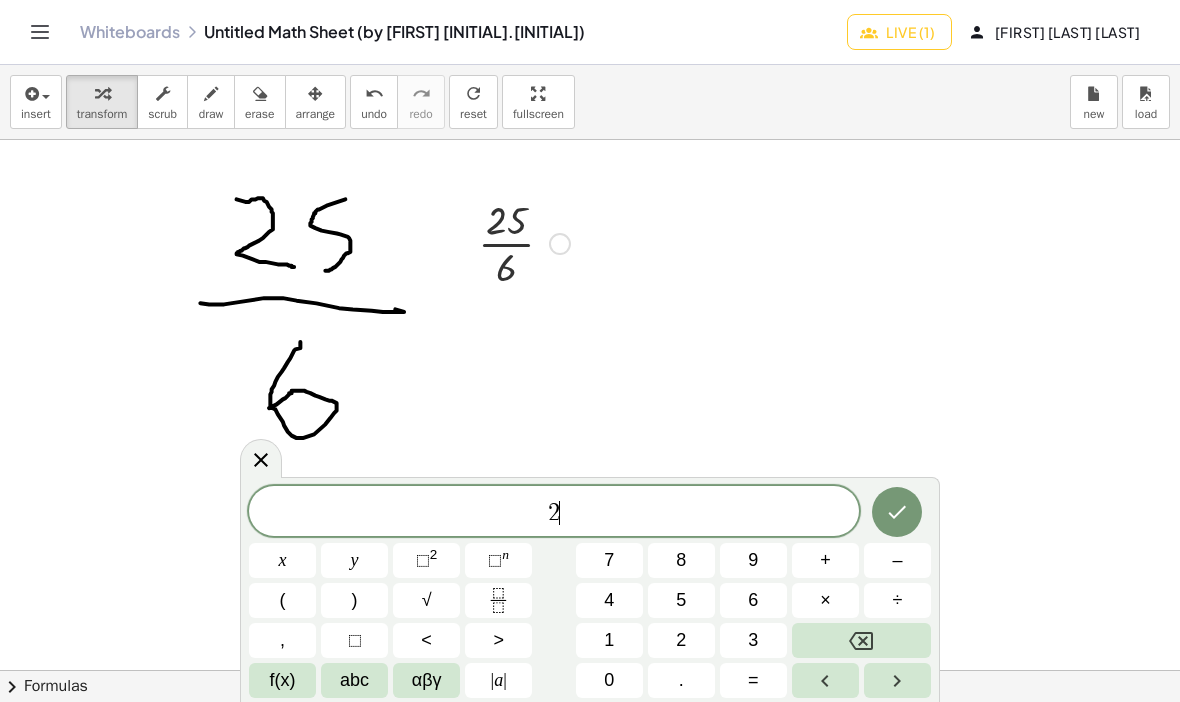 click on "5" at bounding box center (681, 600) 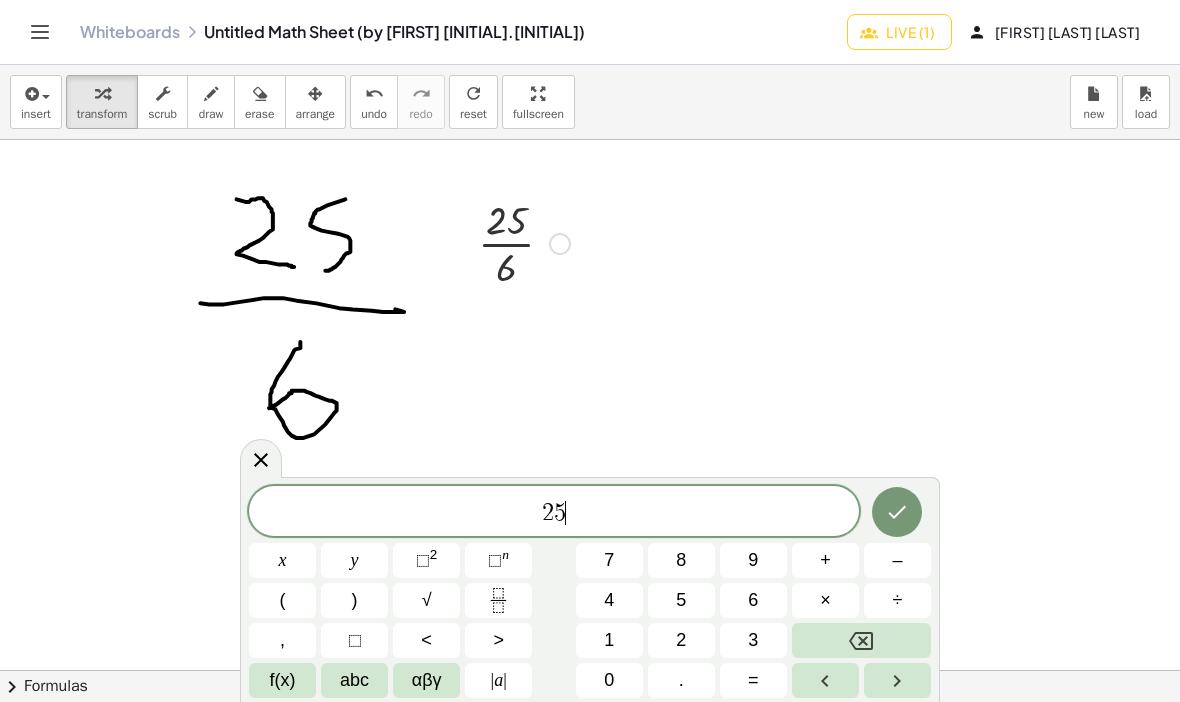 click on "÷" at bounding box center [897, 600] 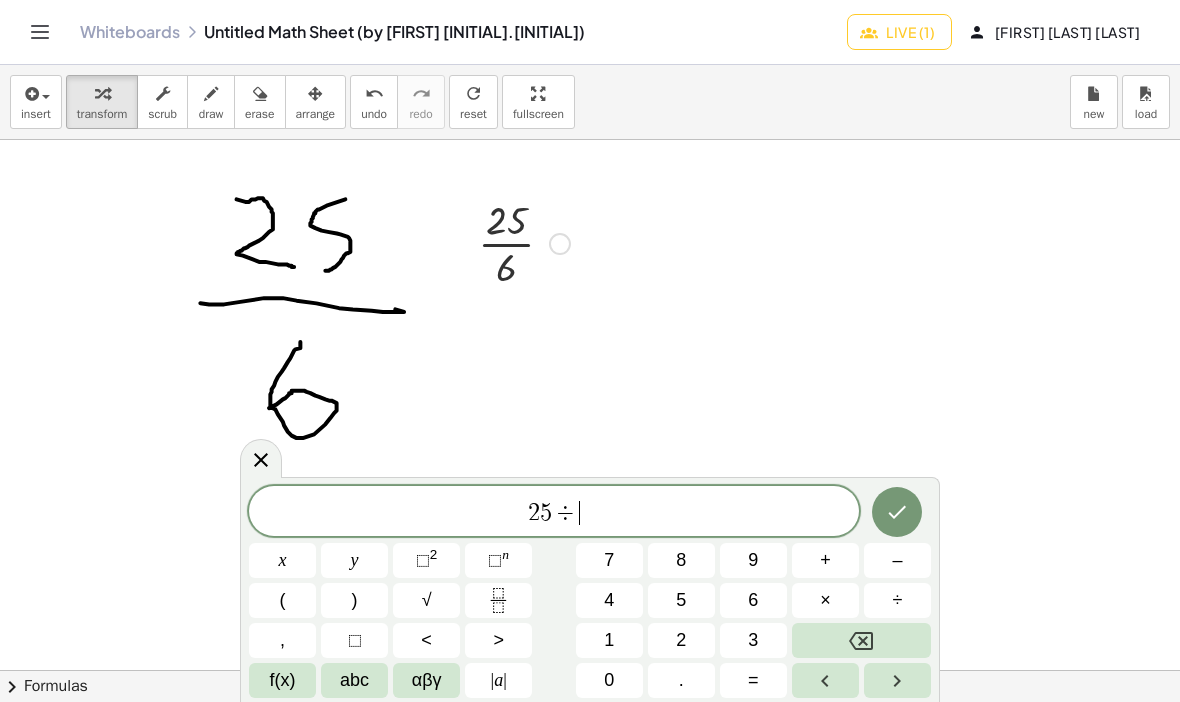 click on "6" at bounding box center [753, 600] 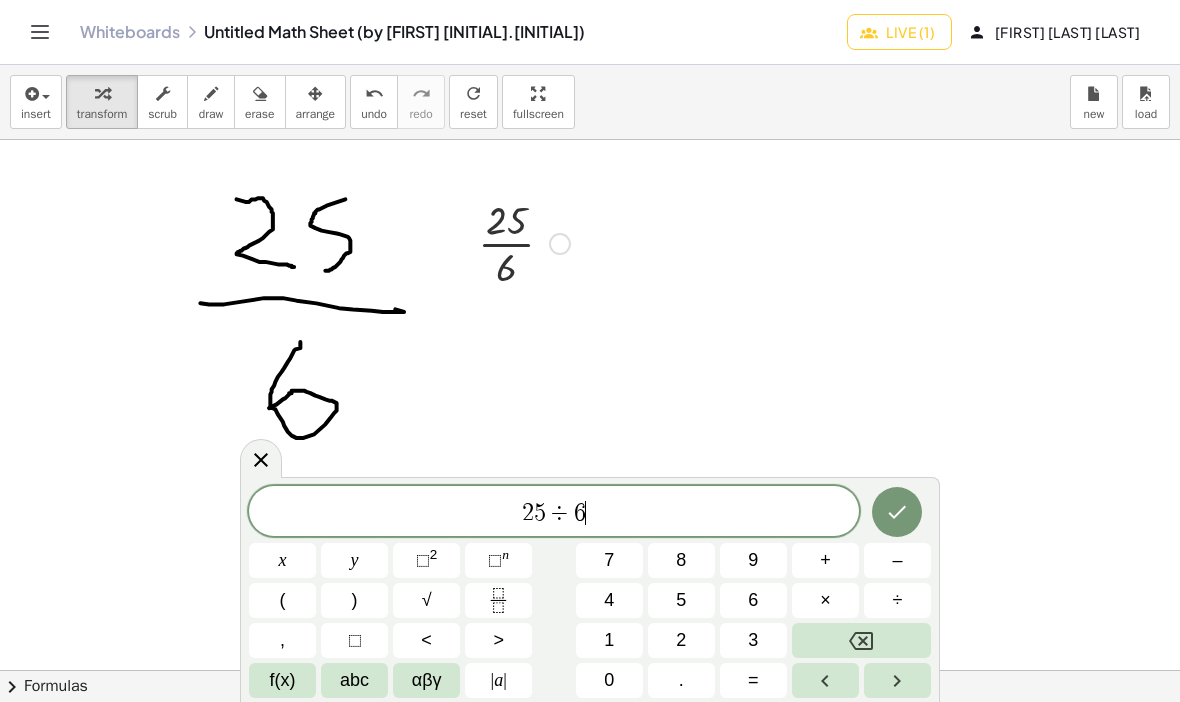 click 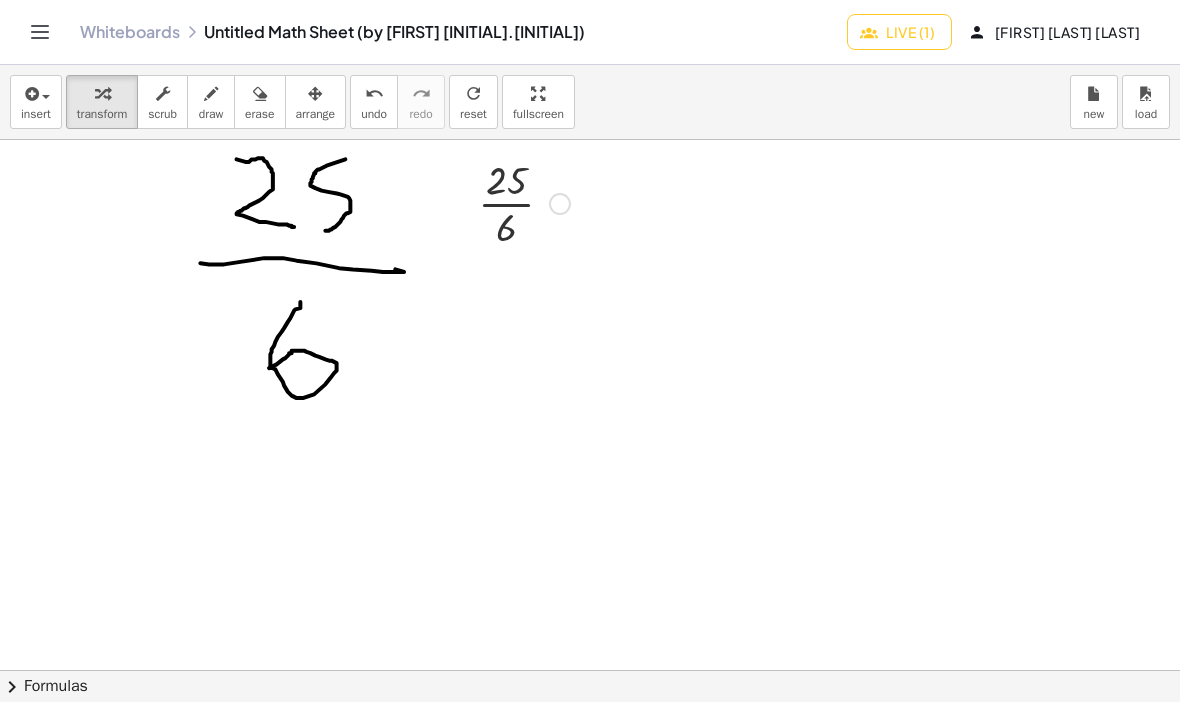 scroll, scrollTop: 0, scrollLeft: 0, axis: both 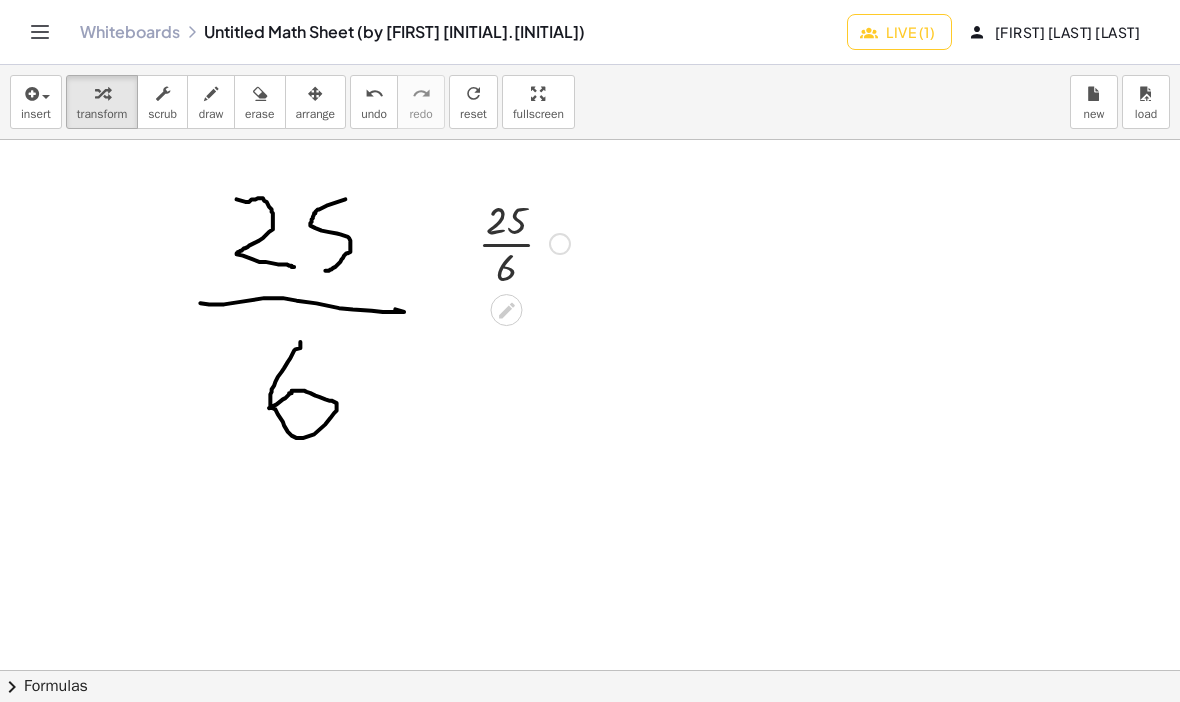 click 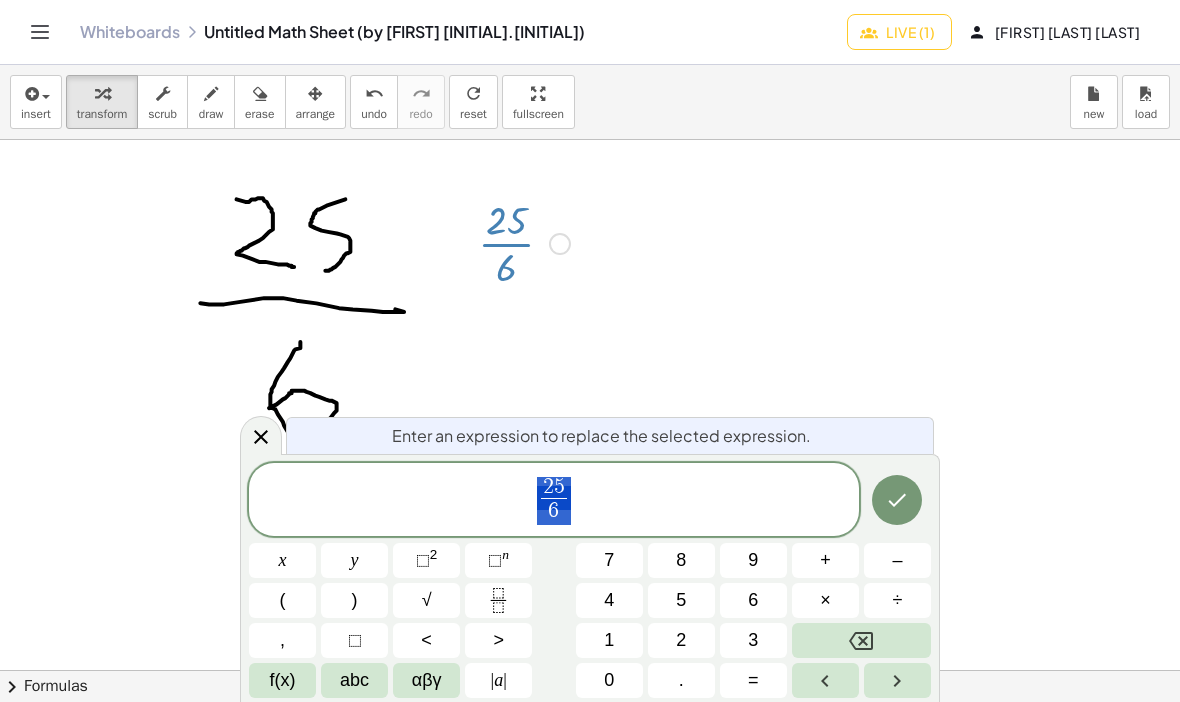 click on "2 5 6 ​" at bounding box center (554, 501) 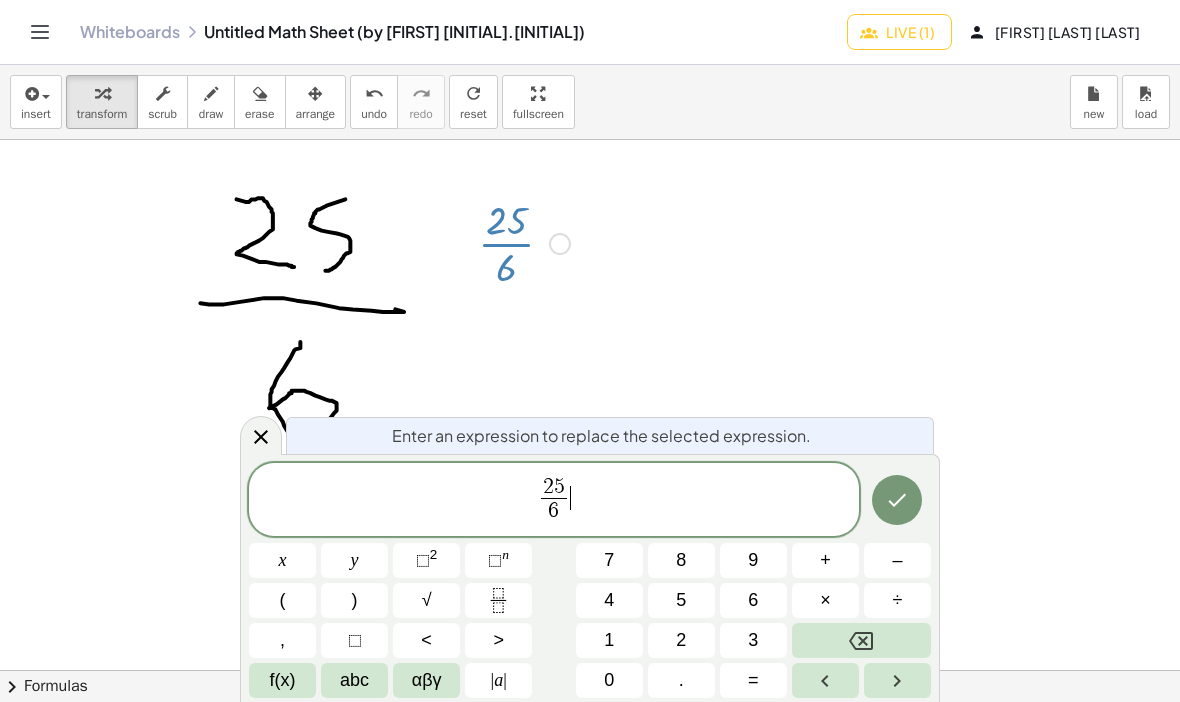 click 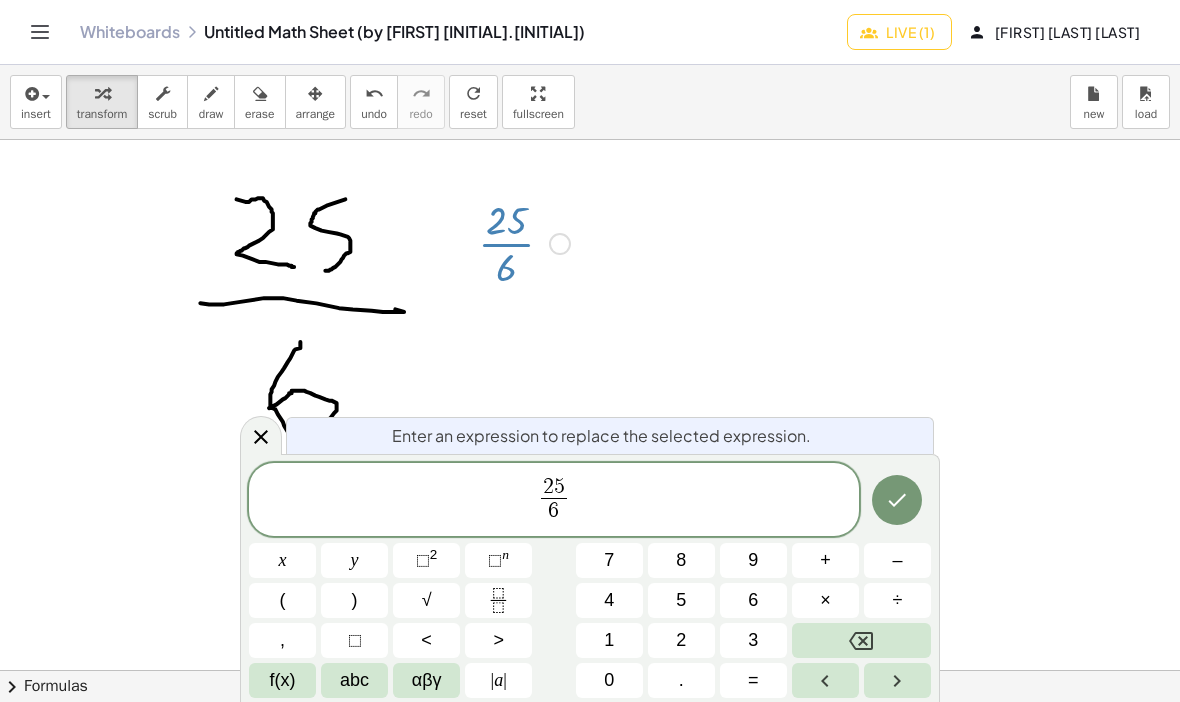 click at bounding box center (897, 680) 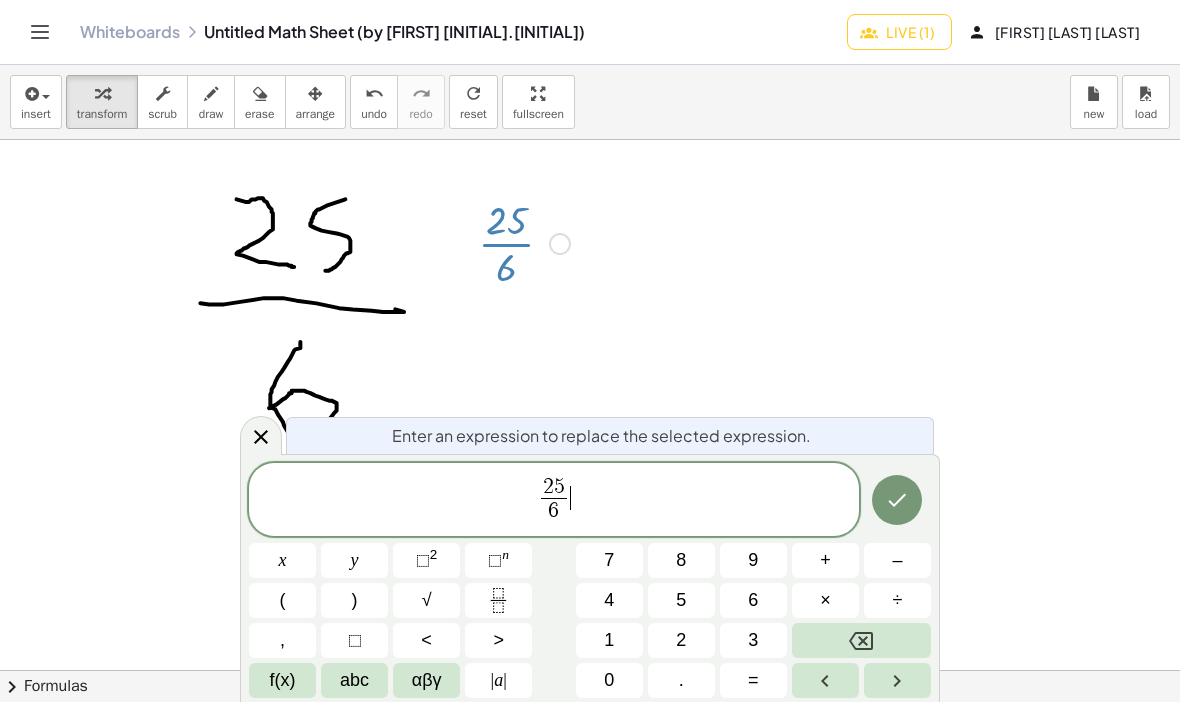 click at bounding box center (897, 680) 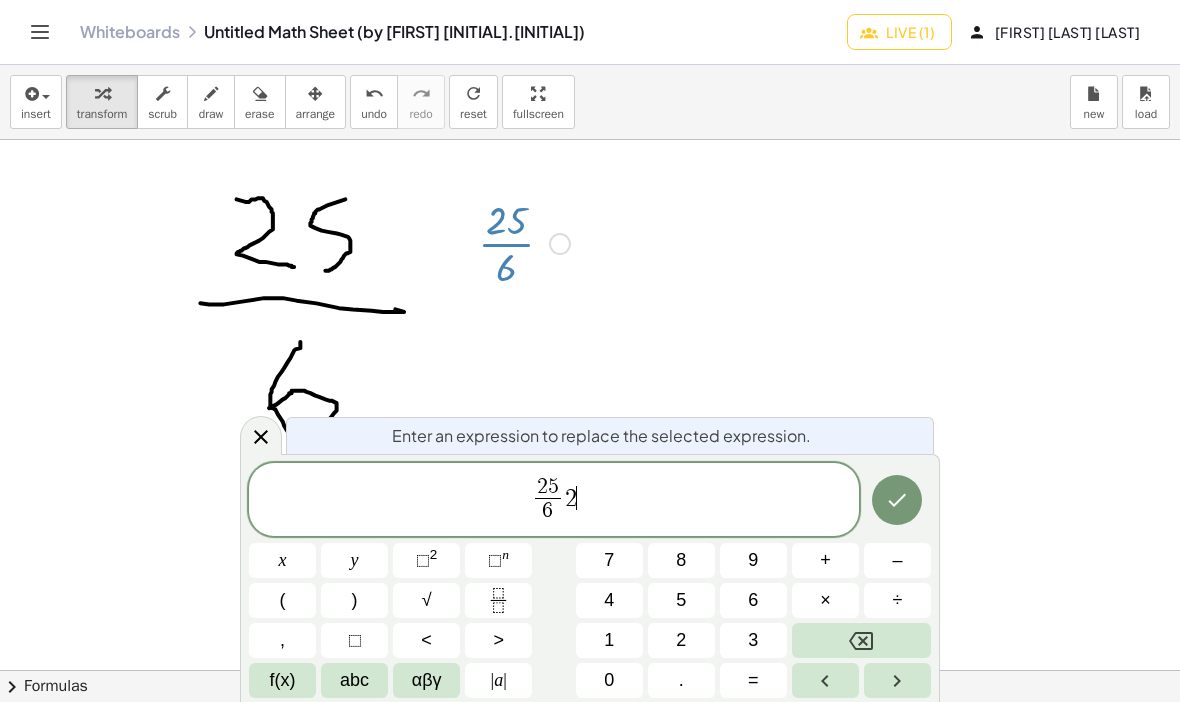click on "2" at bounding box center [681, 640] 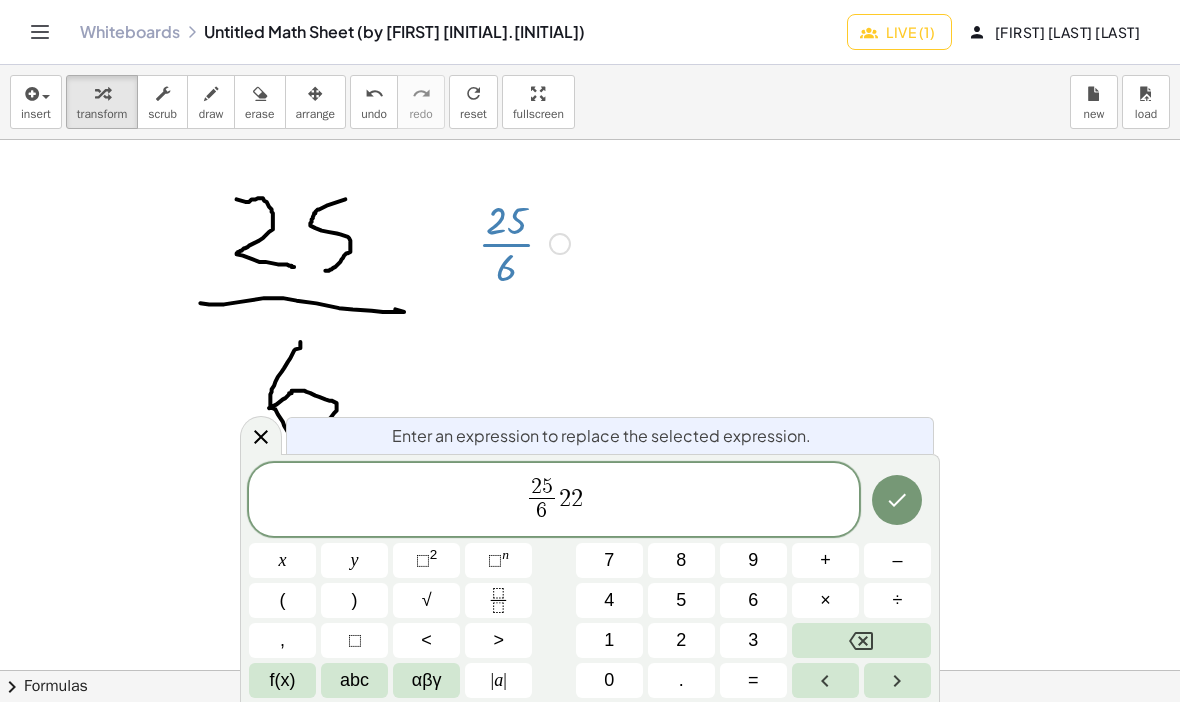 click at bounding box center (861, 640) 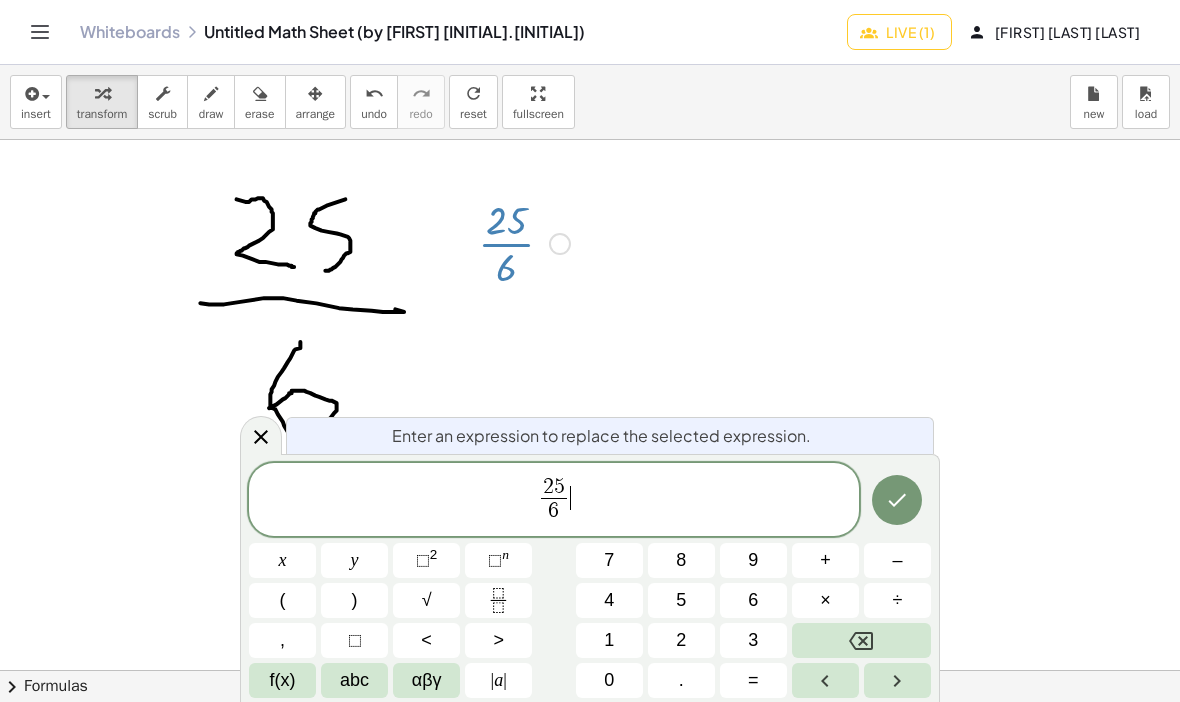 click at bounding box center [261, 435] 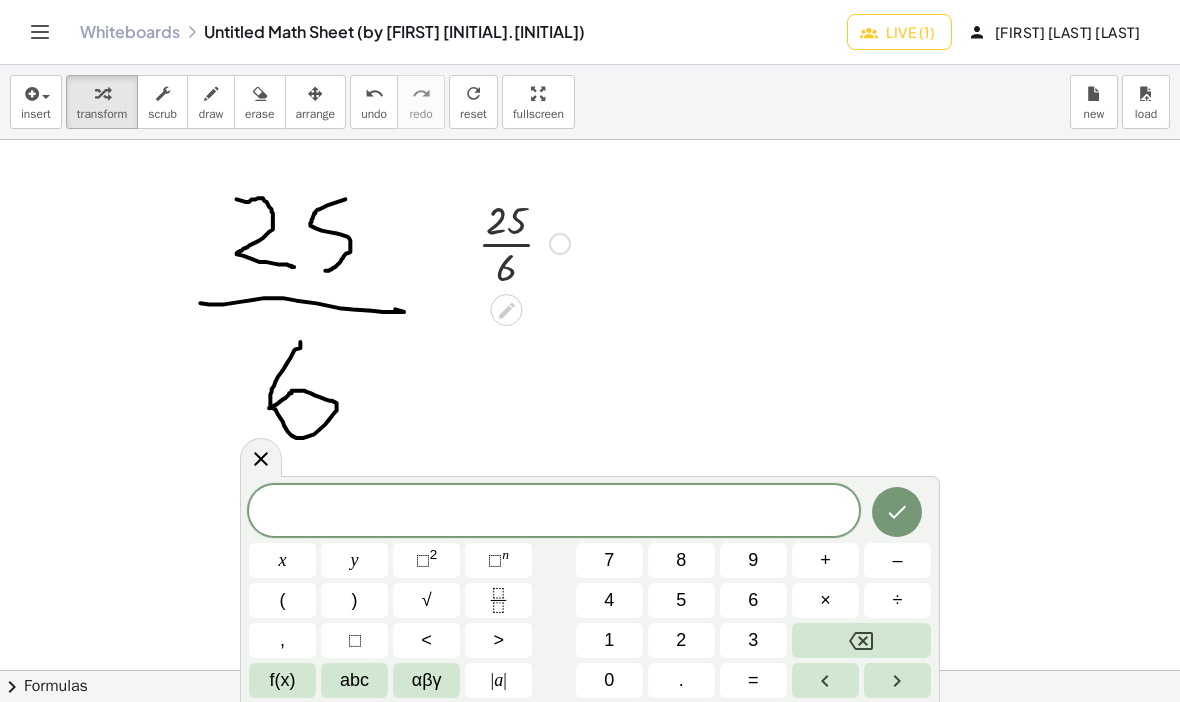 click 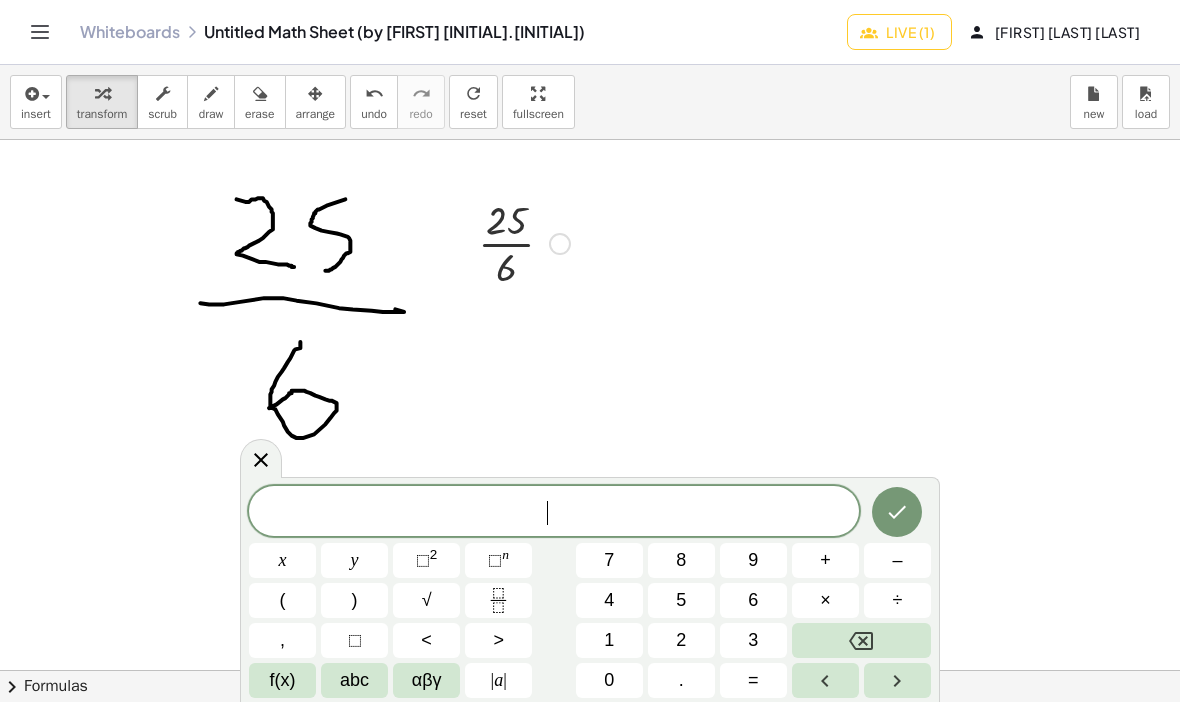click on "2" at bounding box center [681, 640] 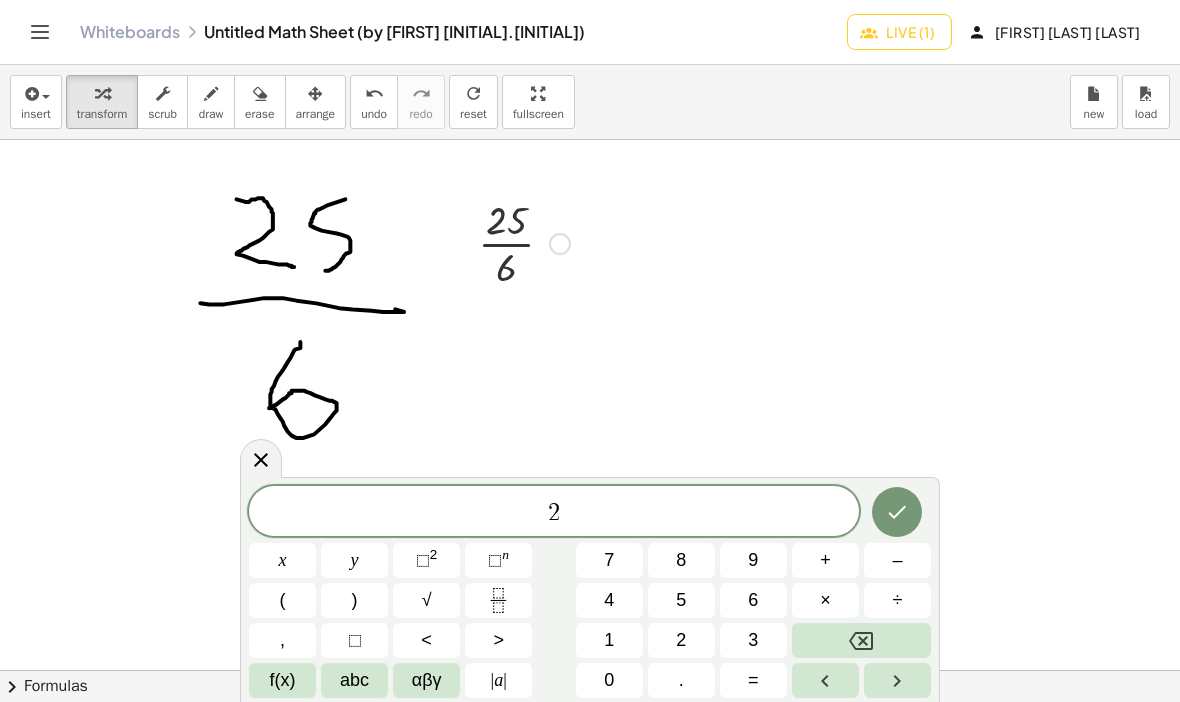 click on "5" at bounding box center [681, 600] 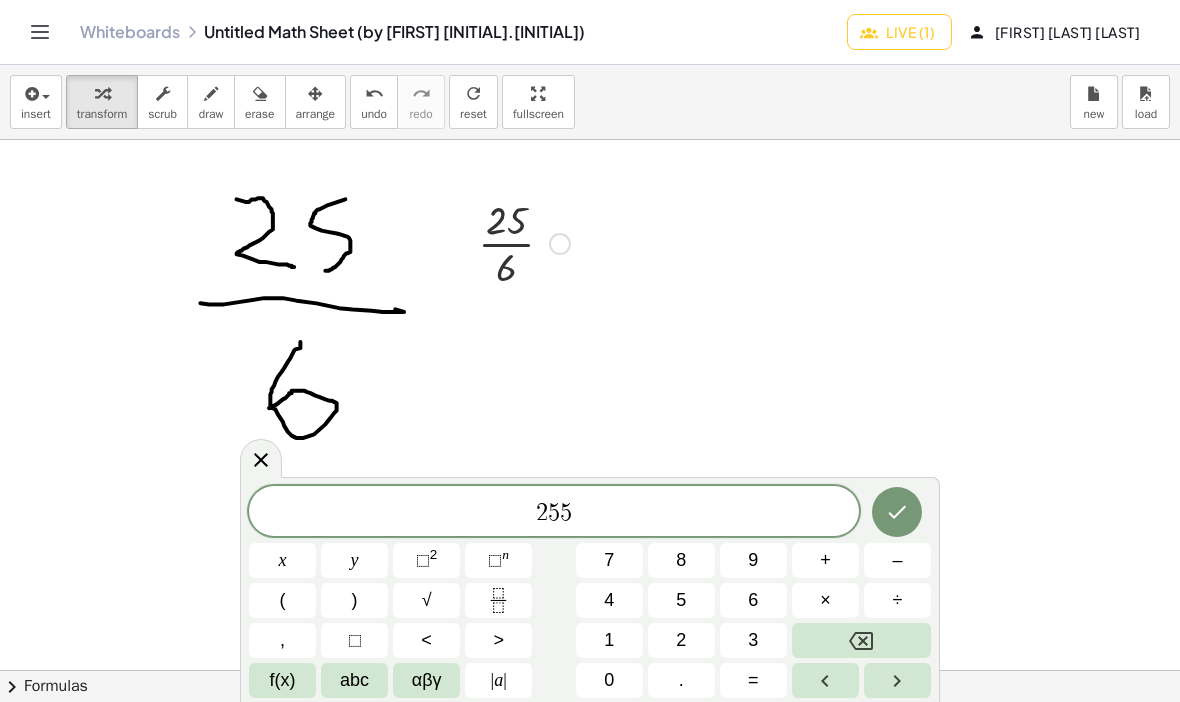 click at bounding box center (861, 640) 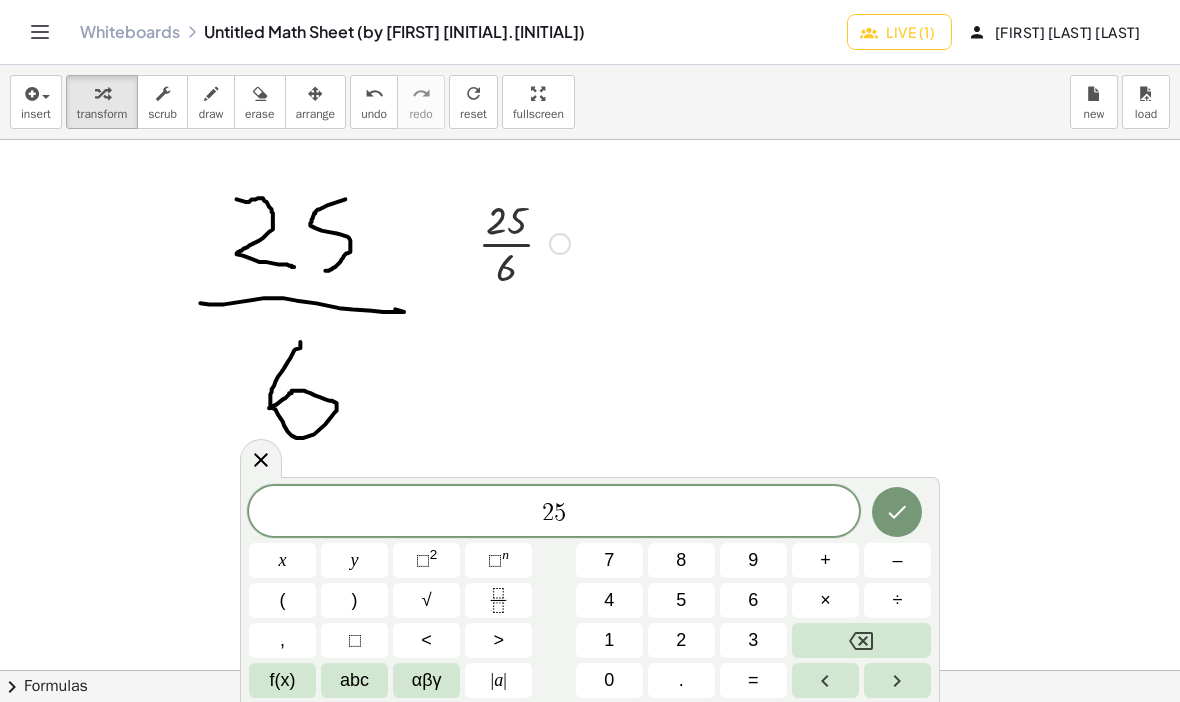 click on "÷" at bounding box center (898, 600) 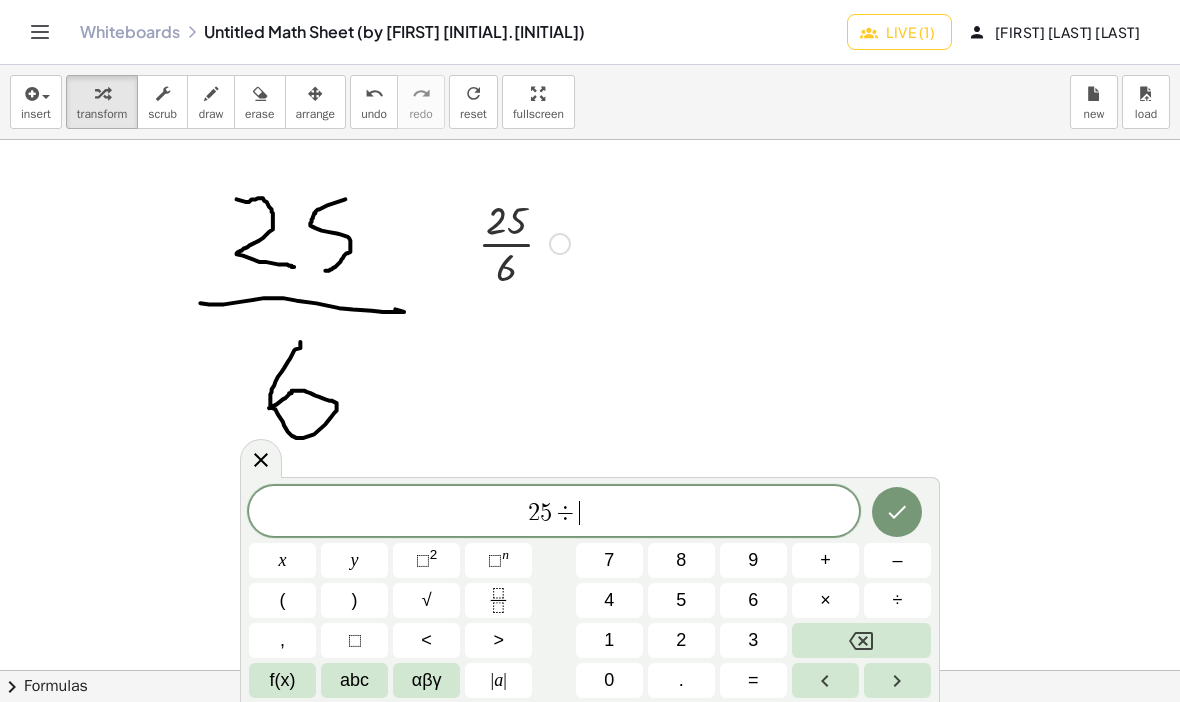 click on "6" at bounding box center [753, 600] 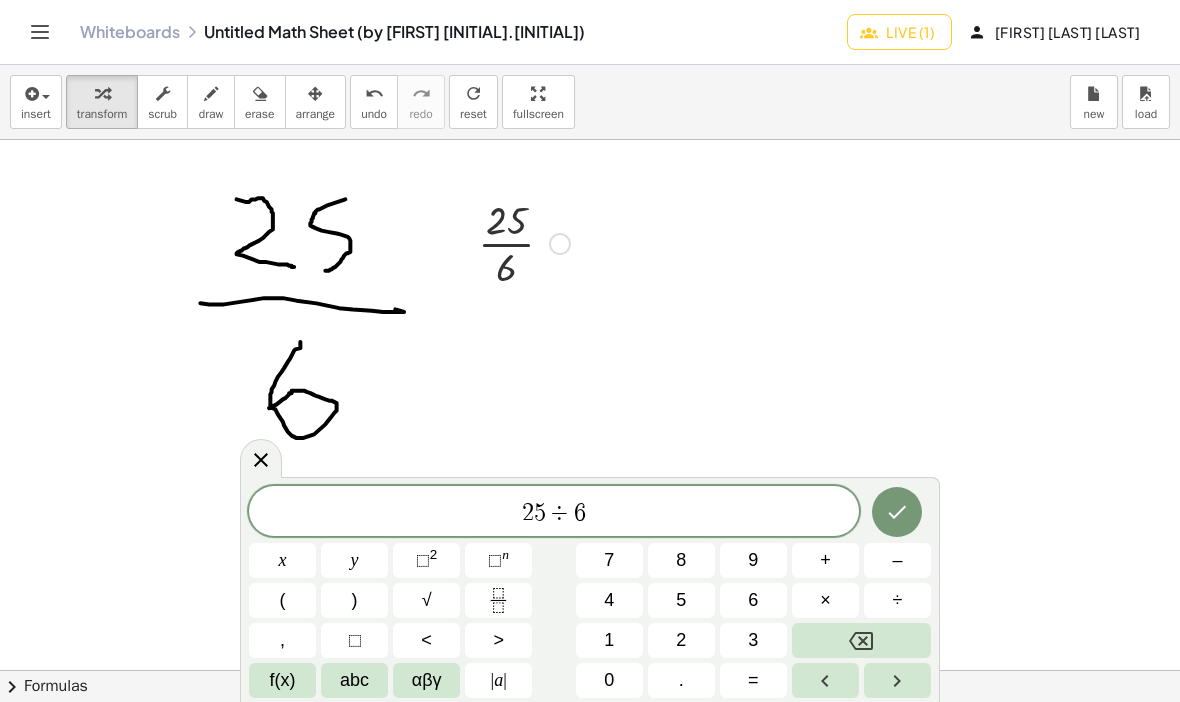 click 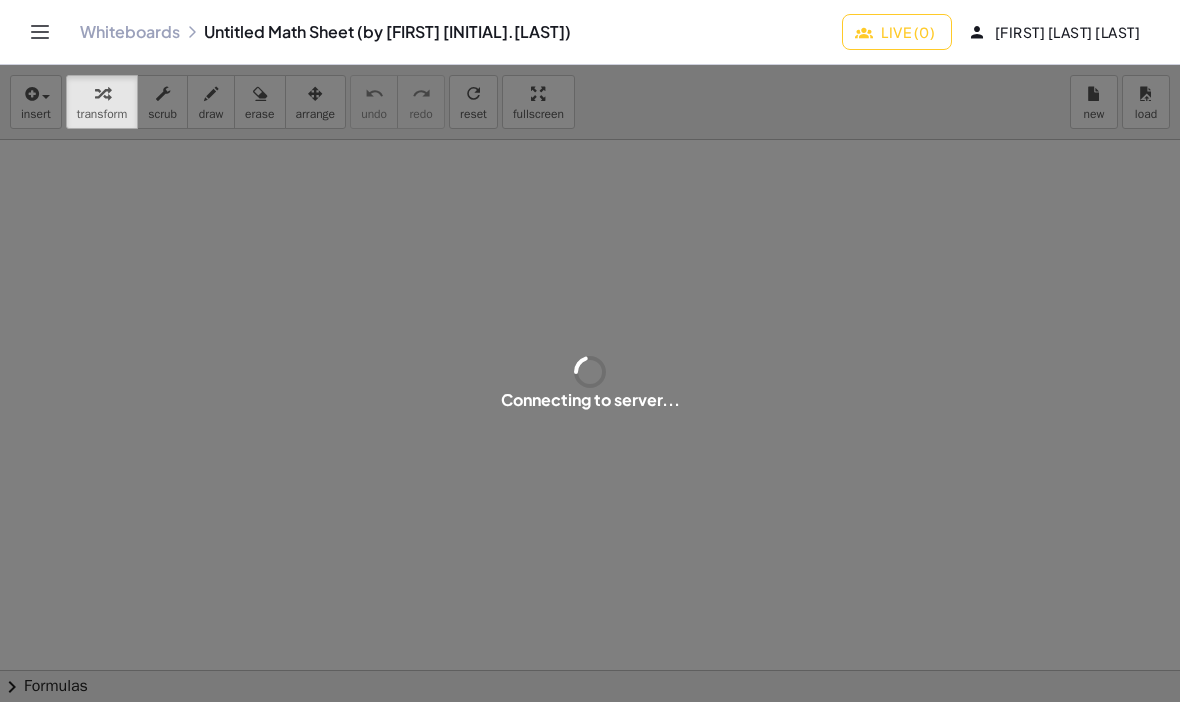 scroll, scrollTop: 0, scrollLeft: 0, axis: both 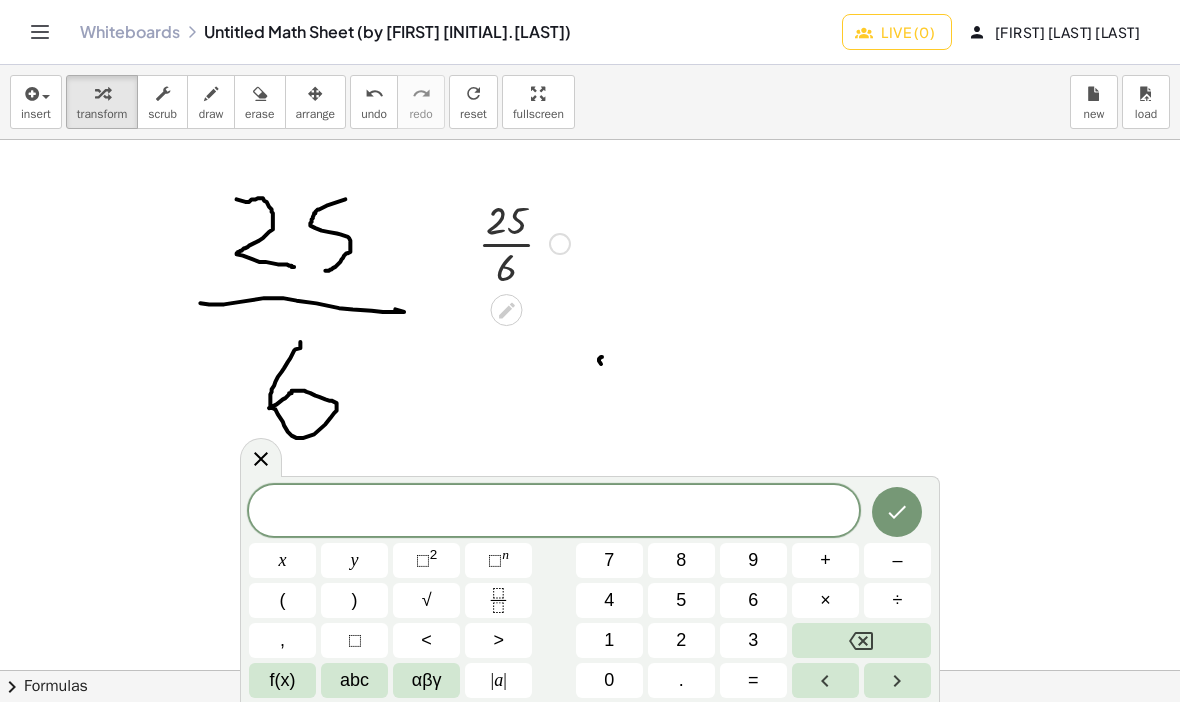 click at bounding box center [554, 512] 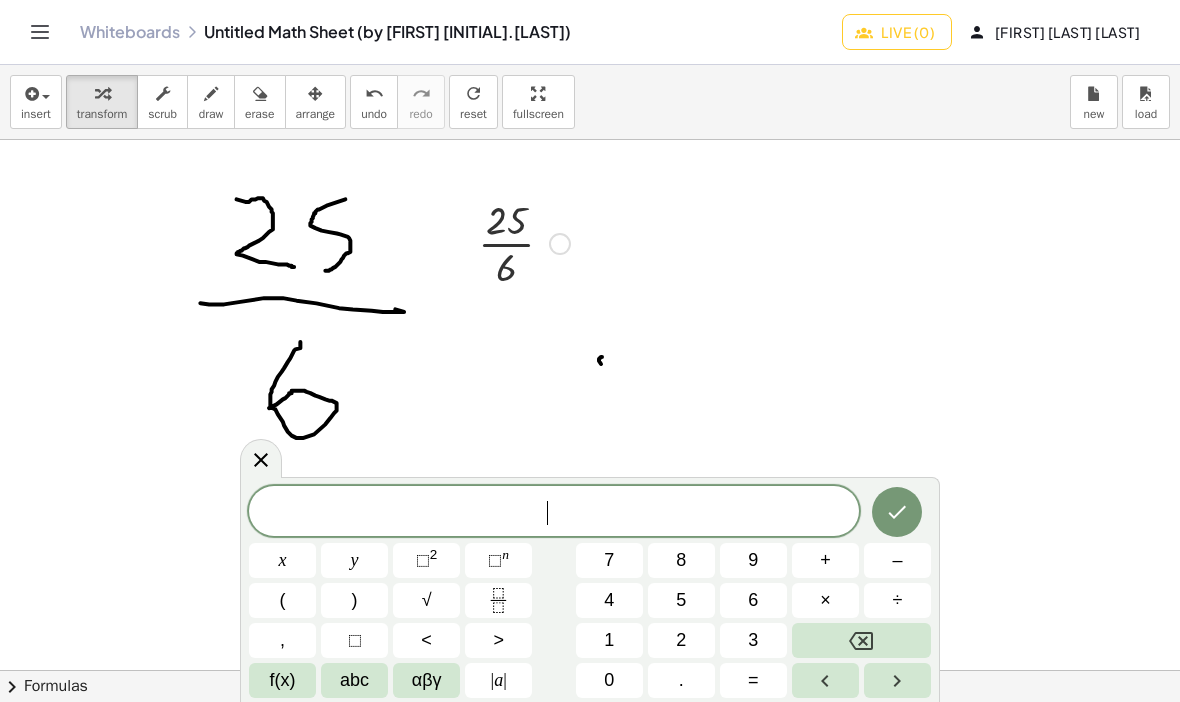 click on "2" at bounding box center [681, 640] 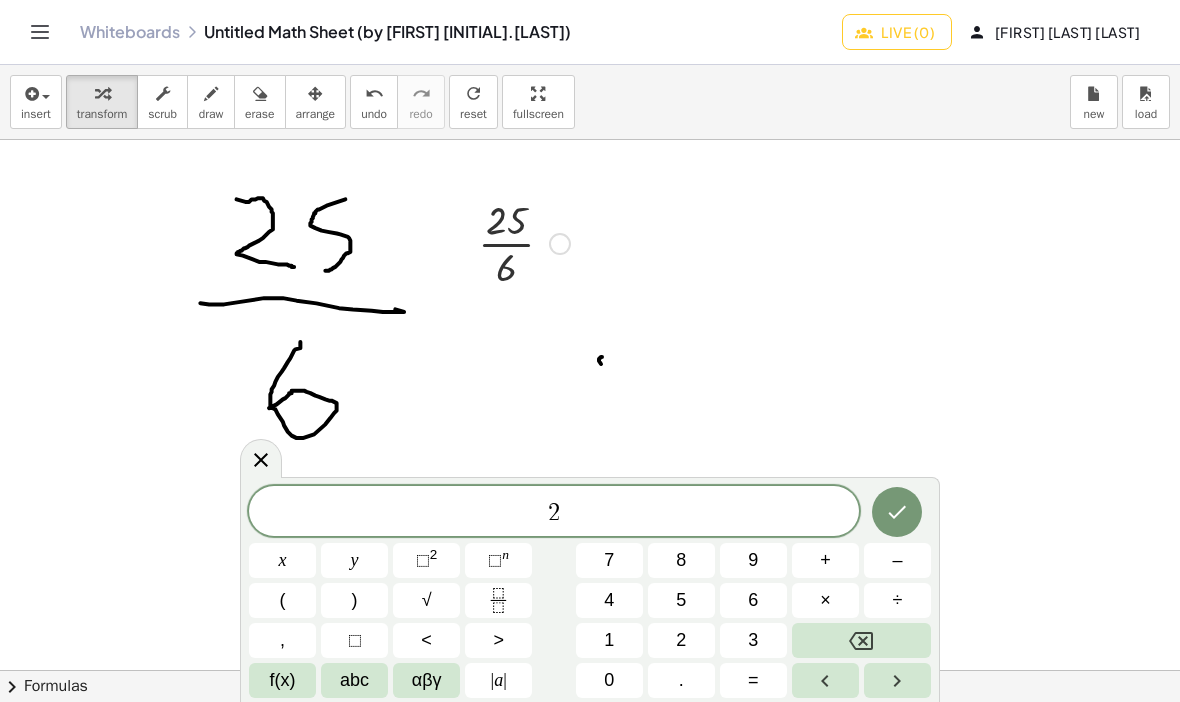 click on "5" at bounding box center (681, 600) 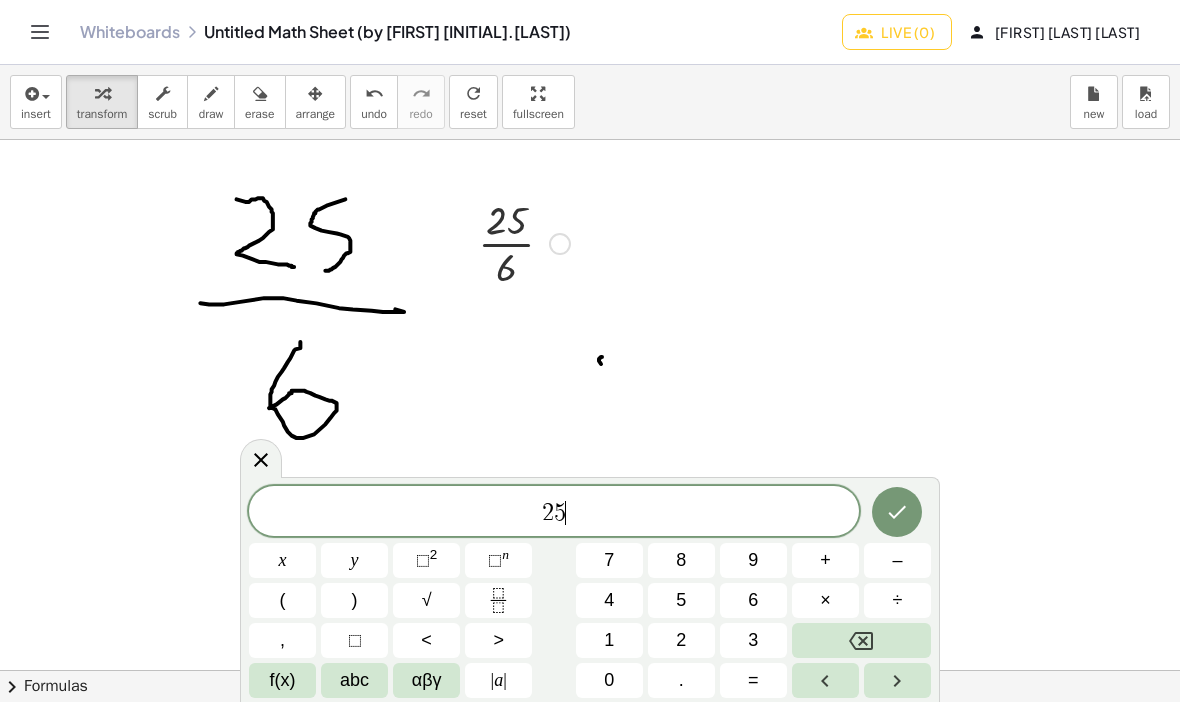 click on "÷" at bounding box center (898, 600) 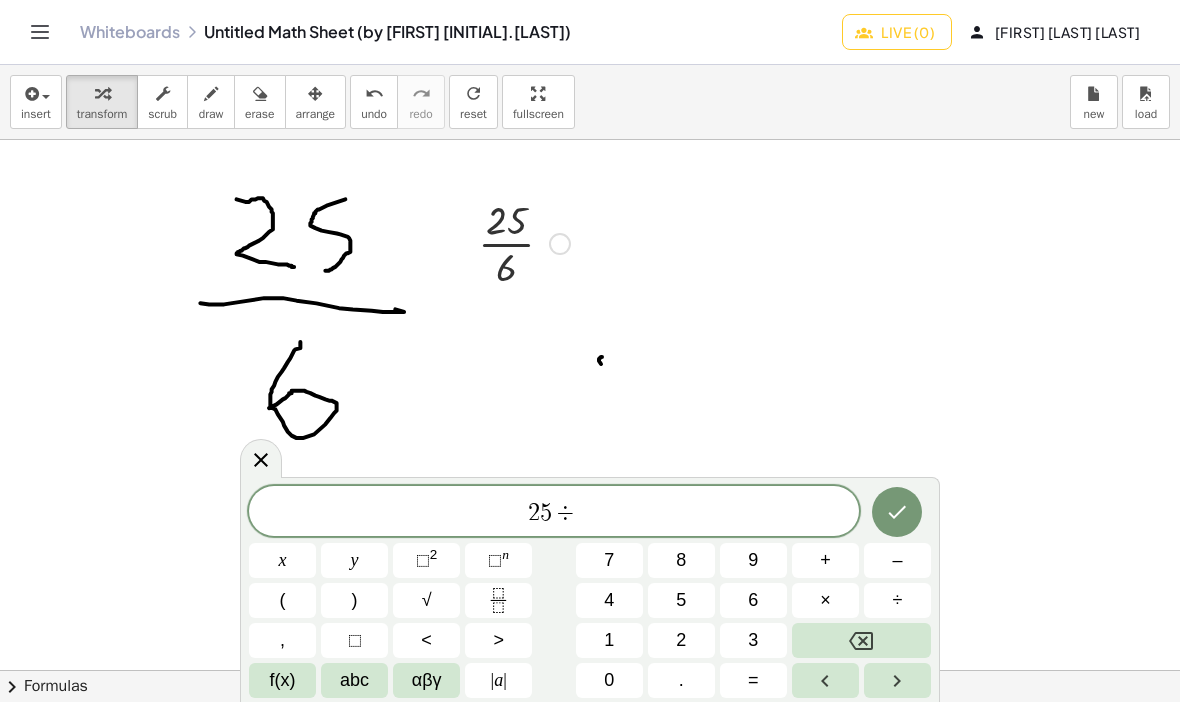 click on "6" at bounding box center [753, 600] 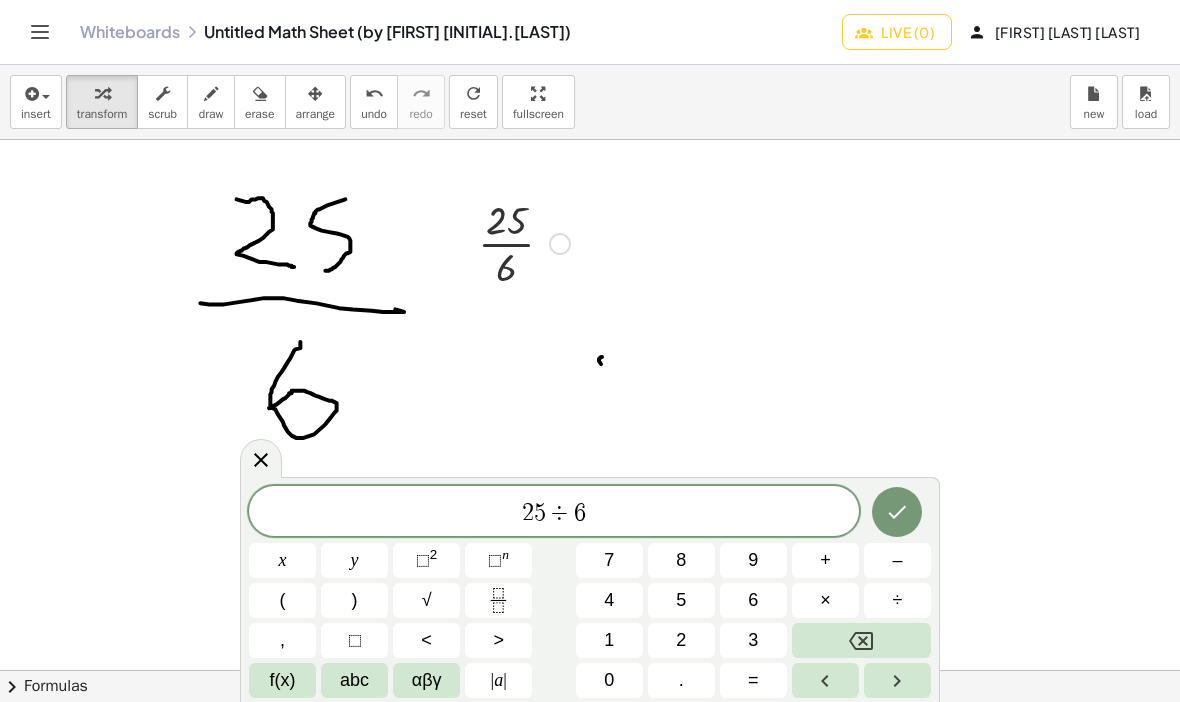 click 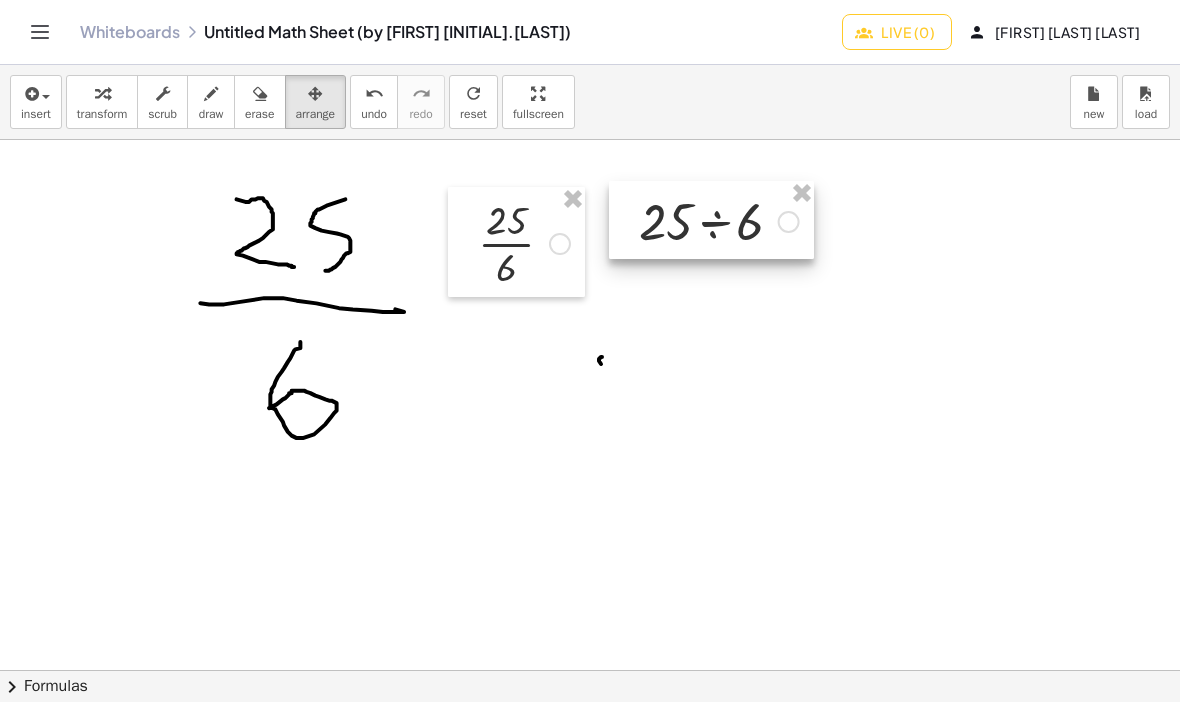 click on "transform" at bounding box center [102, 102] 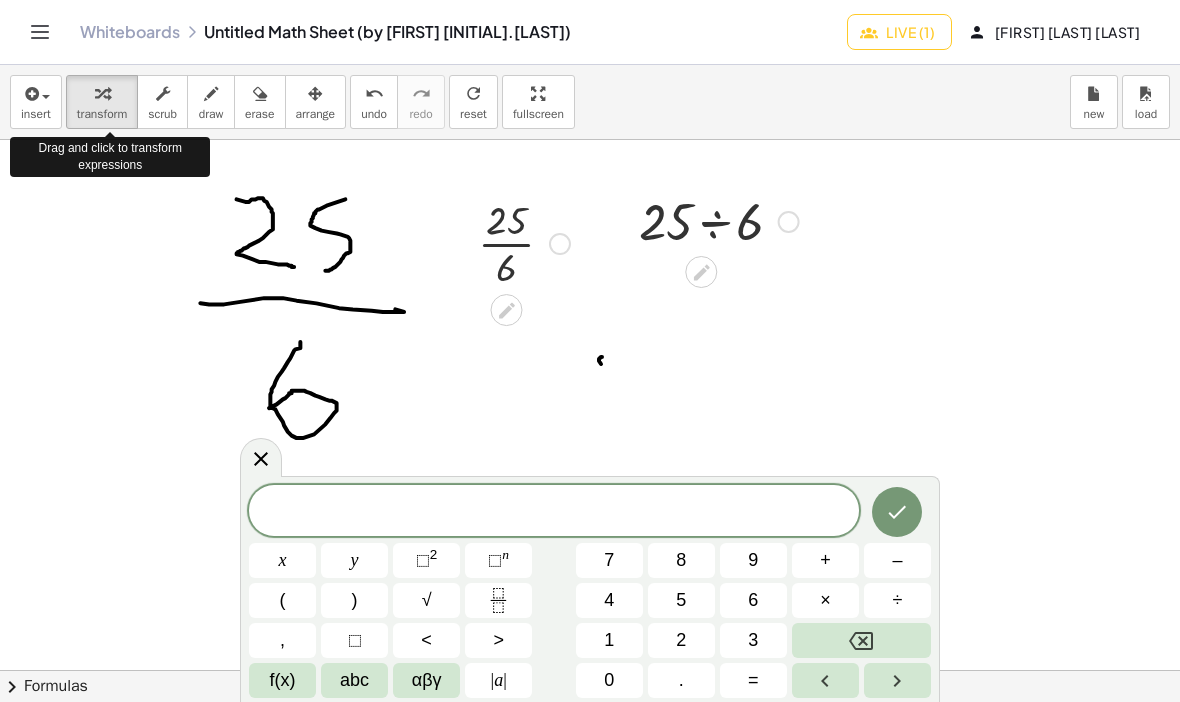click at bounding box center [554, 512] 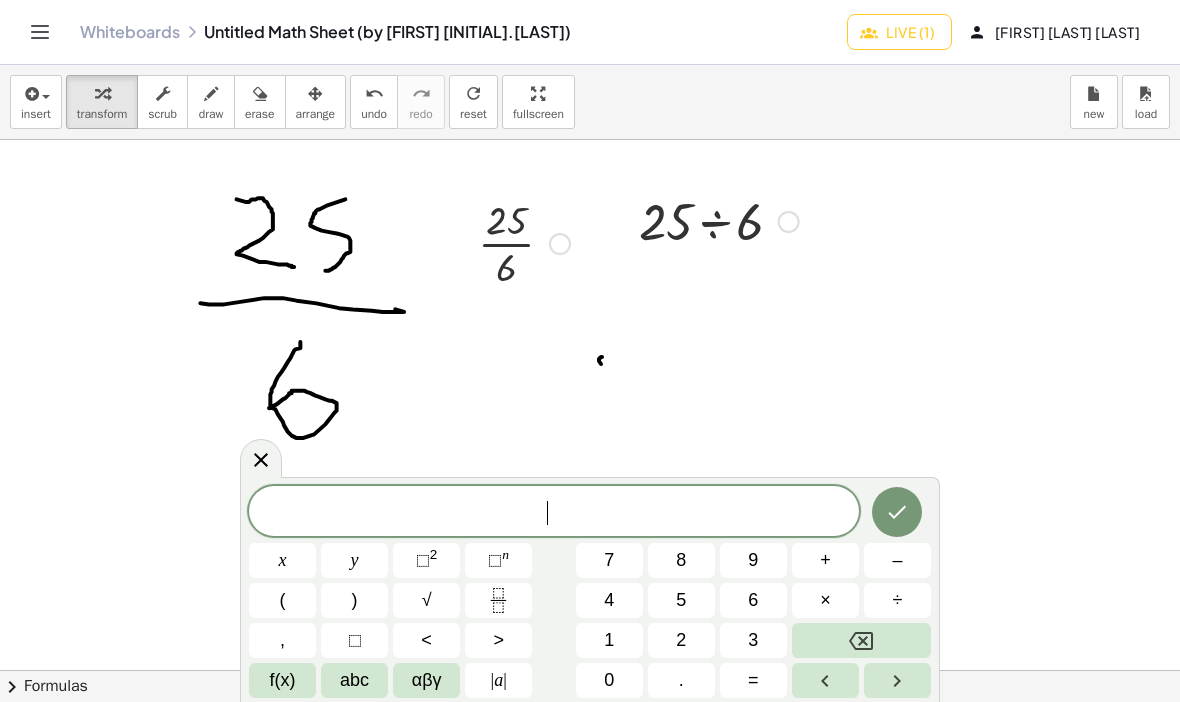 click at bounding box center (861, 640) 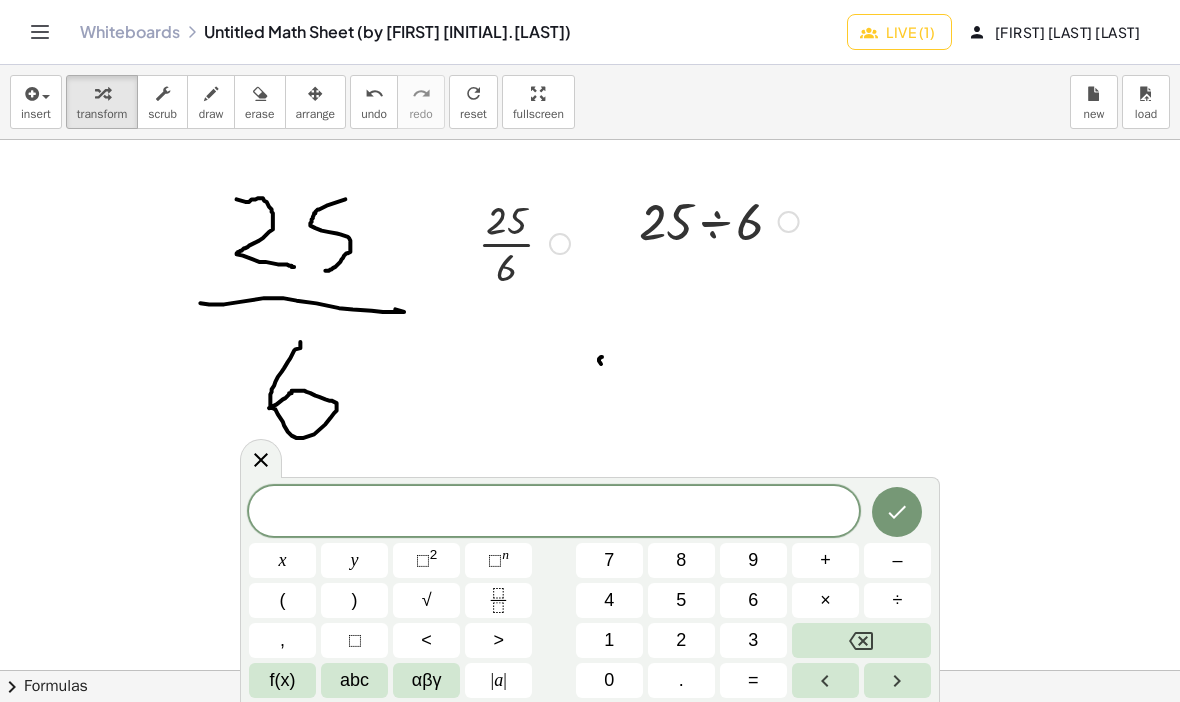 click on "2" at bounding box center [681, 640] 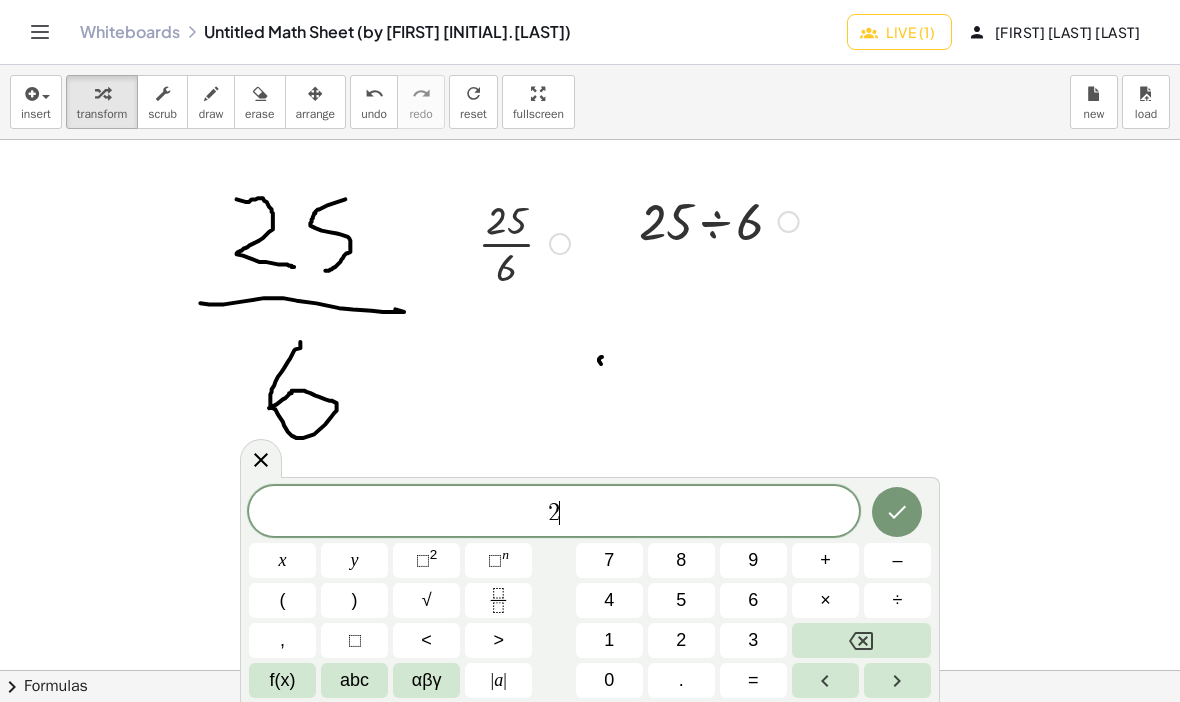 click on "2" at bounding box center (681, 640) 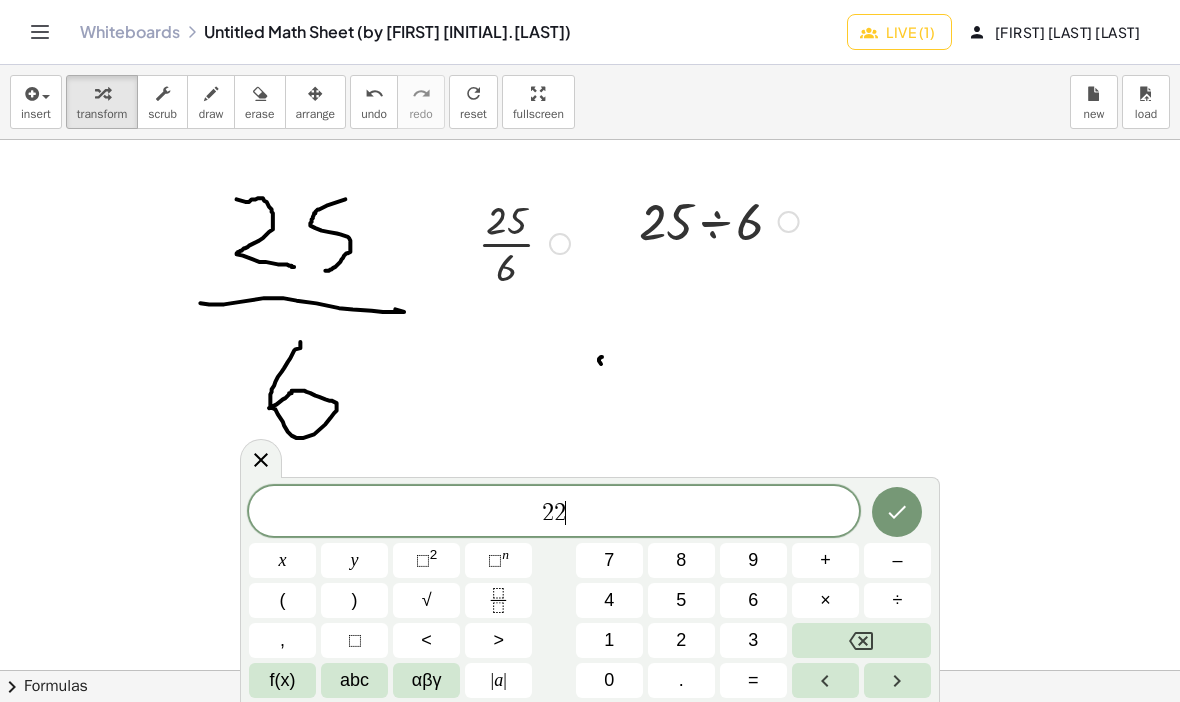 click on "5" at bounding box center [681, 600] 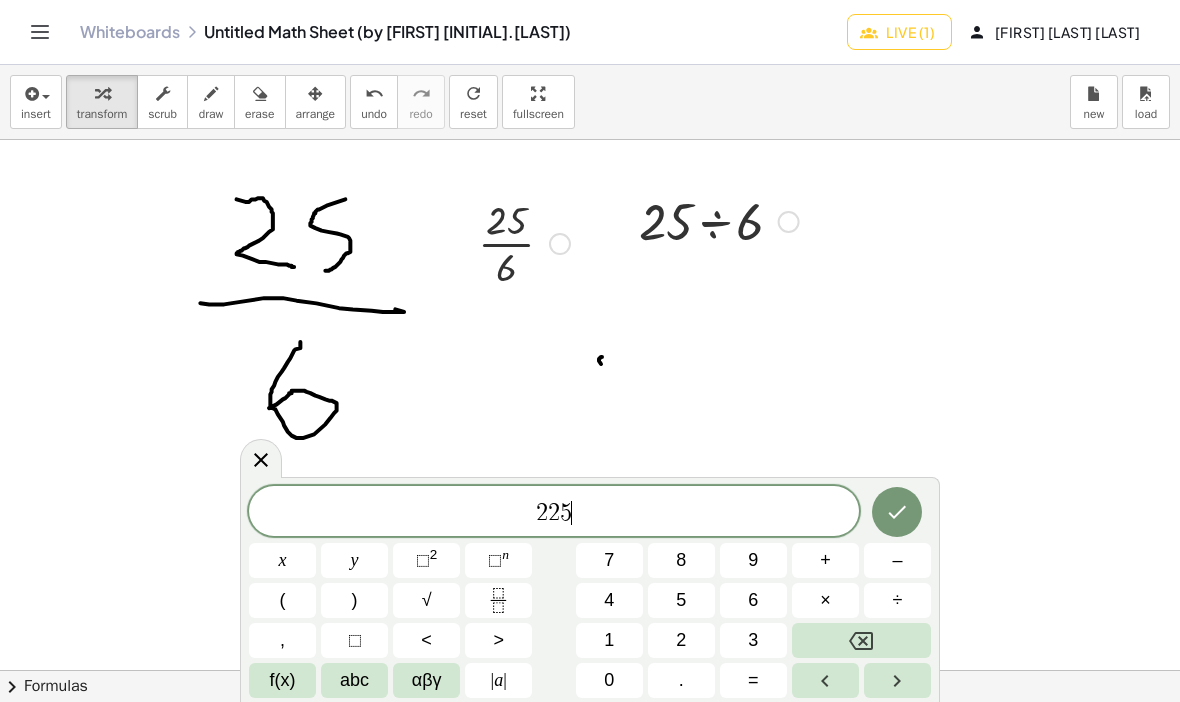 click 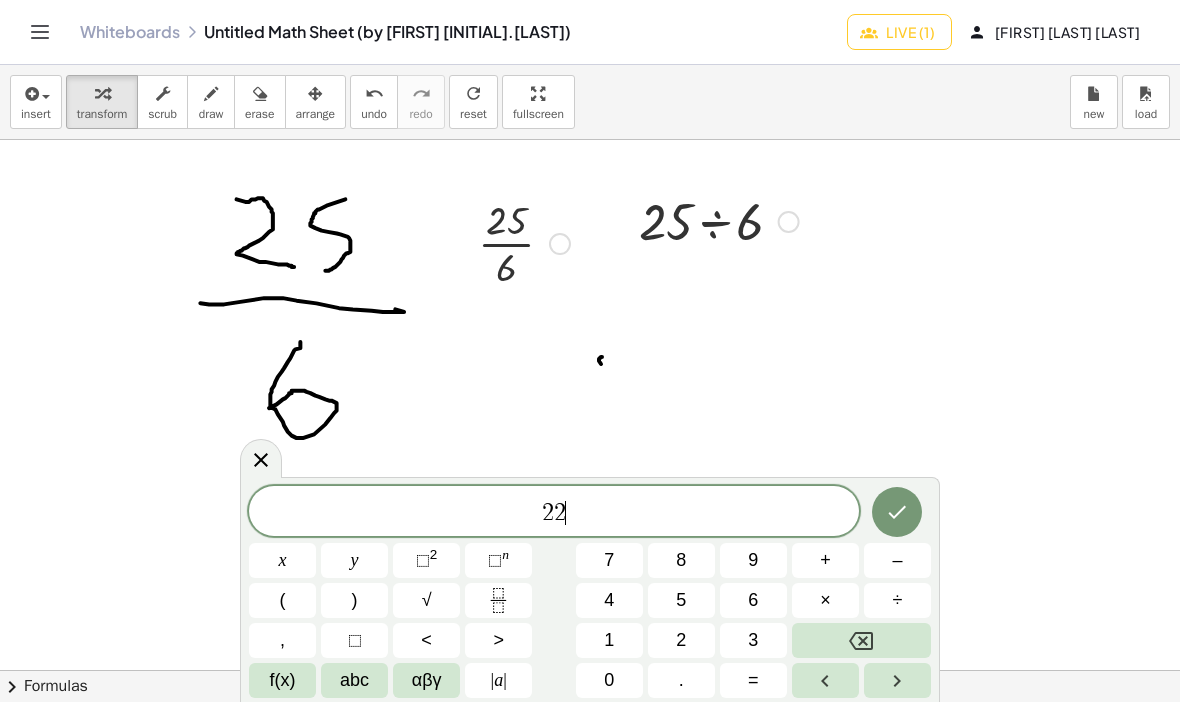 click 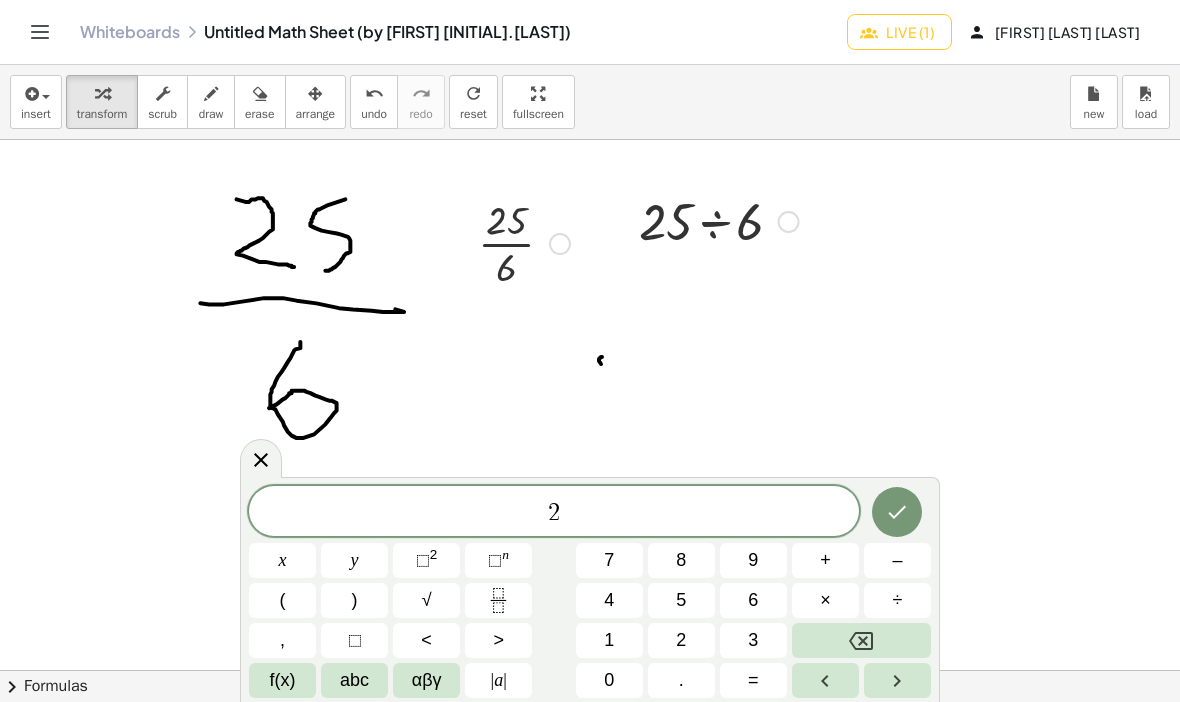 click on "5" at bounding box center [681, 600] 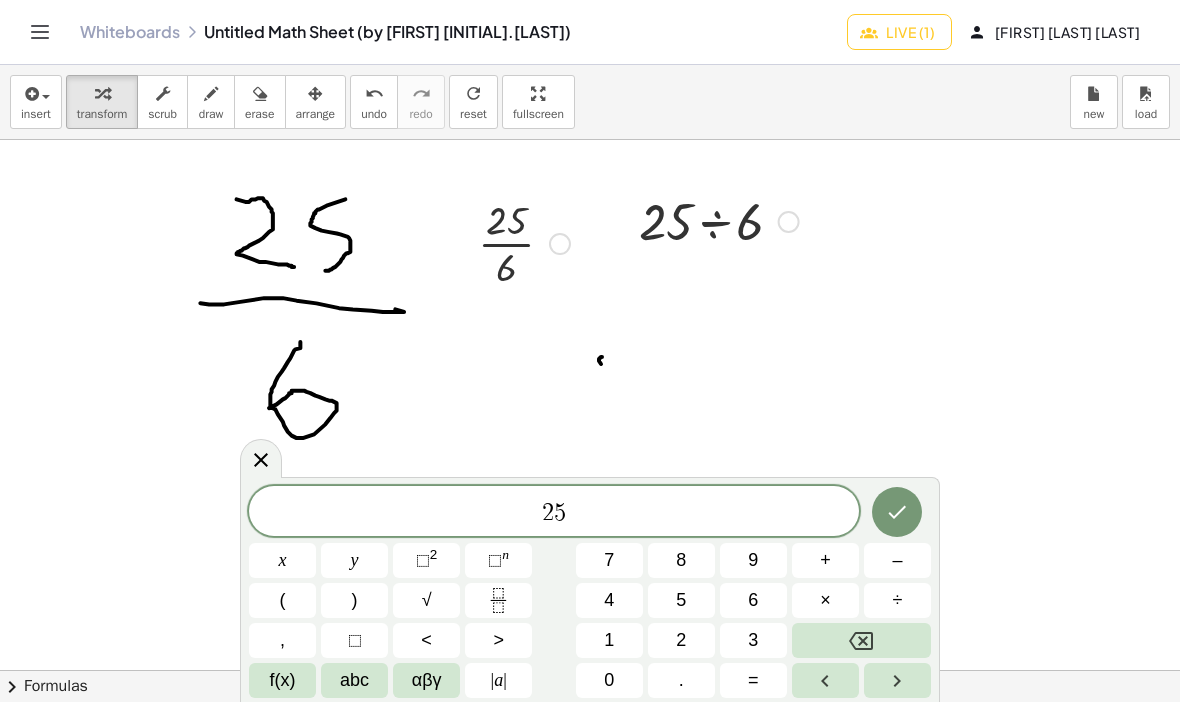 click at bounding box center (861, 640) 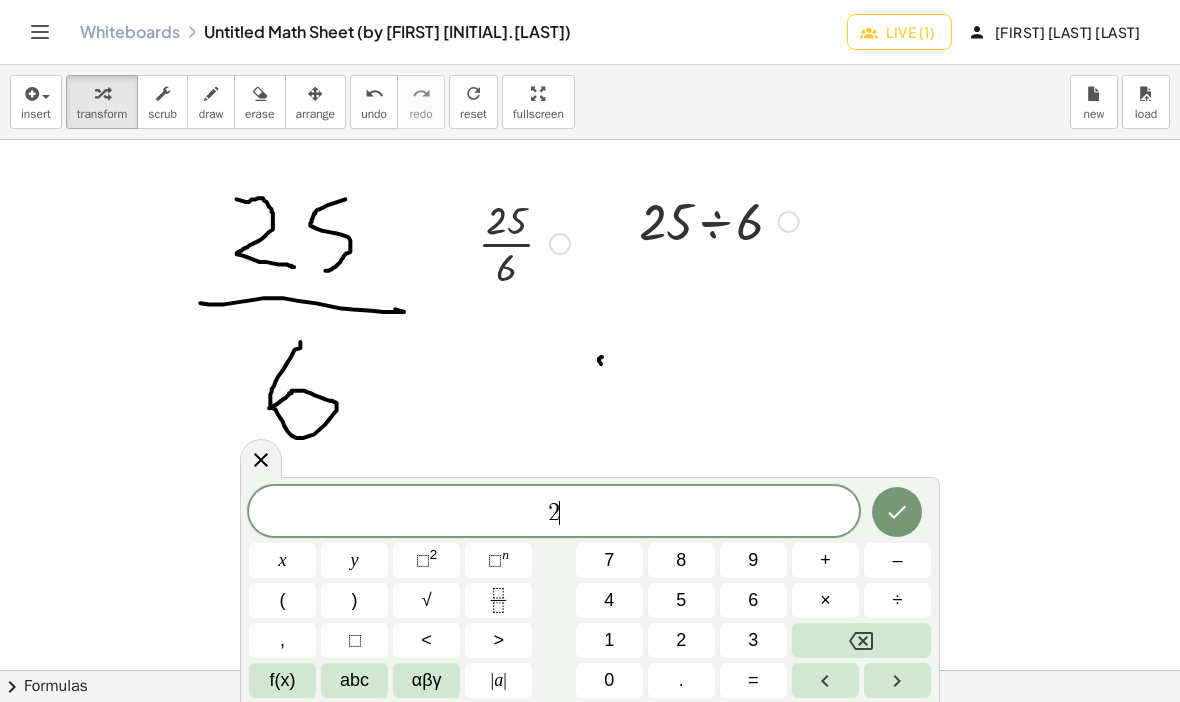 click at bounding box center (861, 640) 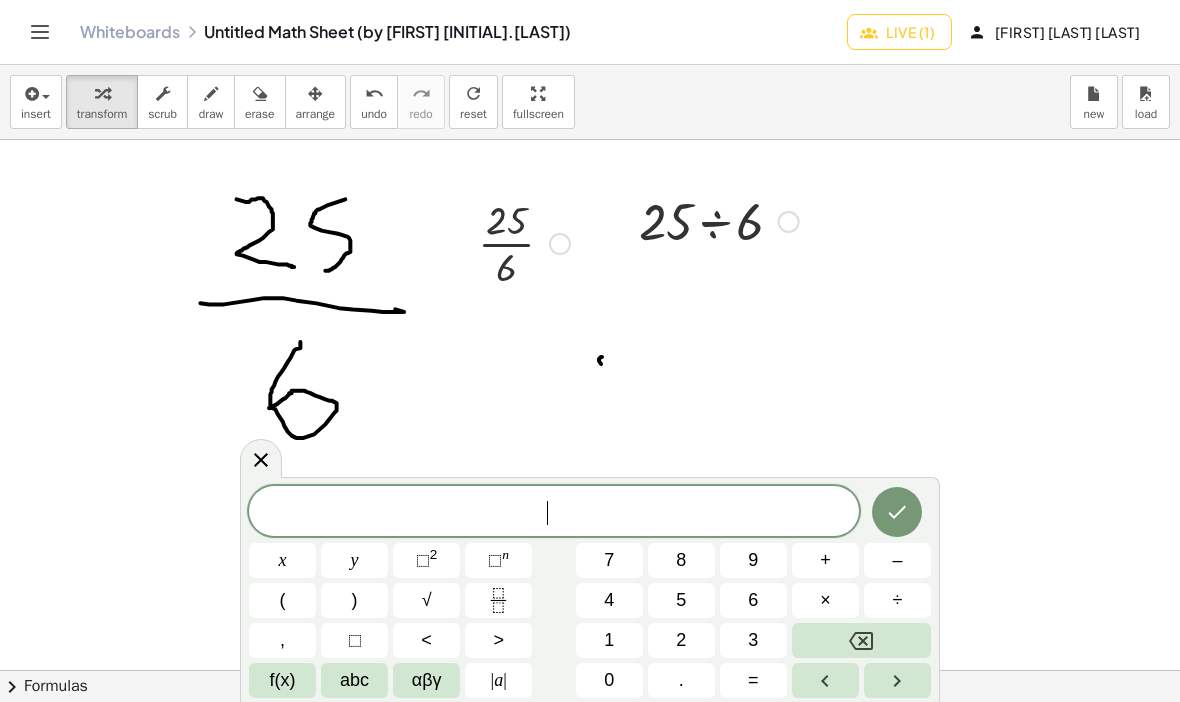 click on "4" at bounding box center [609, 600] 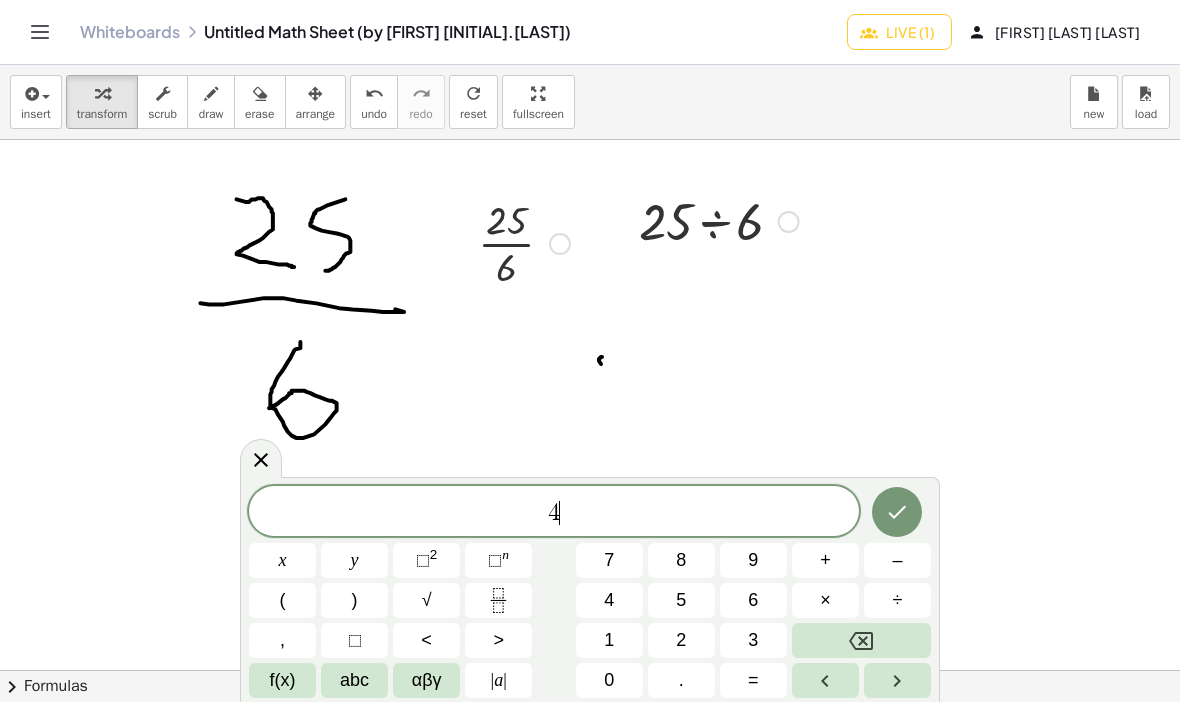 click at bounding box center [897, 512] 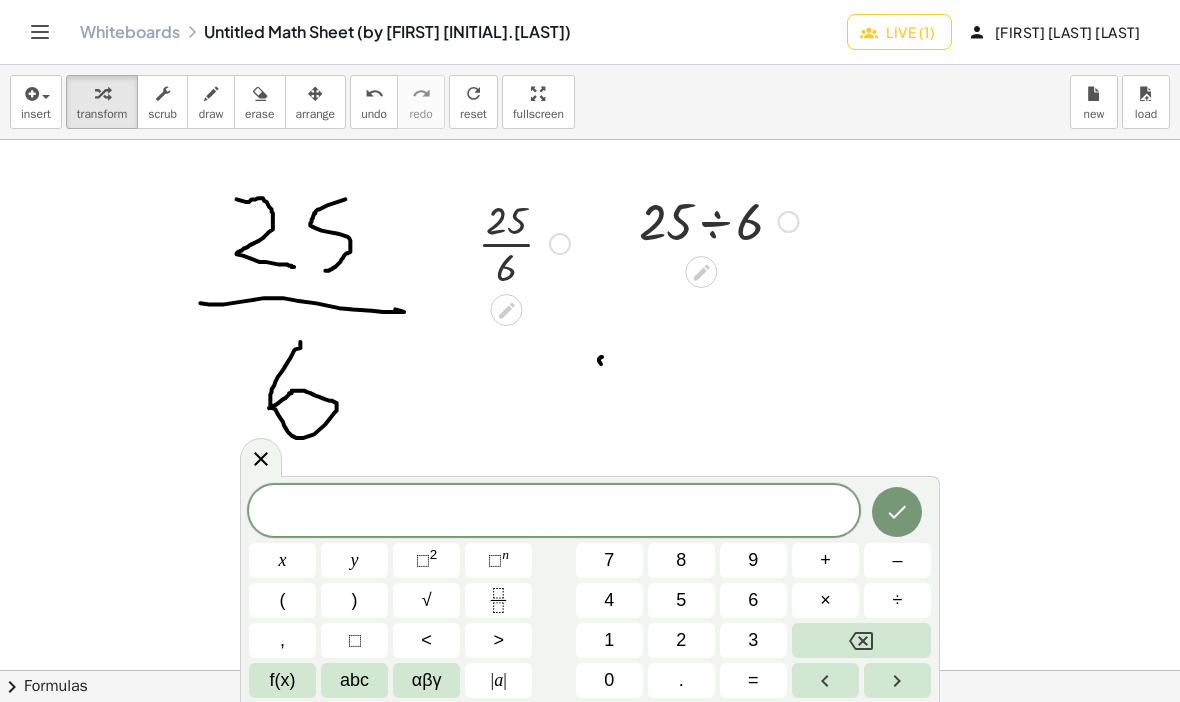 click on "6" at bounding box center (753, 600) 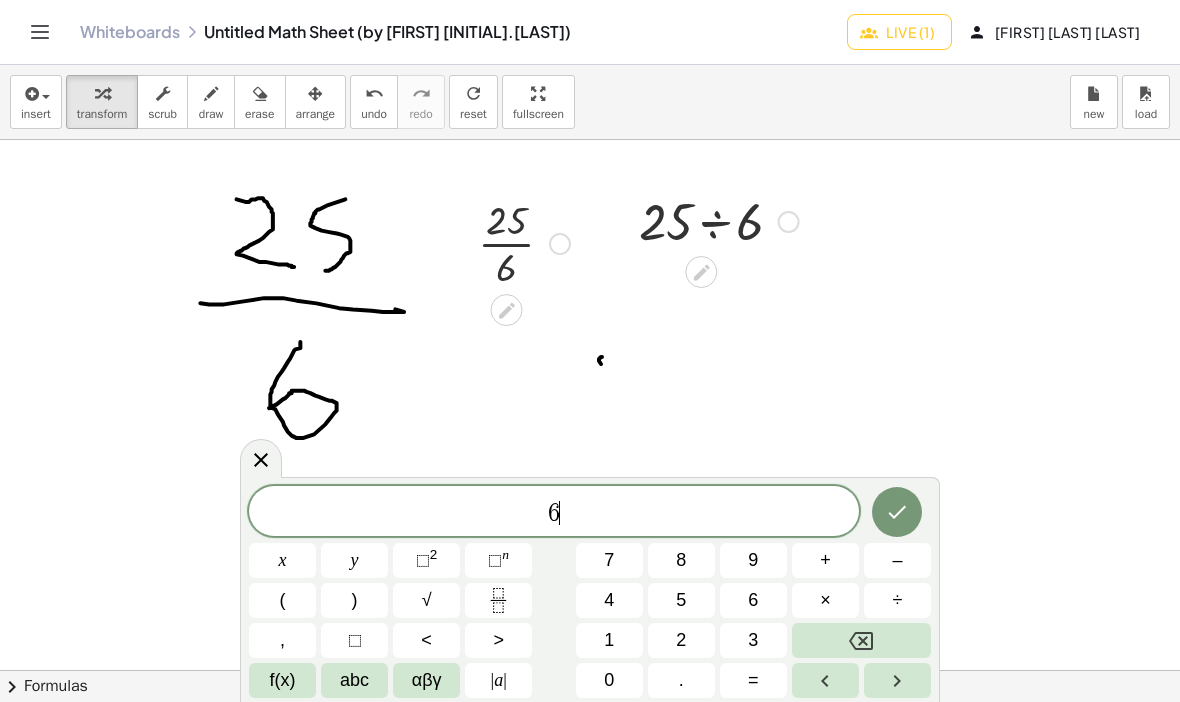 click on "×" at bounding box center (825, 600) 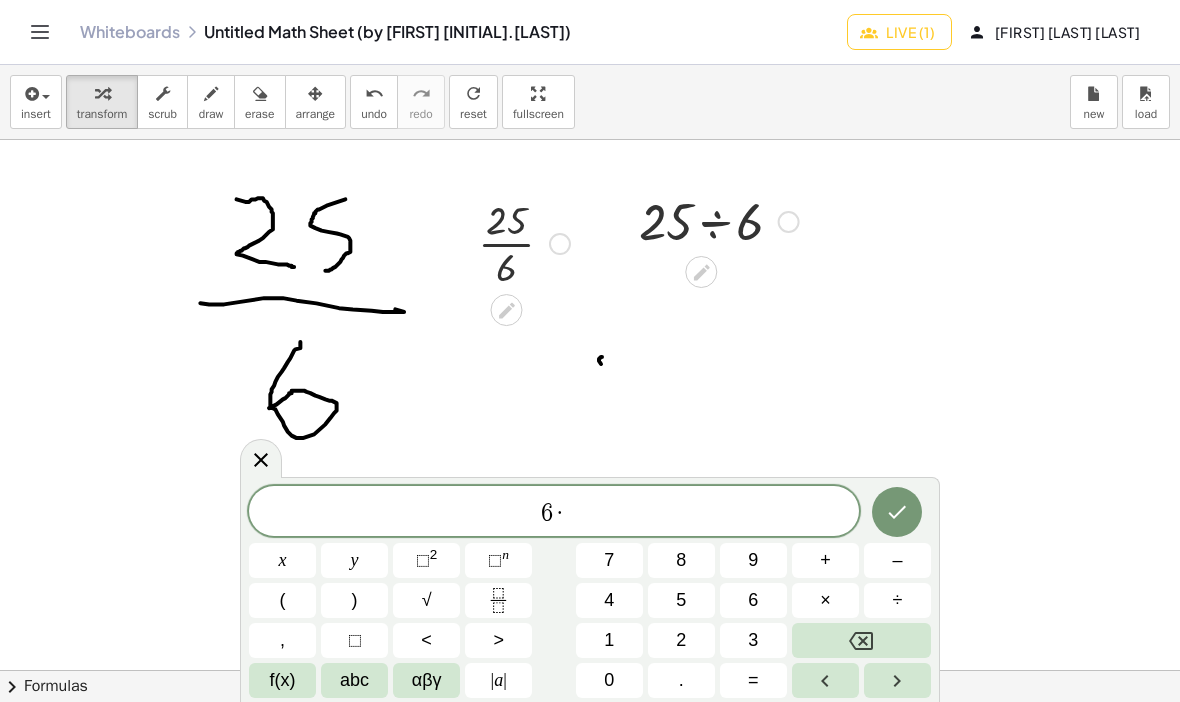 click on "4" at bounding box center [609, 600] 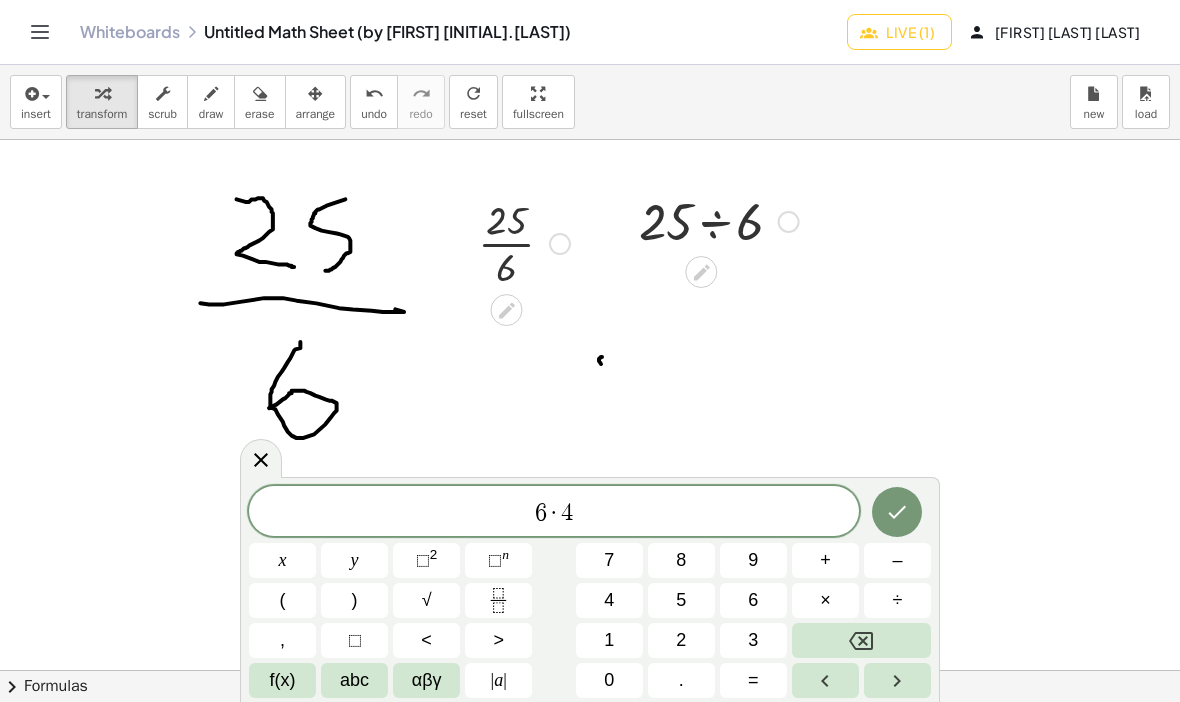 click at bounding box center [861, 640] 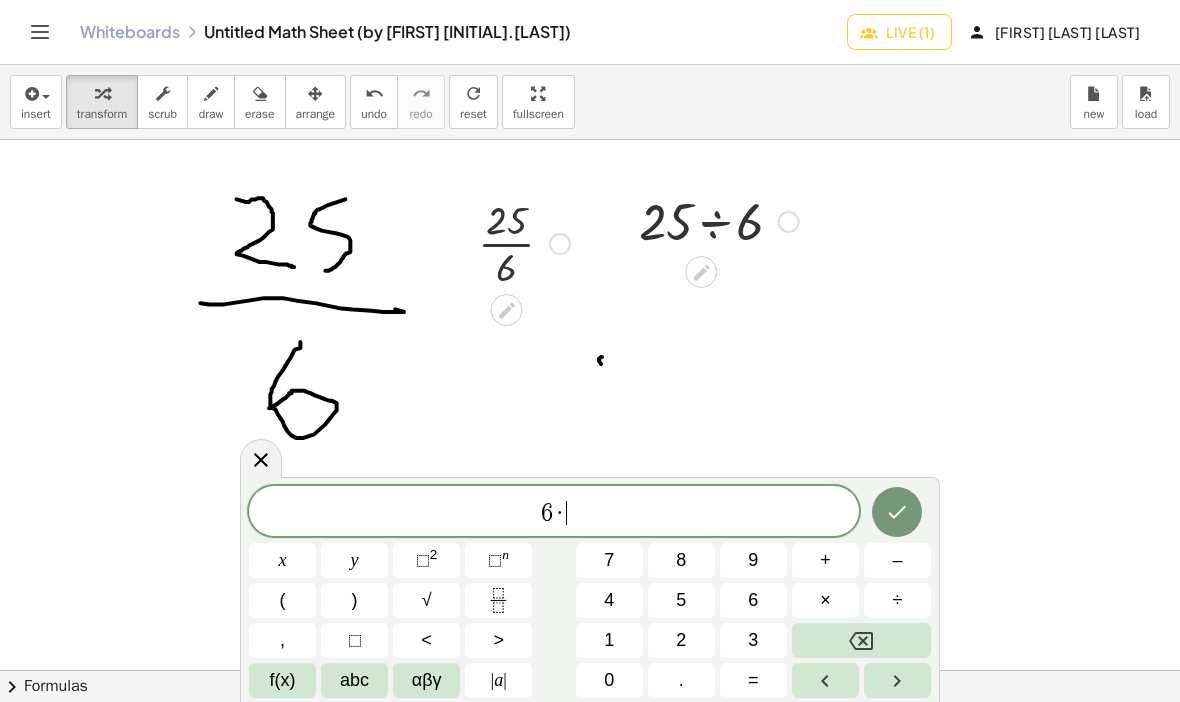 click at bounding box center [861, 640] 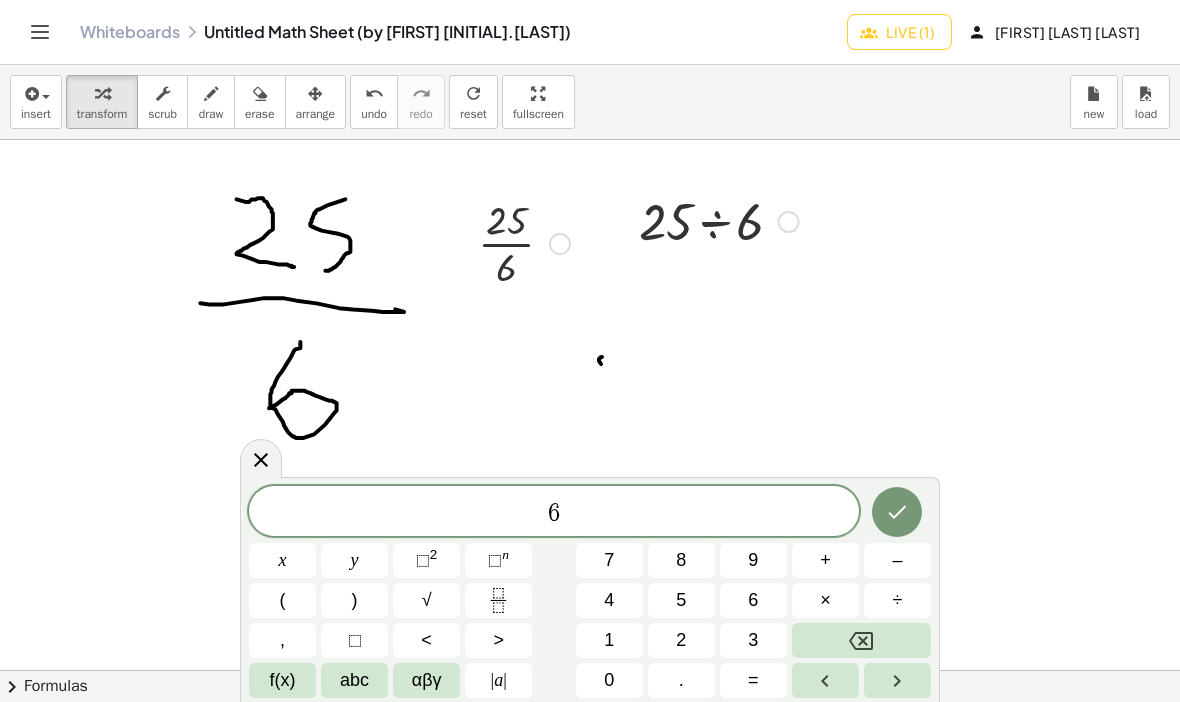 click on "f(x)" at bounding box center [283, 680] 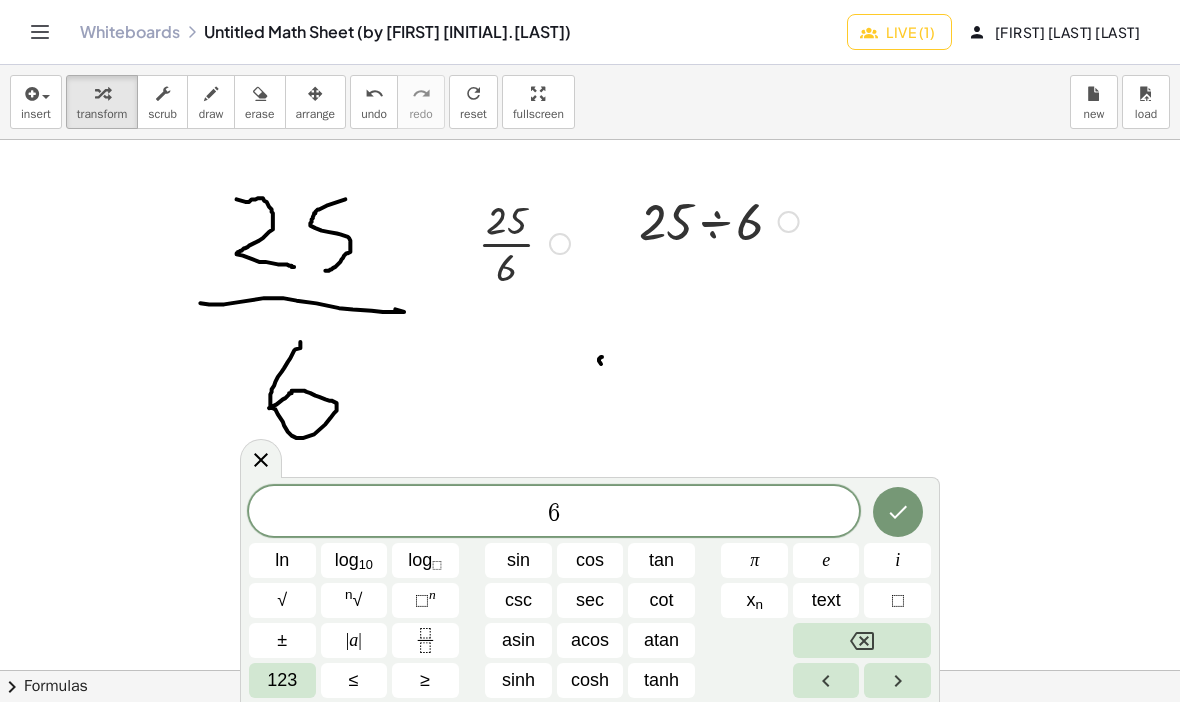 click on "123" at bounding box center (282, 680) 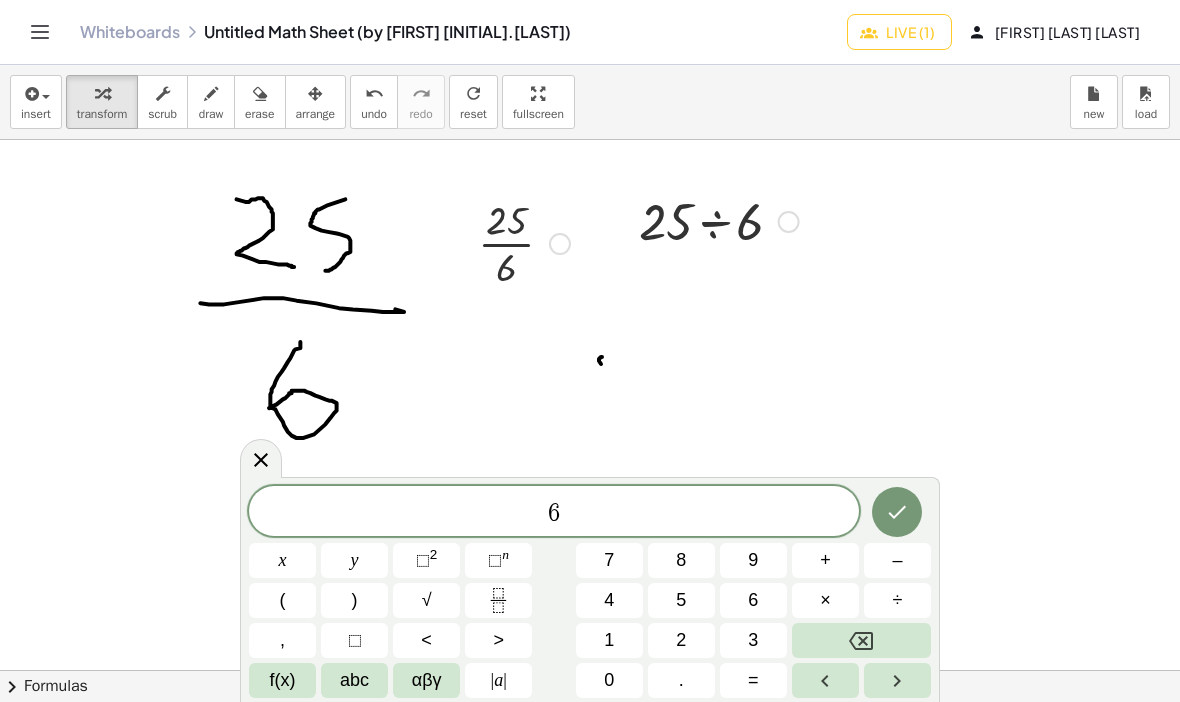 click on "abc" at bounding box center [354, 680] 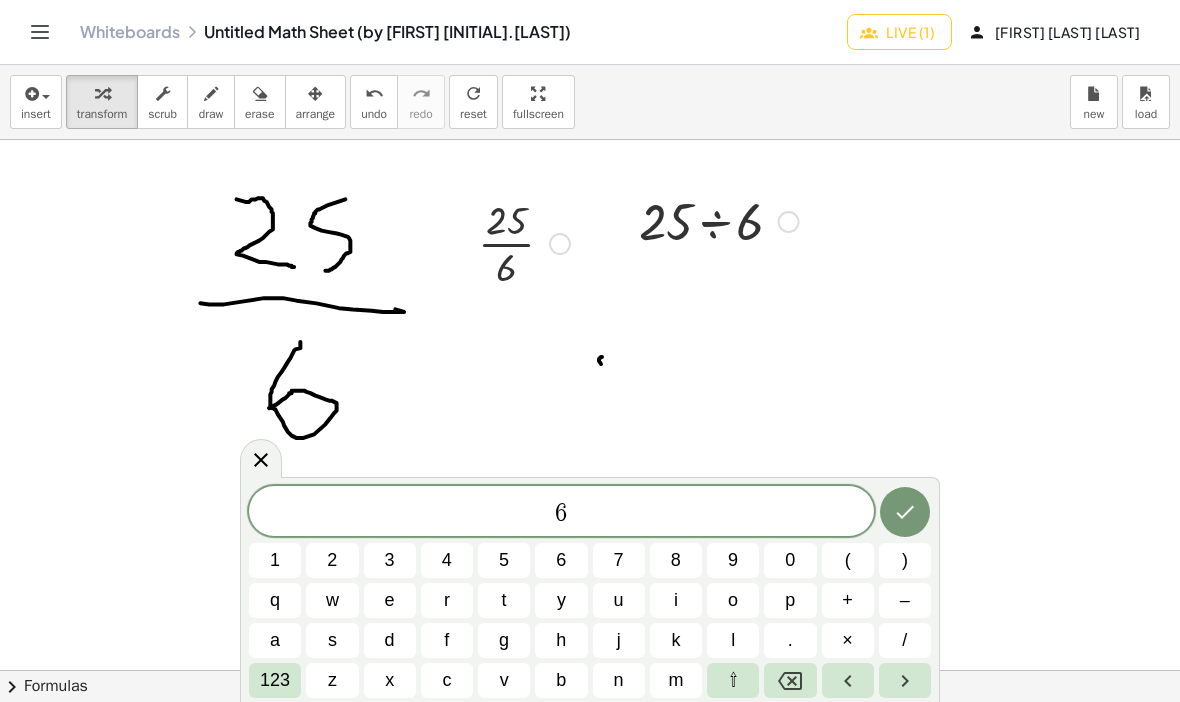 click on "x" at bounding box center (390, 680) 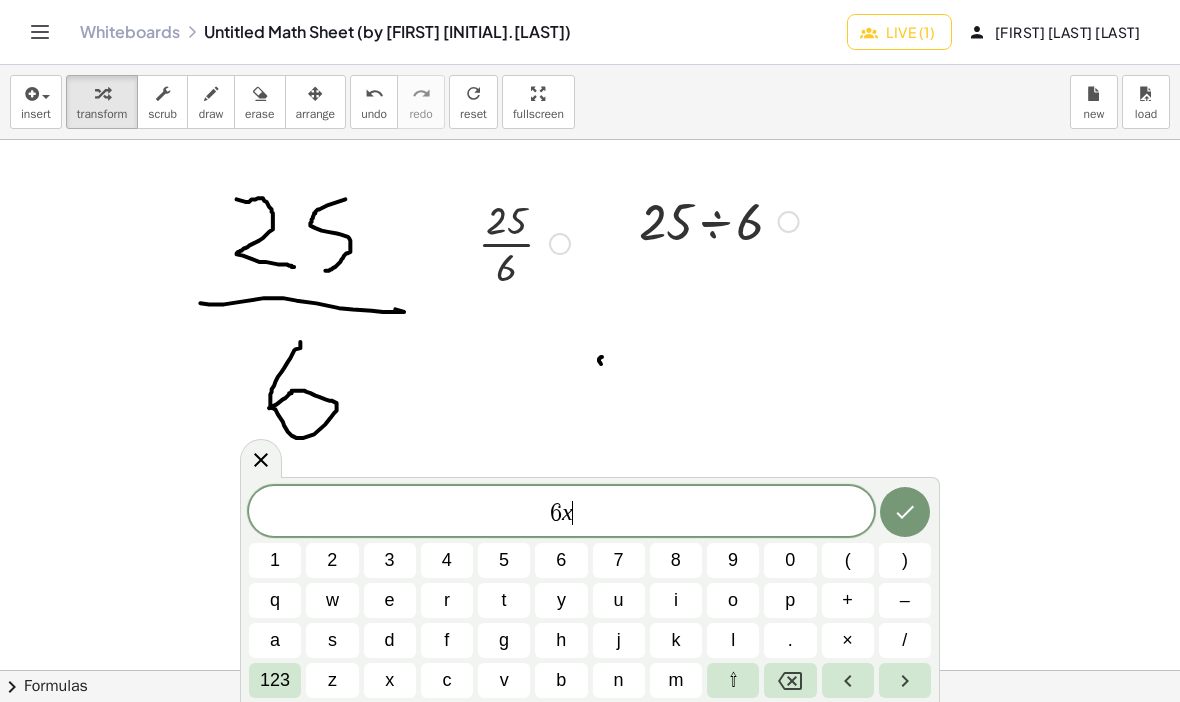 click 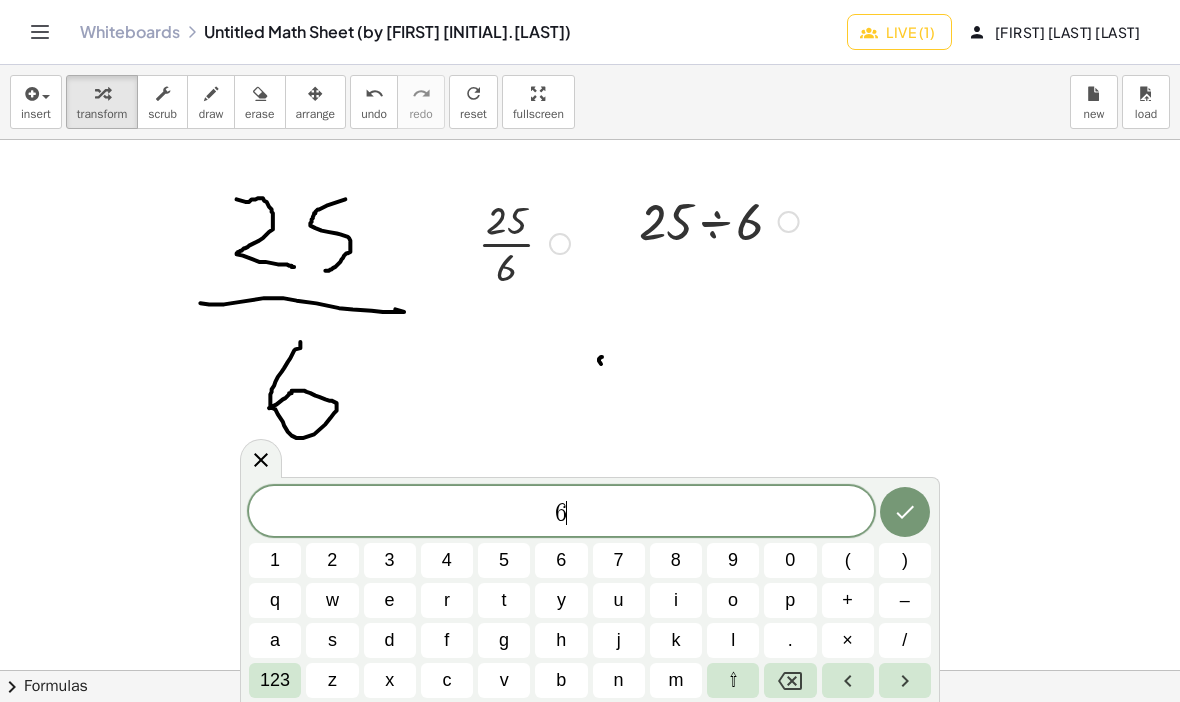 click on "123" at bounding box center (275, 680) 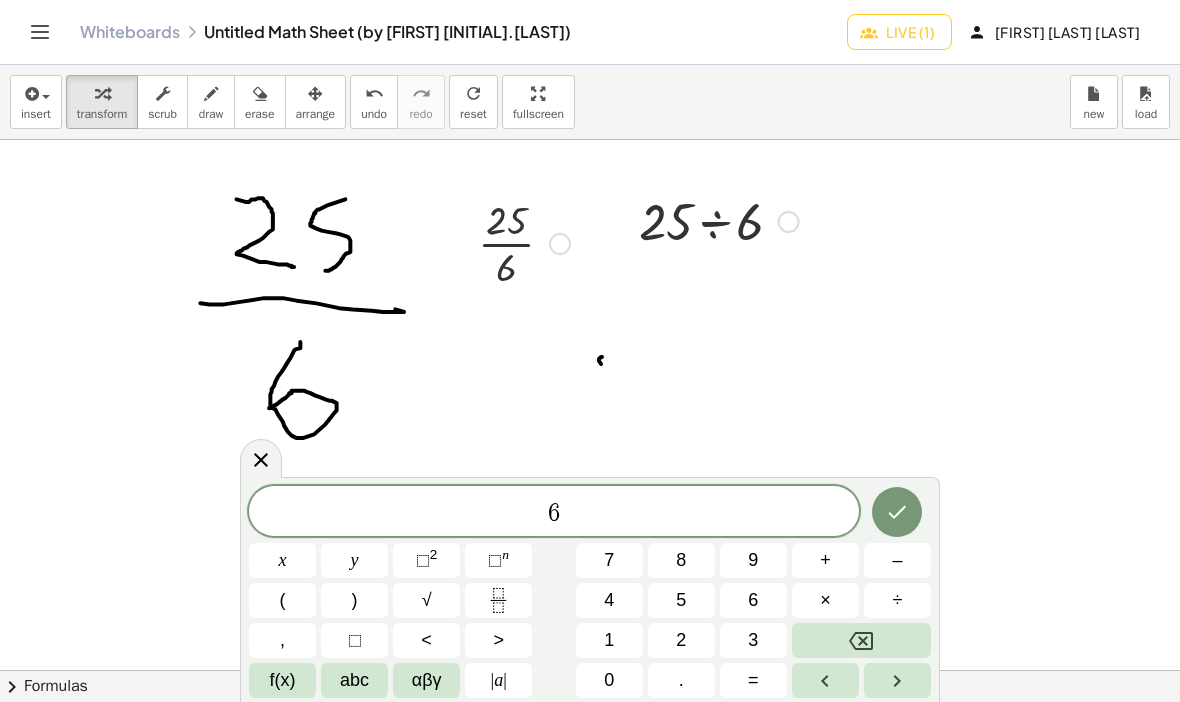 click on "×" at bounding box center (825, 600) 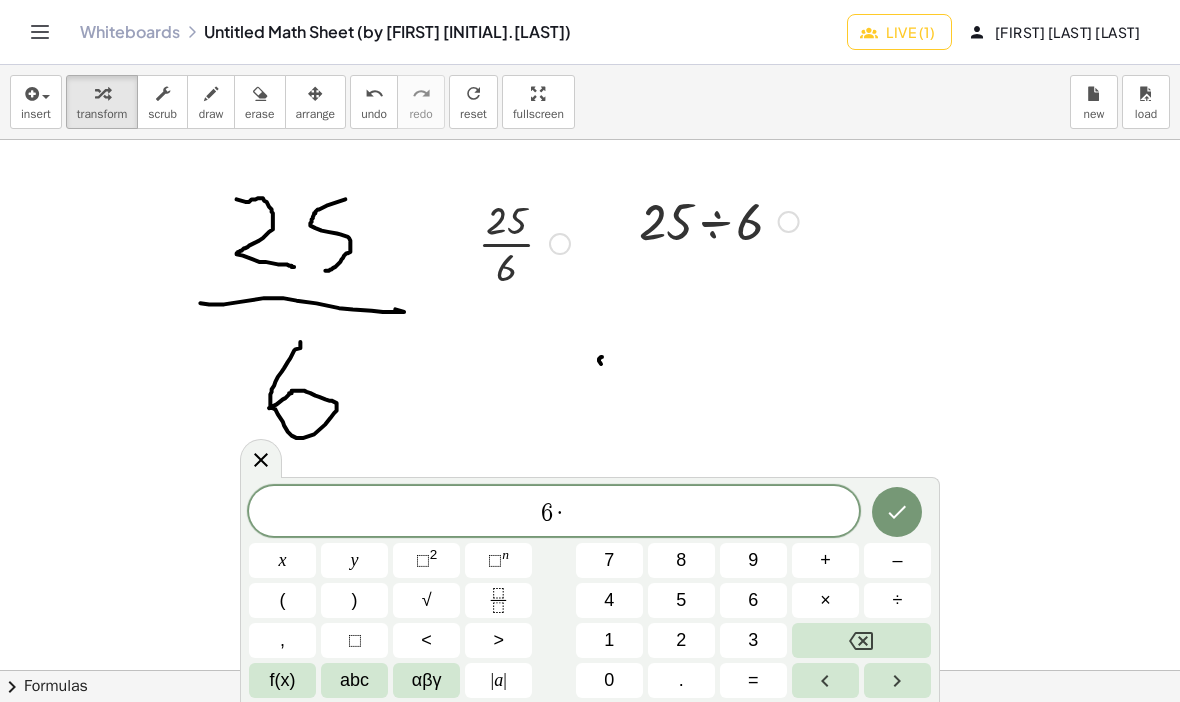 click on "4" at bounding box center (609, 600) 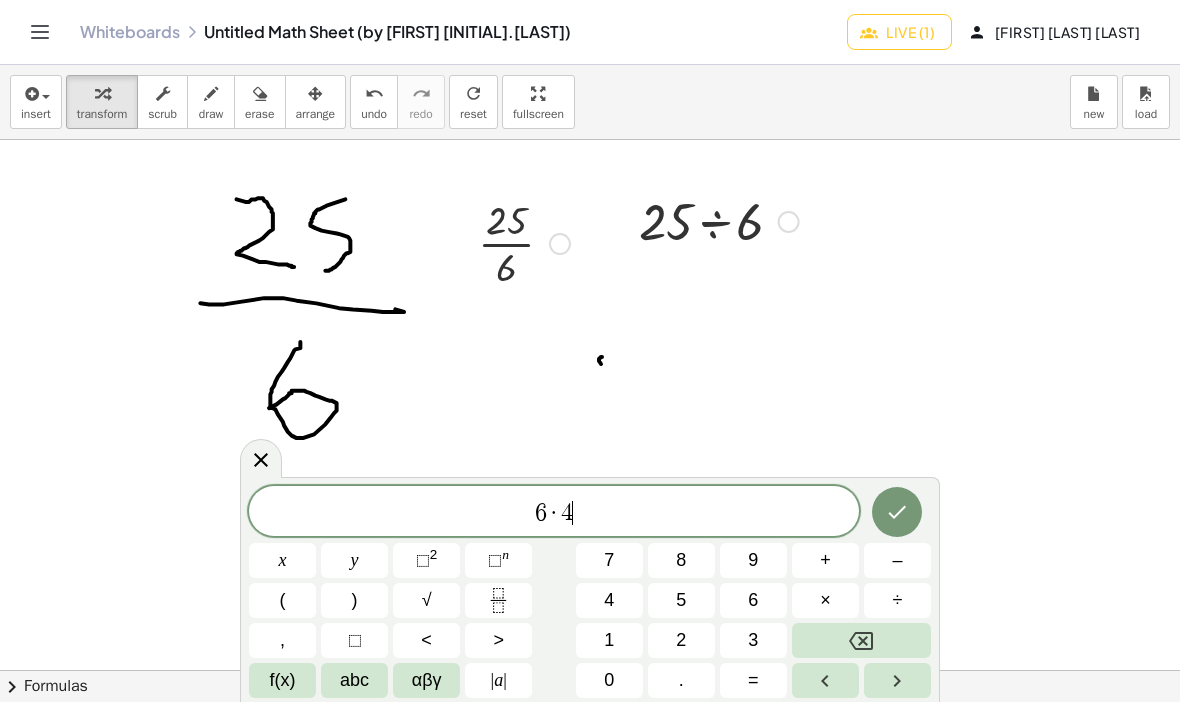 click 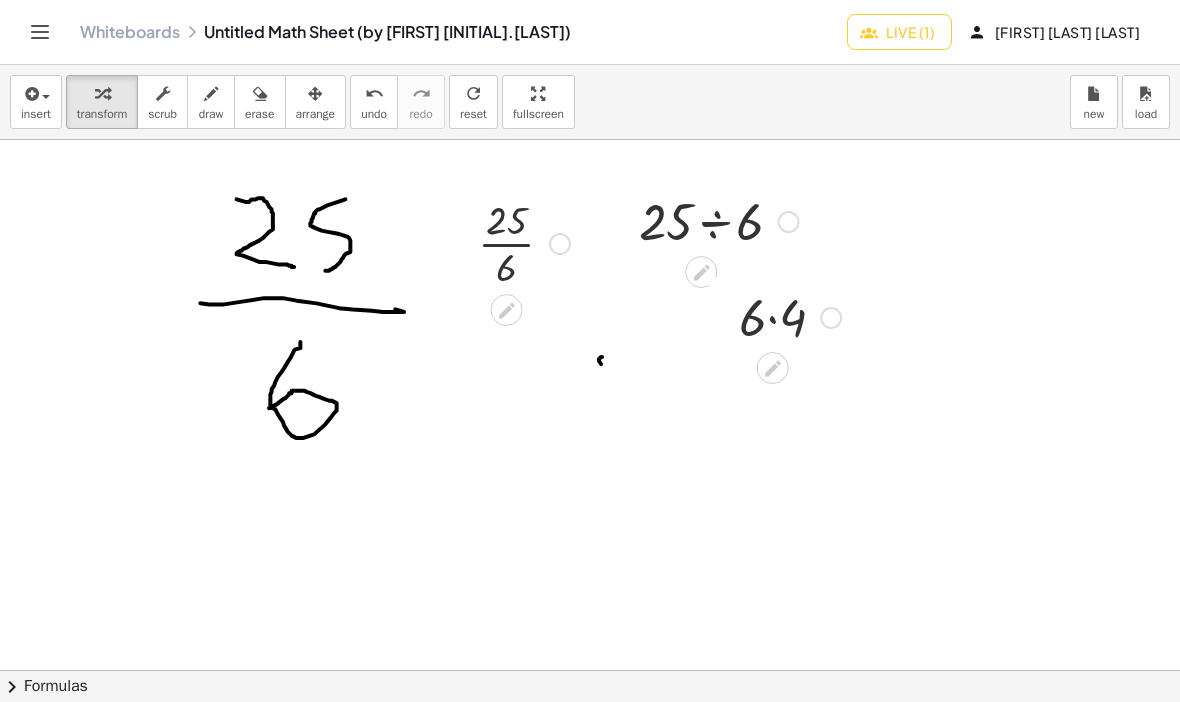 click 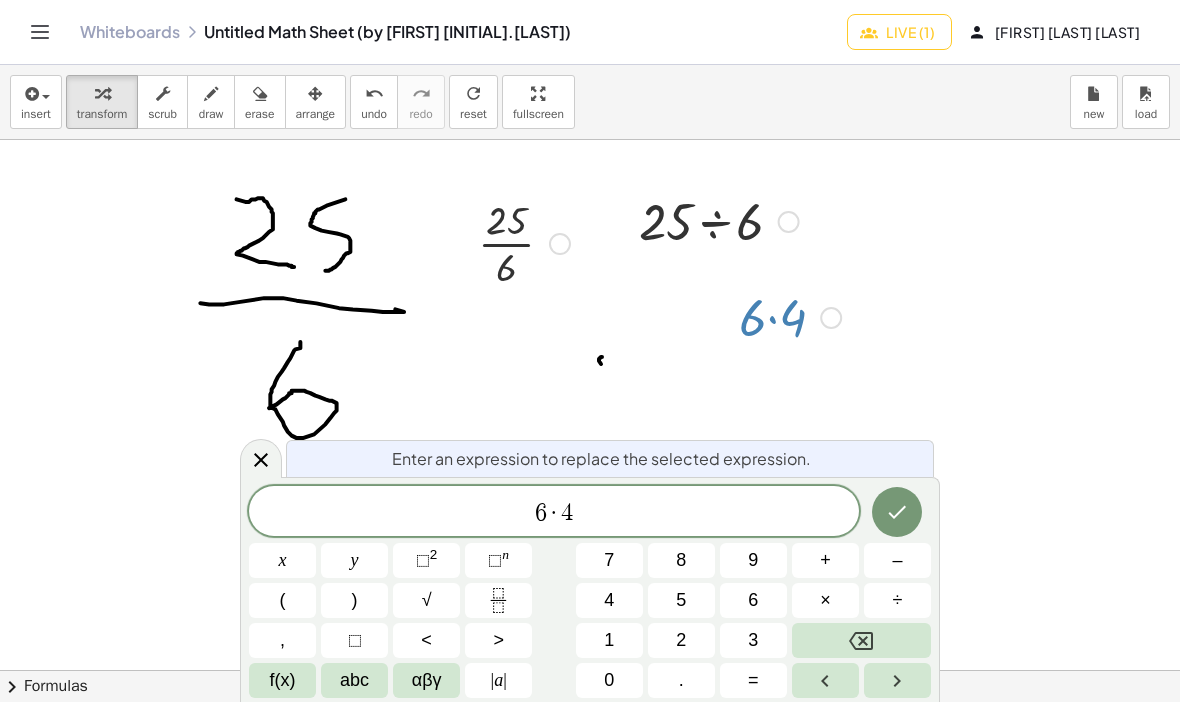 click on "=" at bounding box center (753, 680) 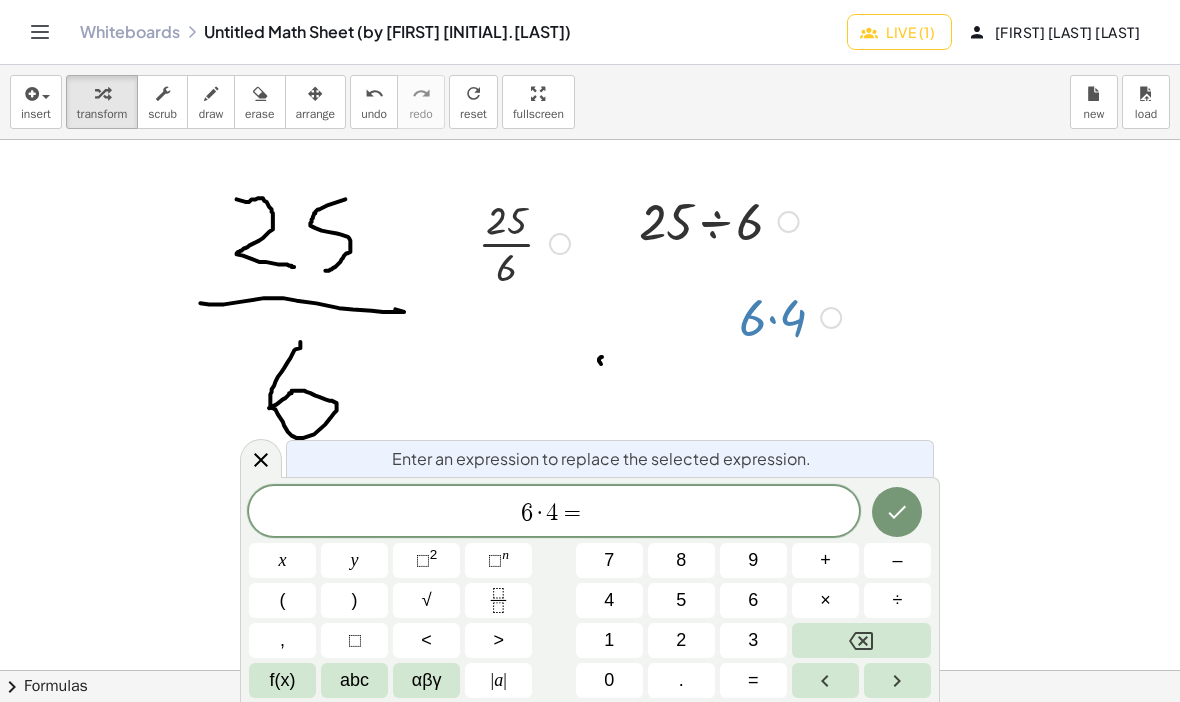 click on "2" at bounding box center [681, 640] 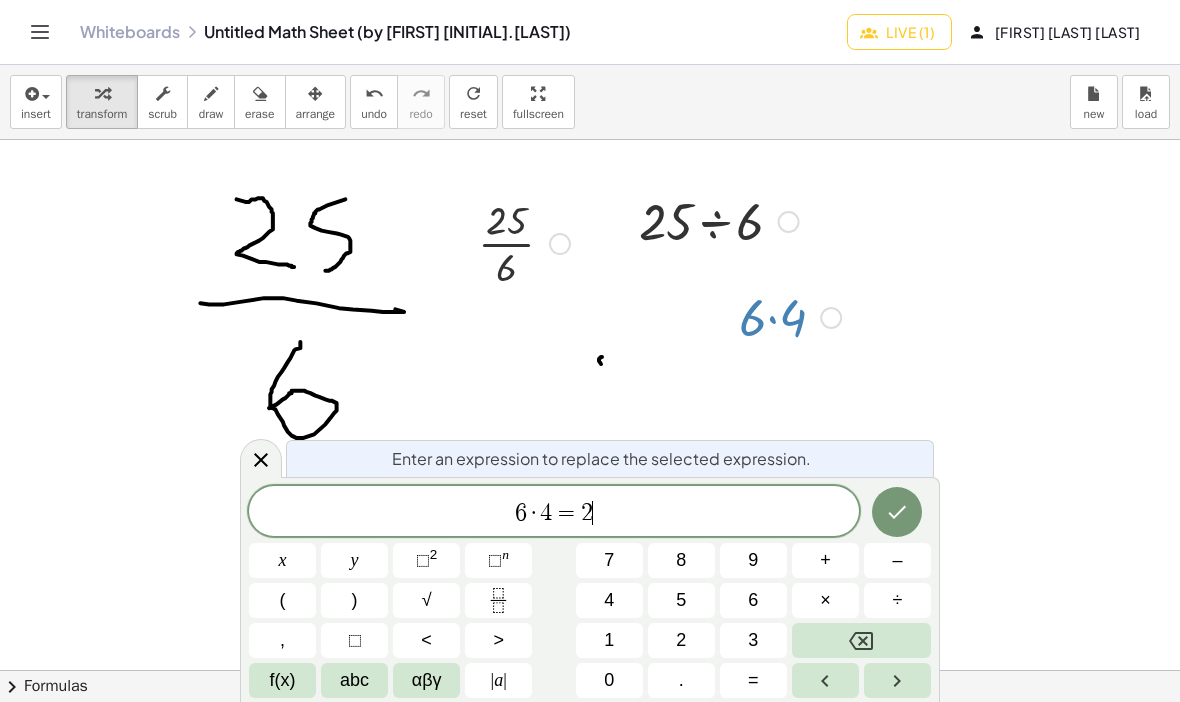 click on "2" at bounding box center (681, 640) 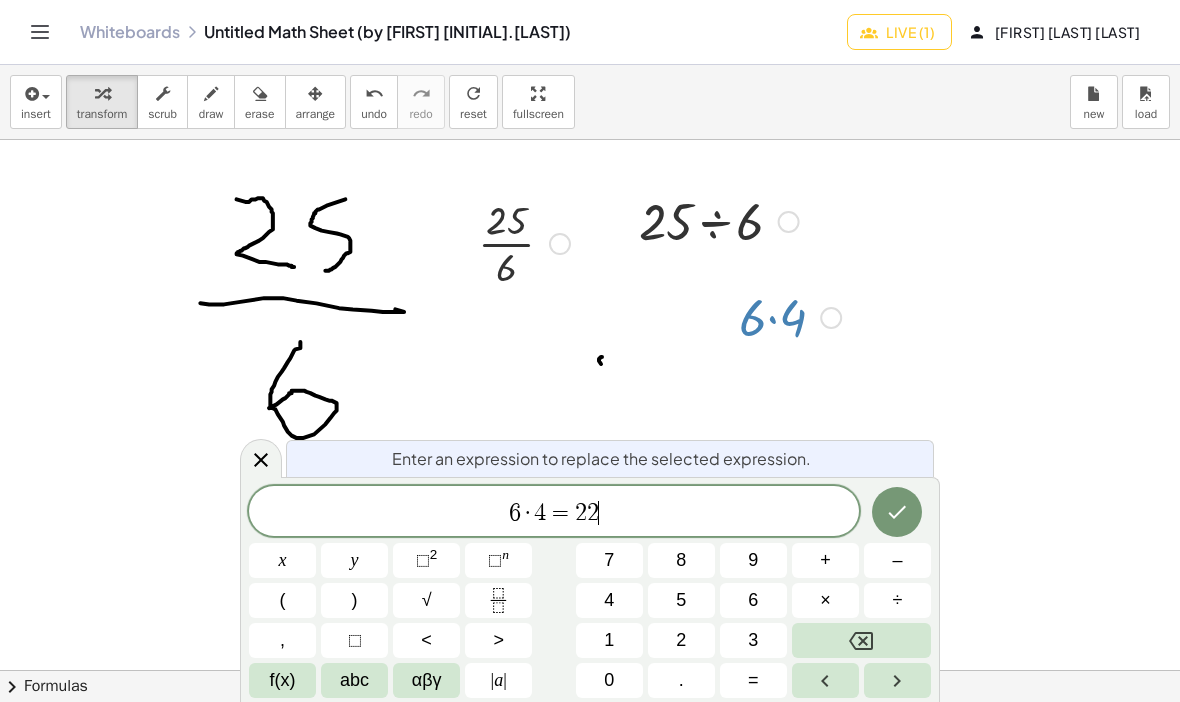click on "5" at bounding box center [681, 600] 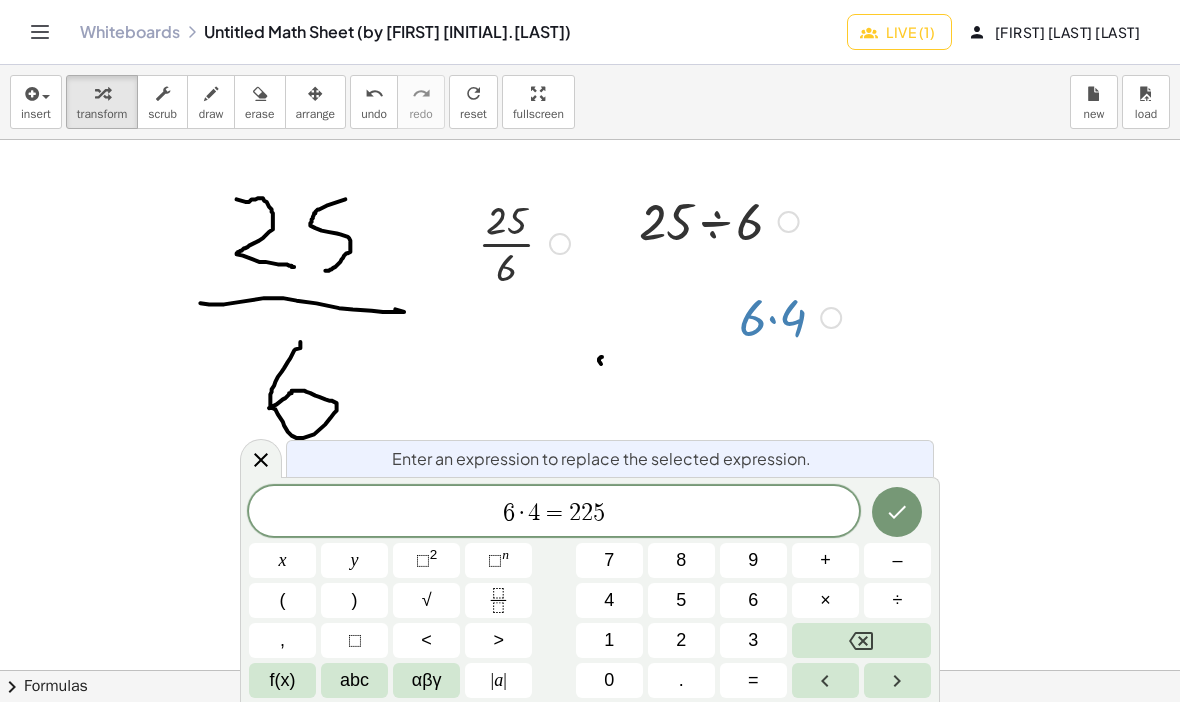 click 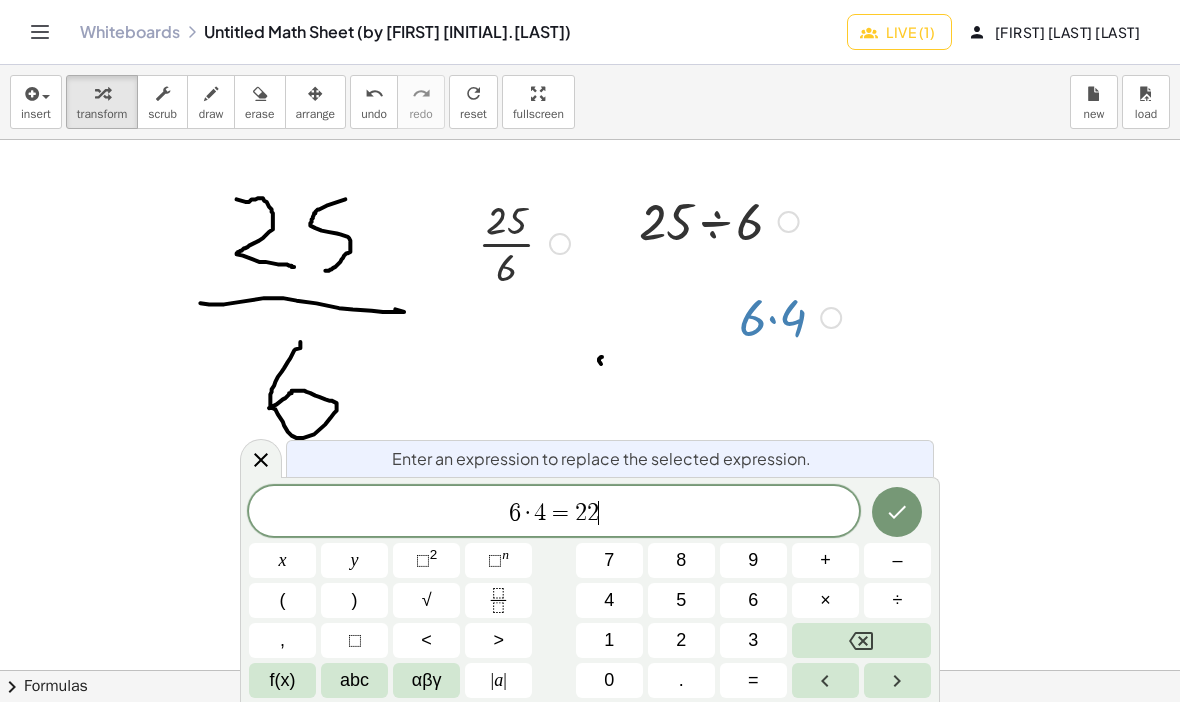 click 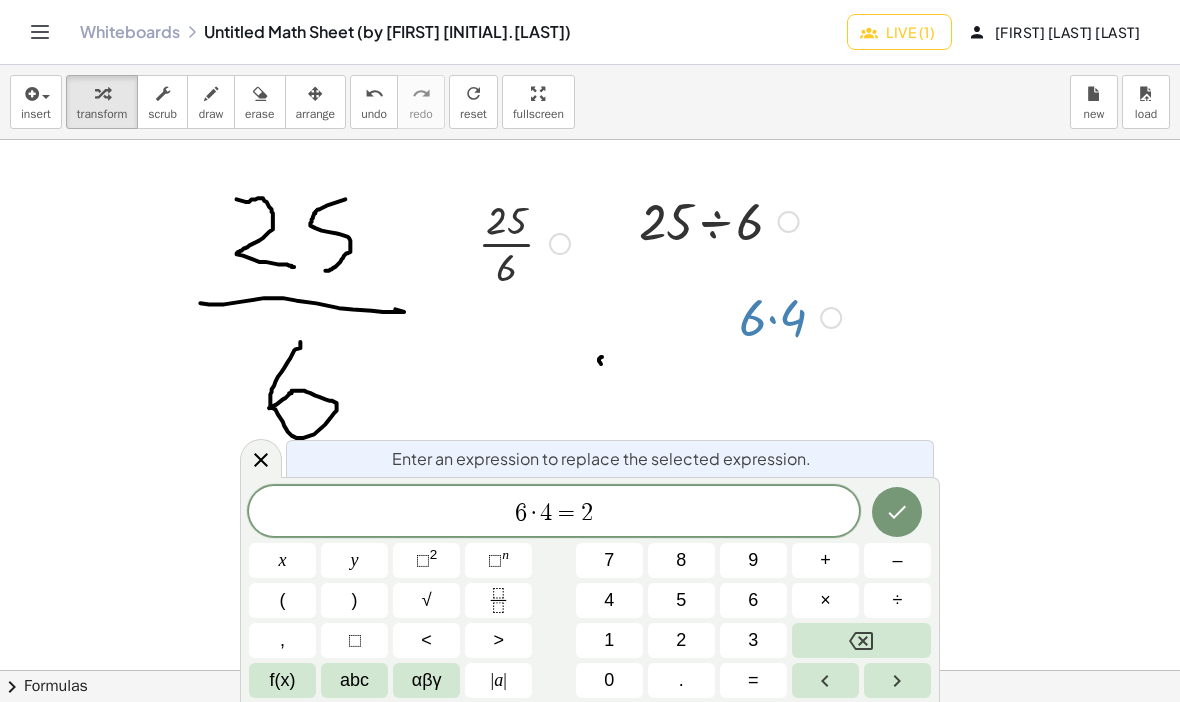 click on "4" at bounding box center [609, 600] 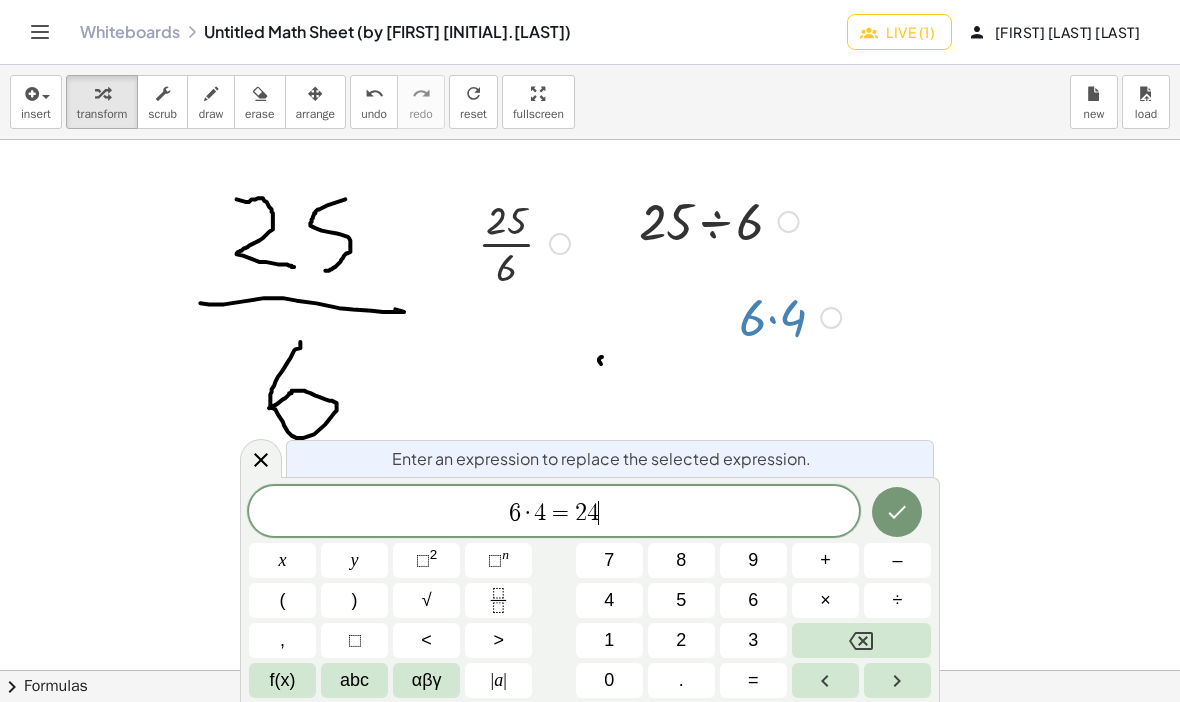 click 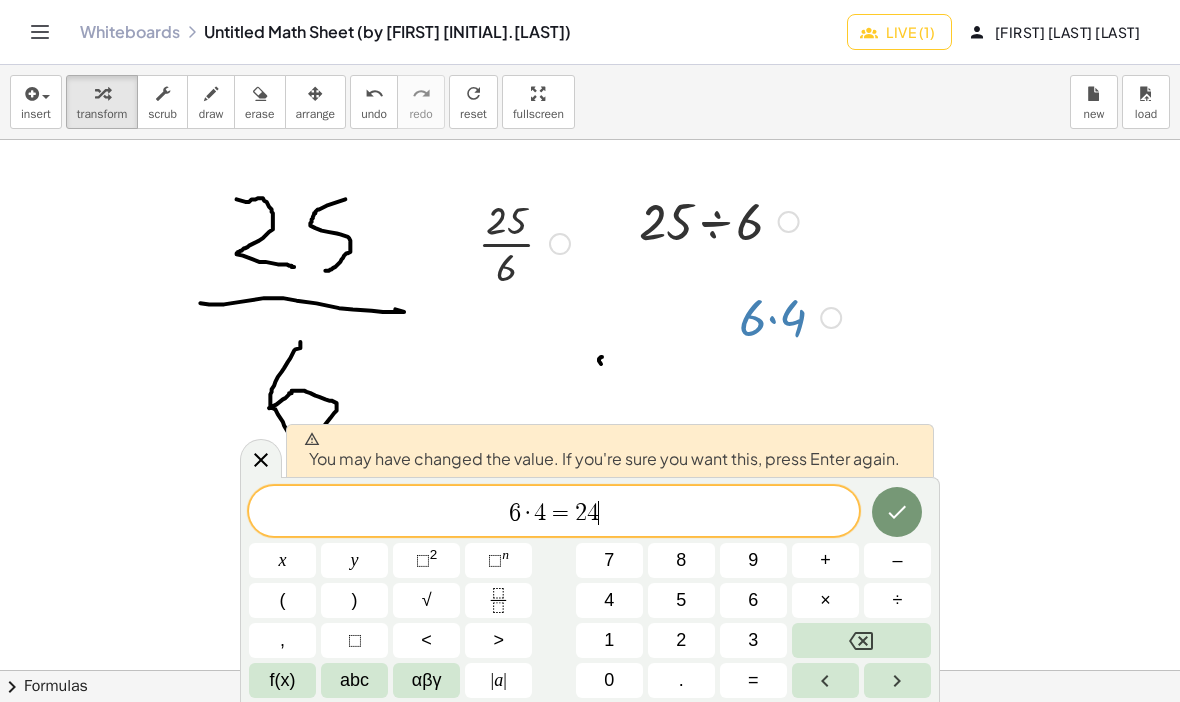 click 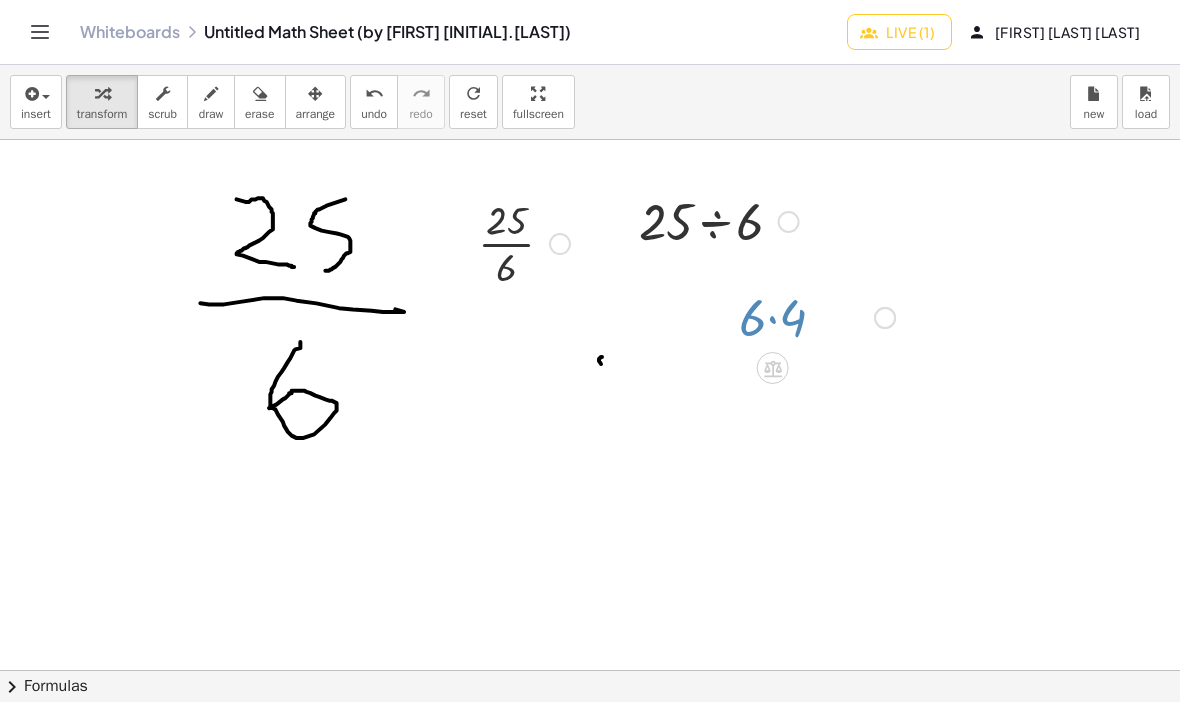 click 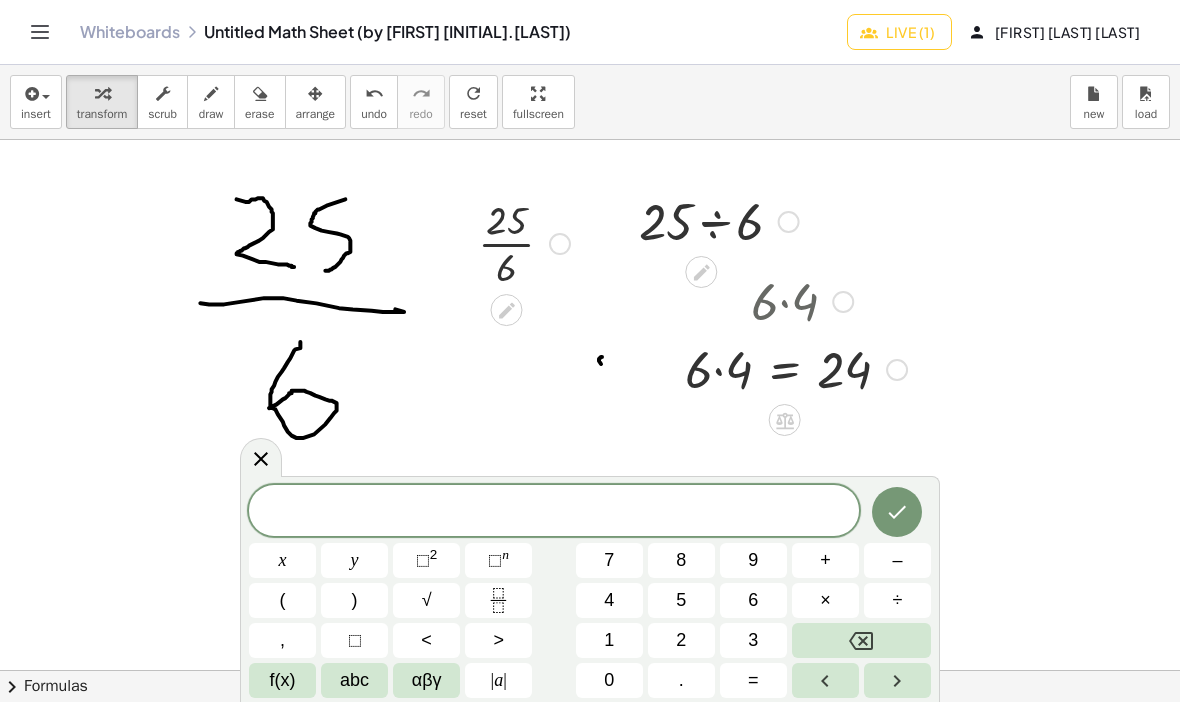 click at bounding box center [554, 512] 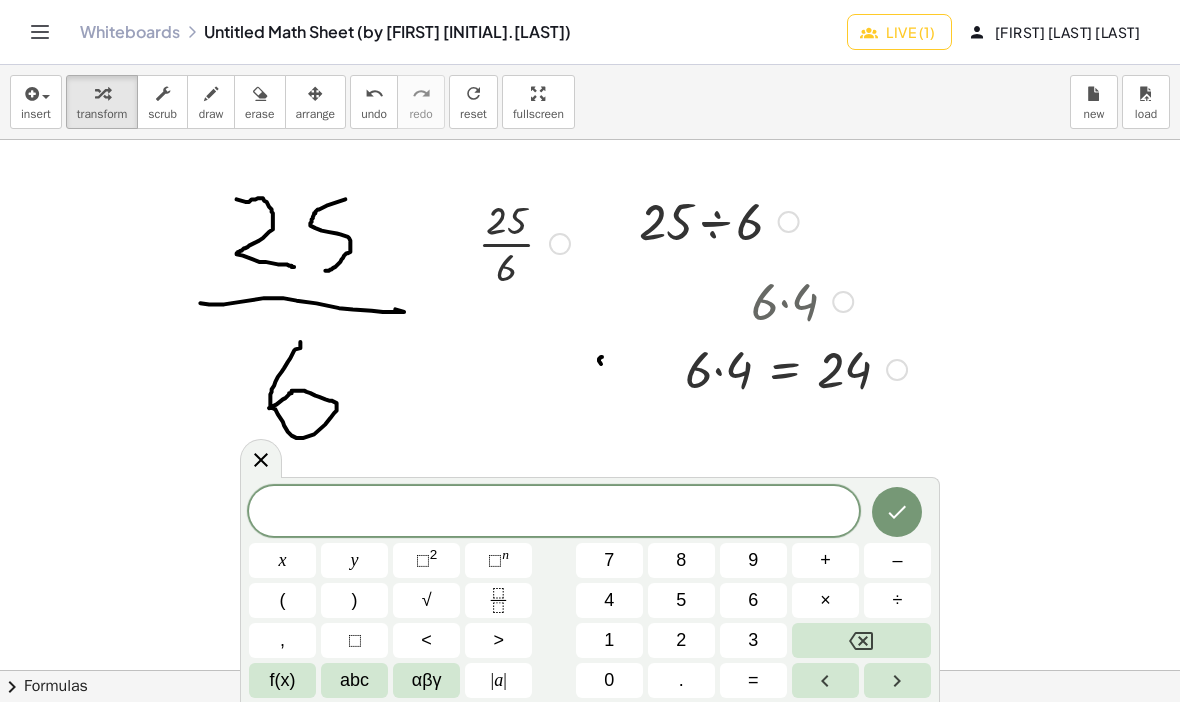 click on "2" at bounding box center (681, 640) 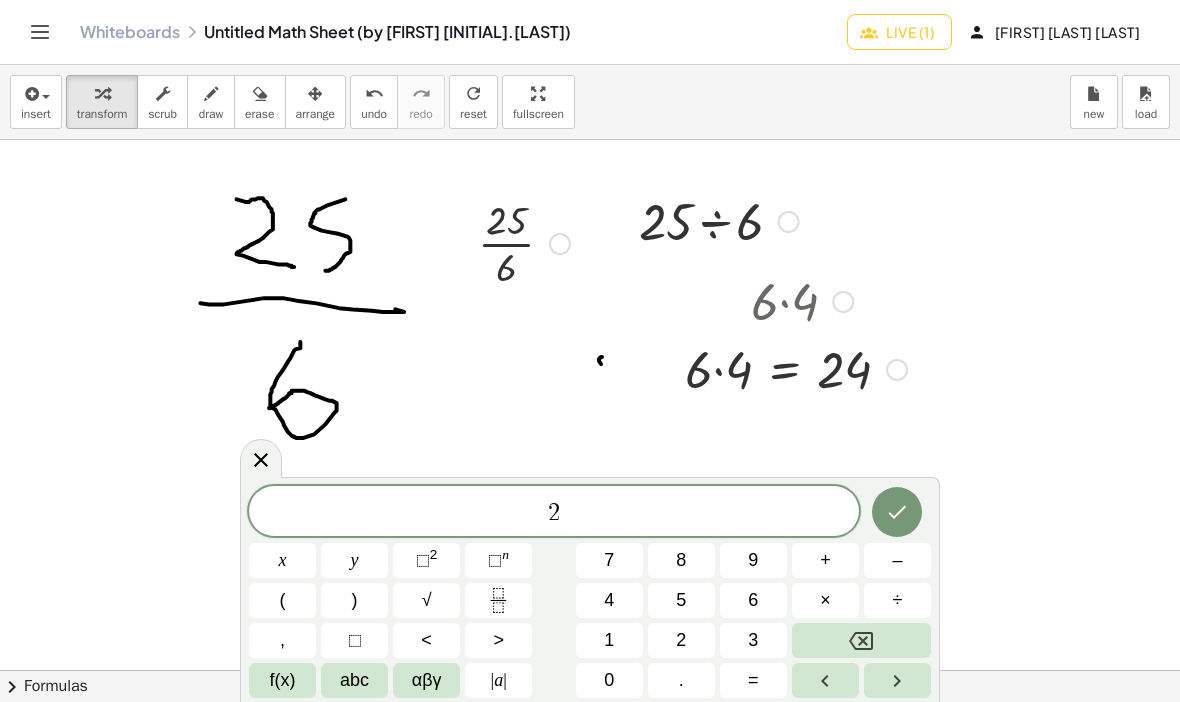 click on "5" at bounding box center [681, 600] 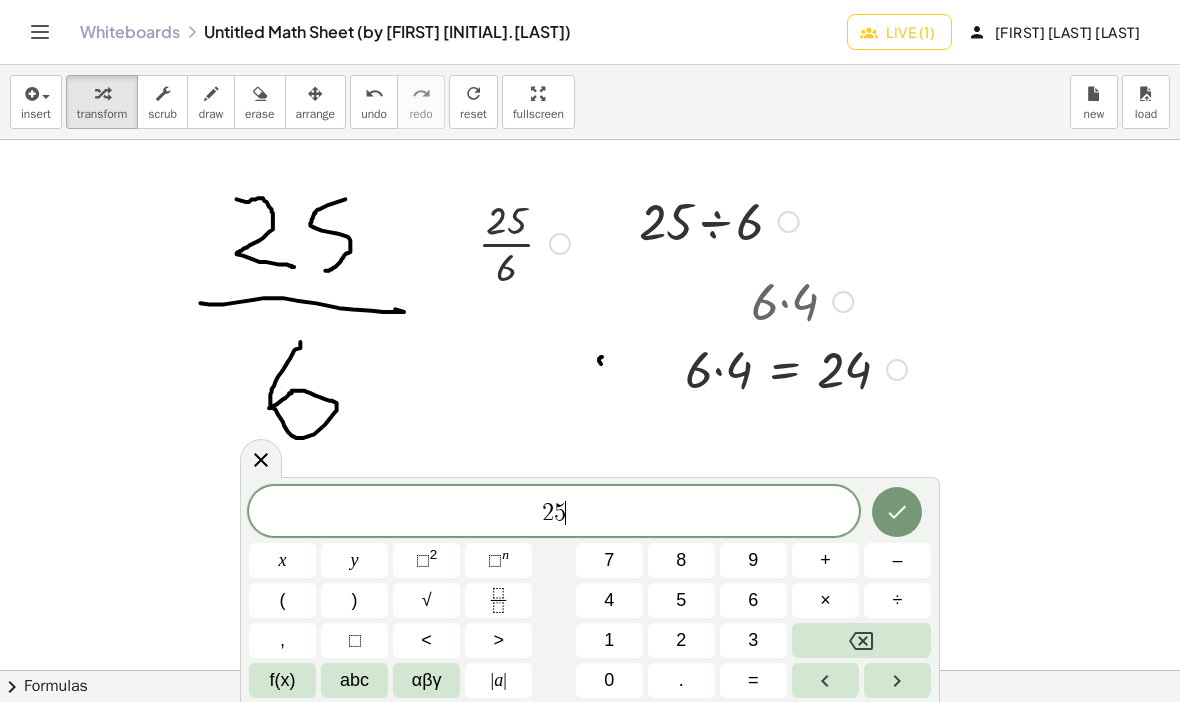 click on "–" at bounding box center [897, 560] 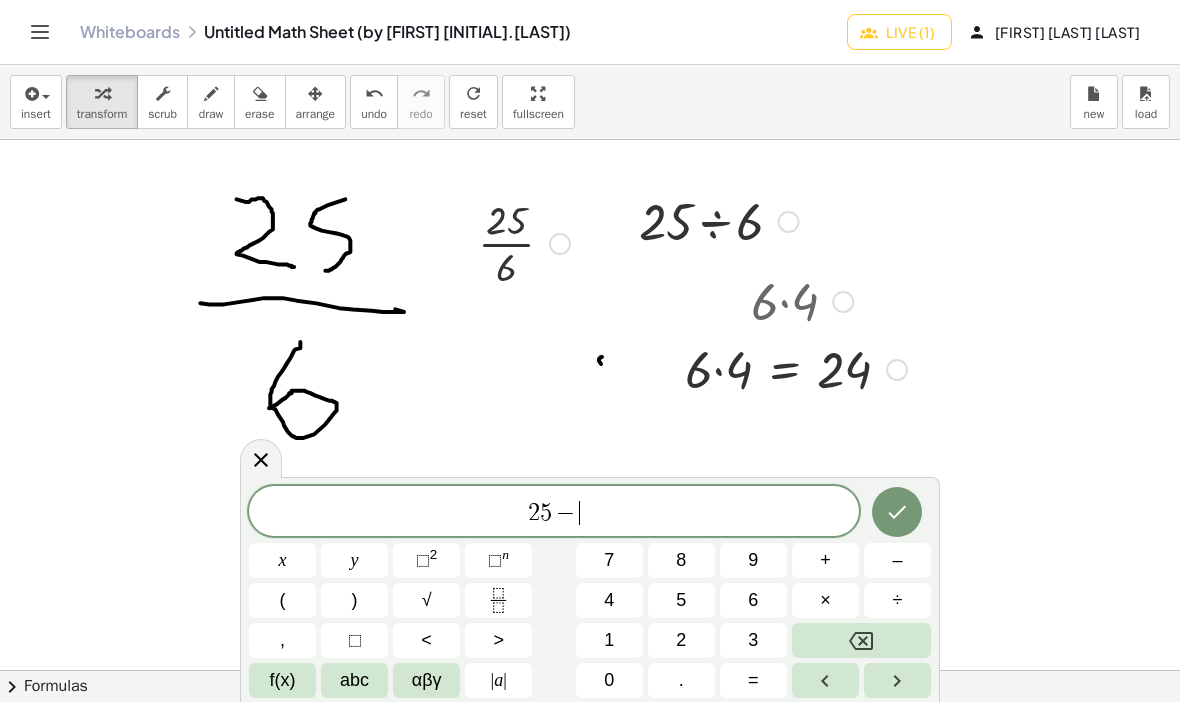 click on "2" at bounding box center (681, 640) 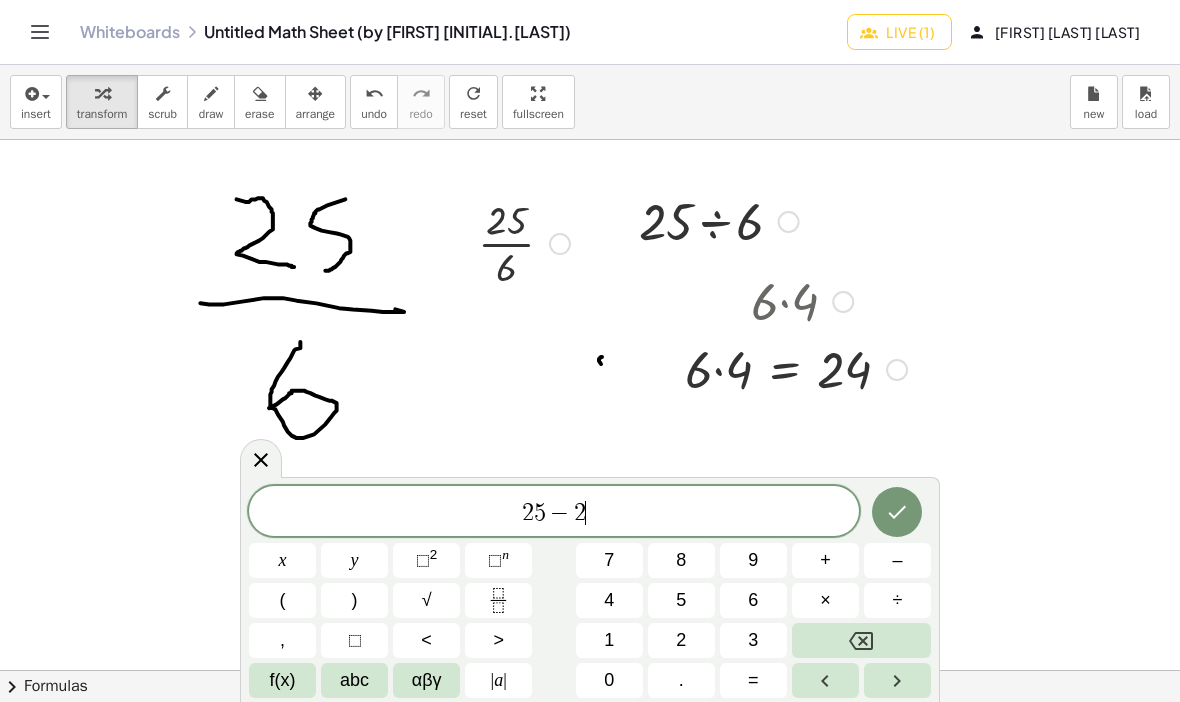 click on "4" at bounding box center [609, 600] 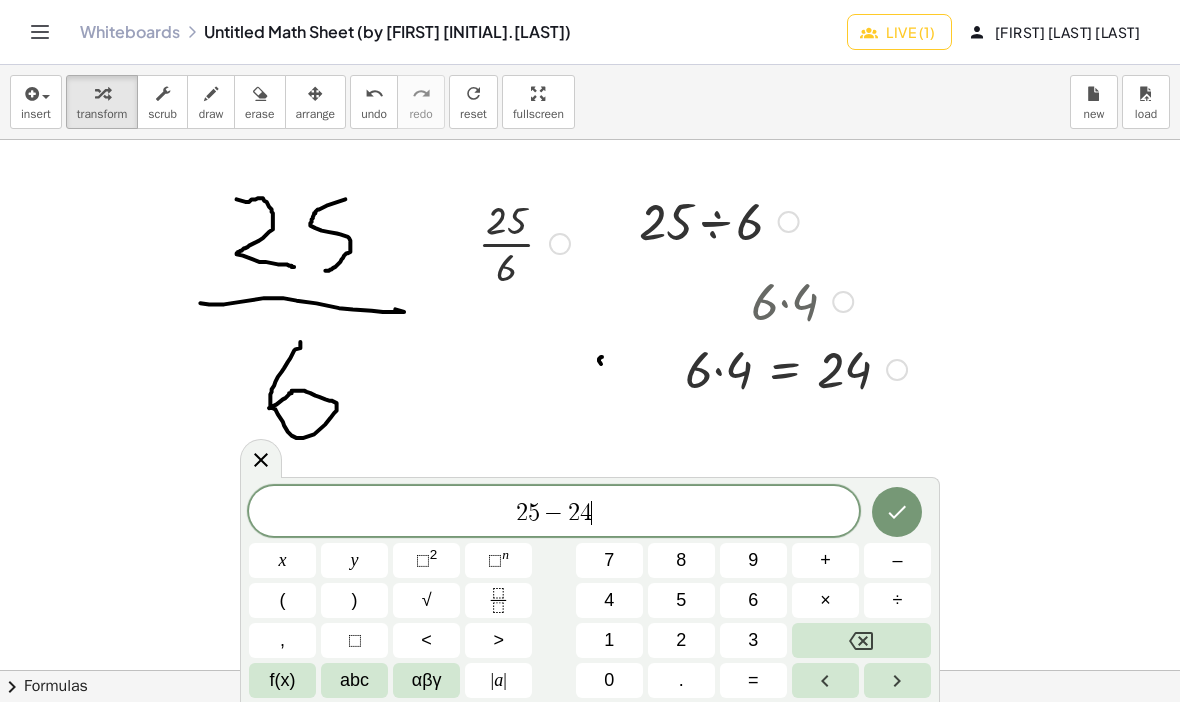 click on "=" at bounding box center [753, 680] 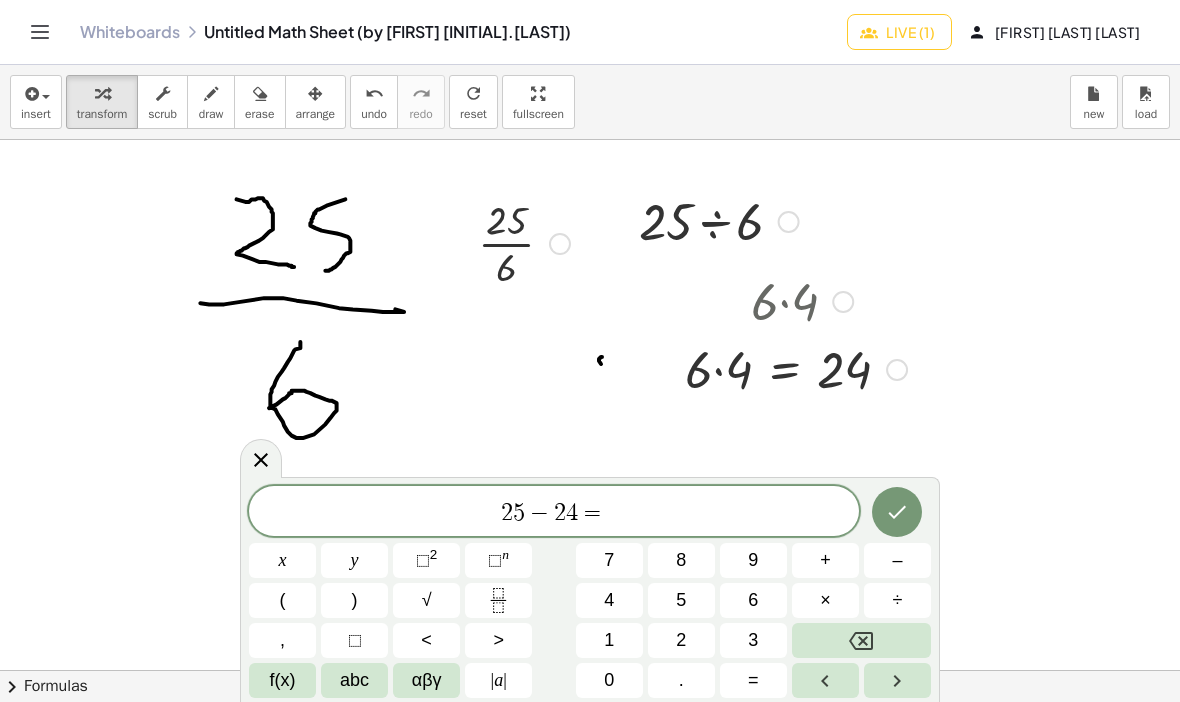 click on "1" at bounding box center [609, 640] 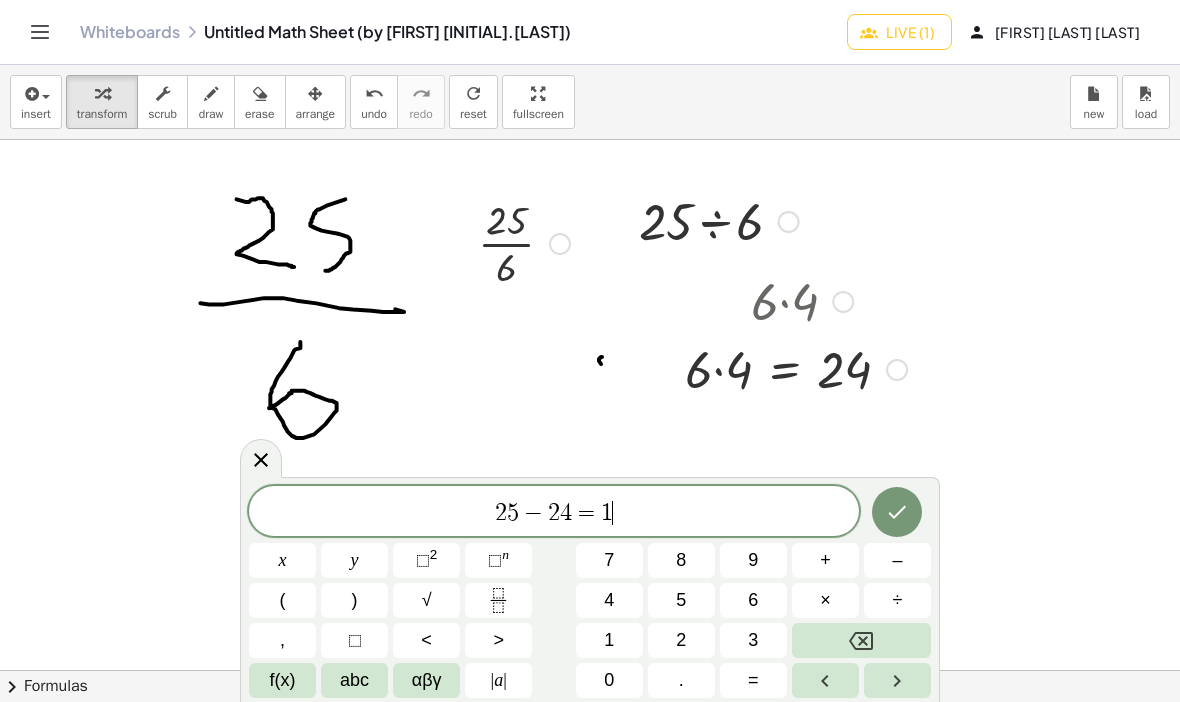 click at bounding box center [897, 512] 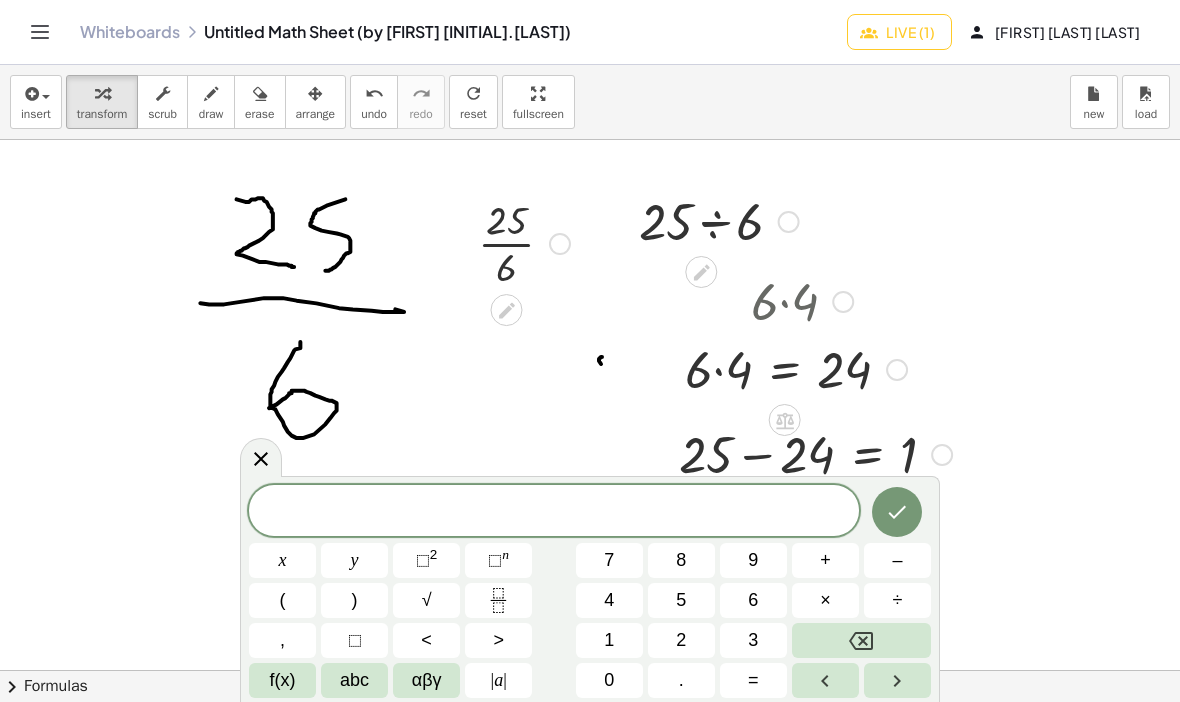 click 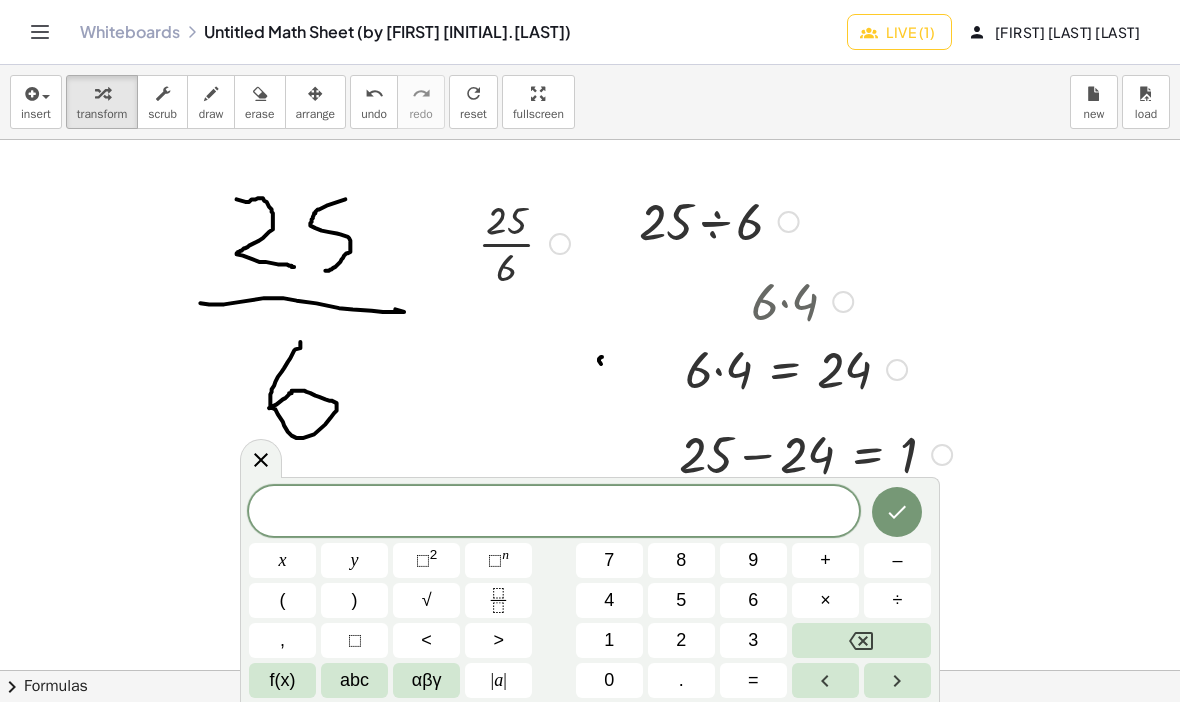 click 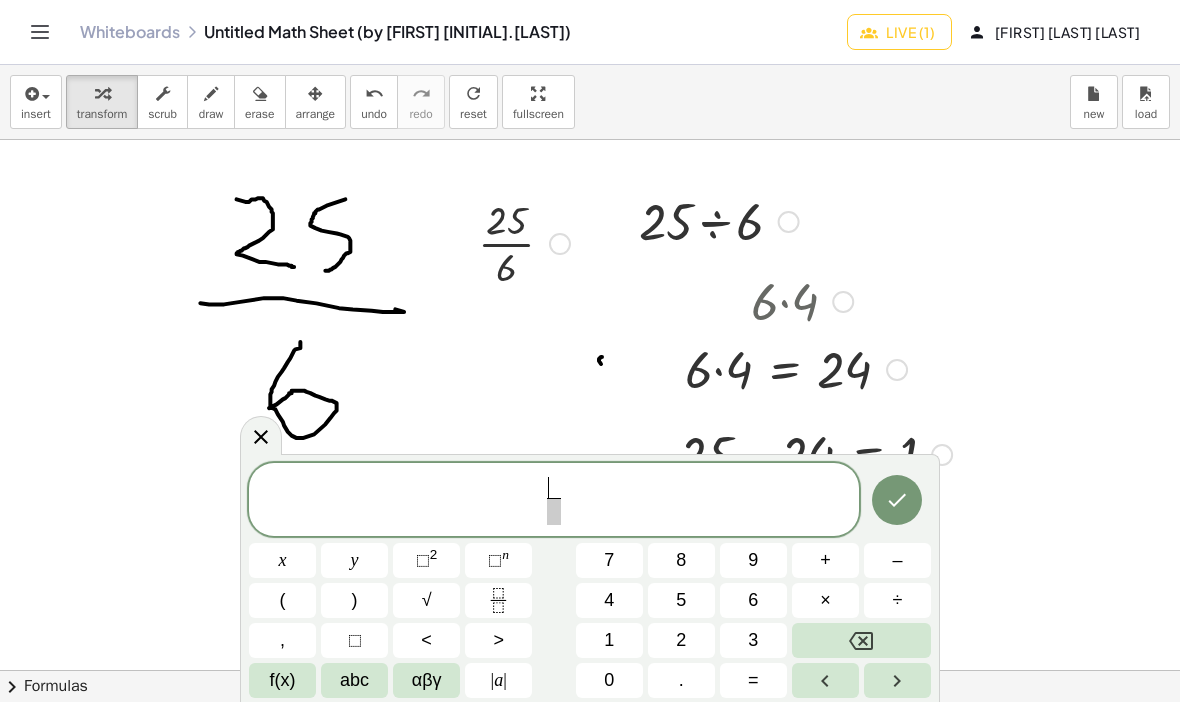 click on "1" at bounding box center (609, 640) 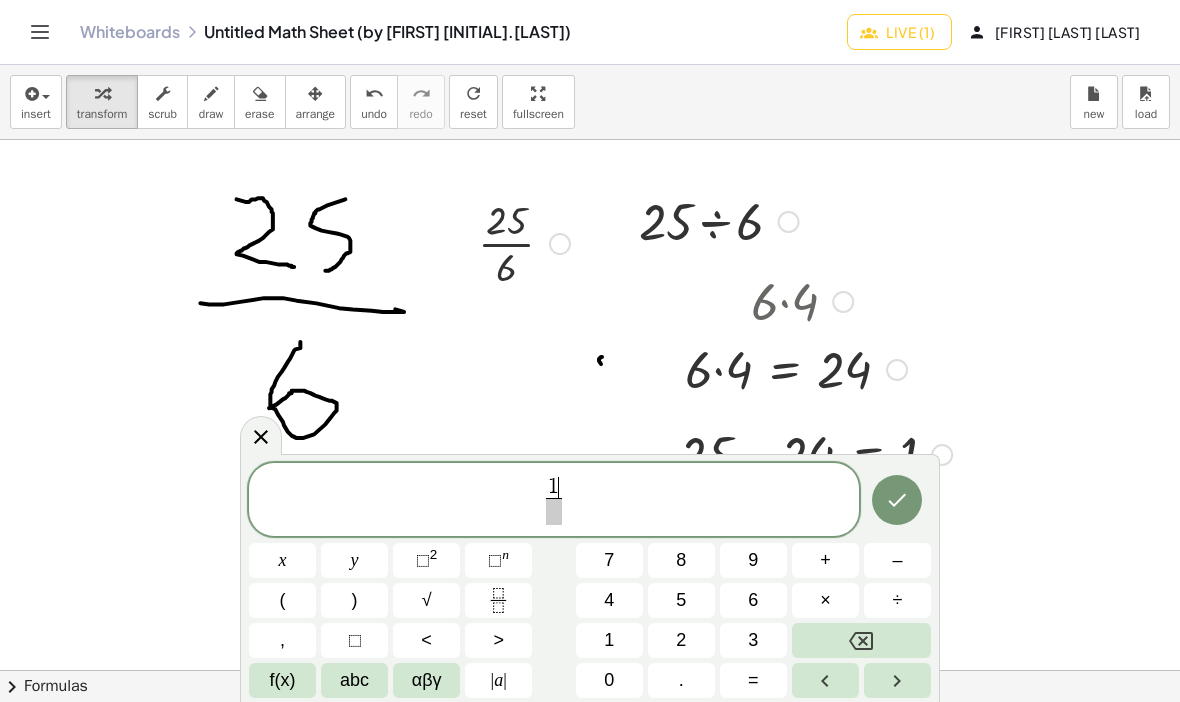 click at bounding box center [553, 511] 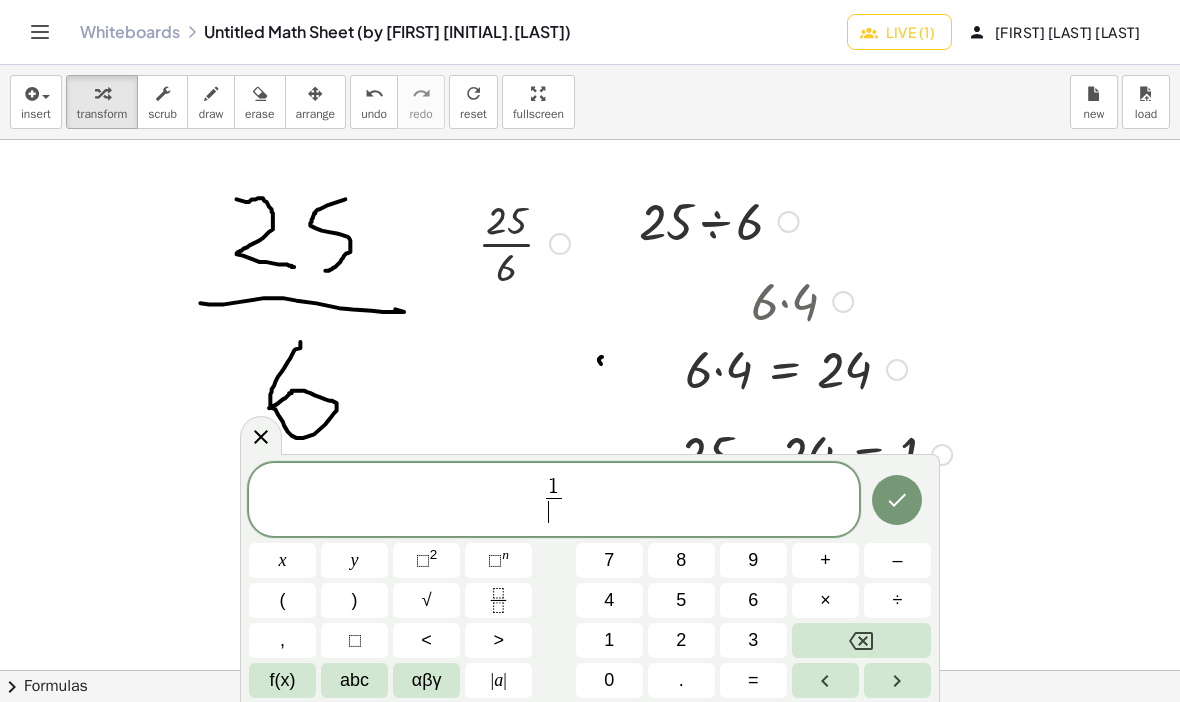click on "6" at bounding box center (753, 600) 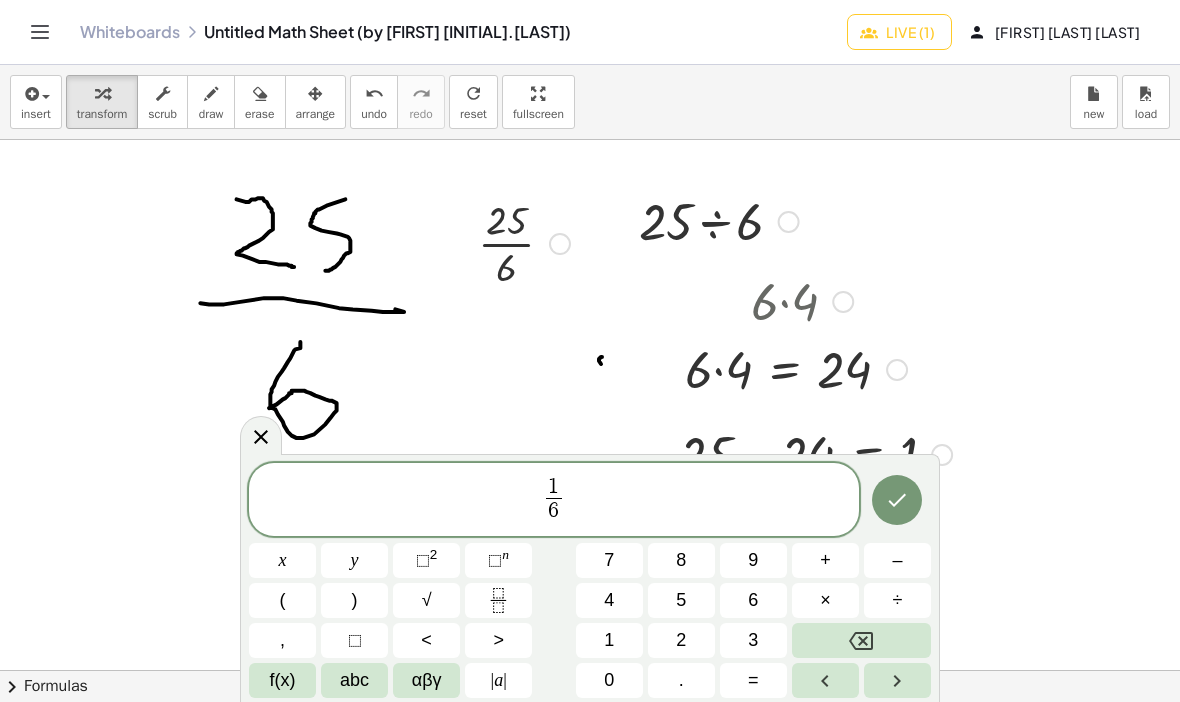 click on "1 6 ​ ​" at bounding box center [554, 501] 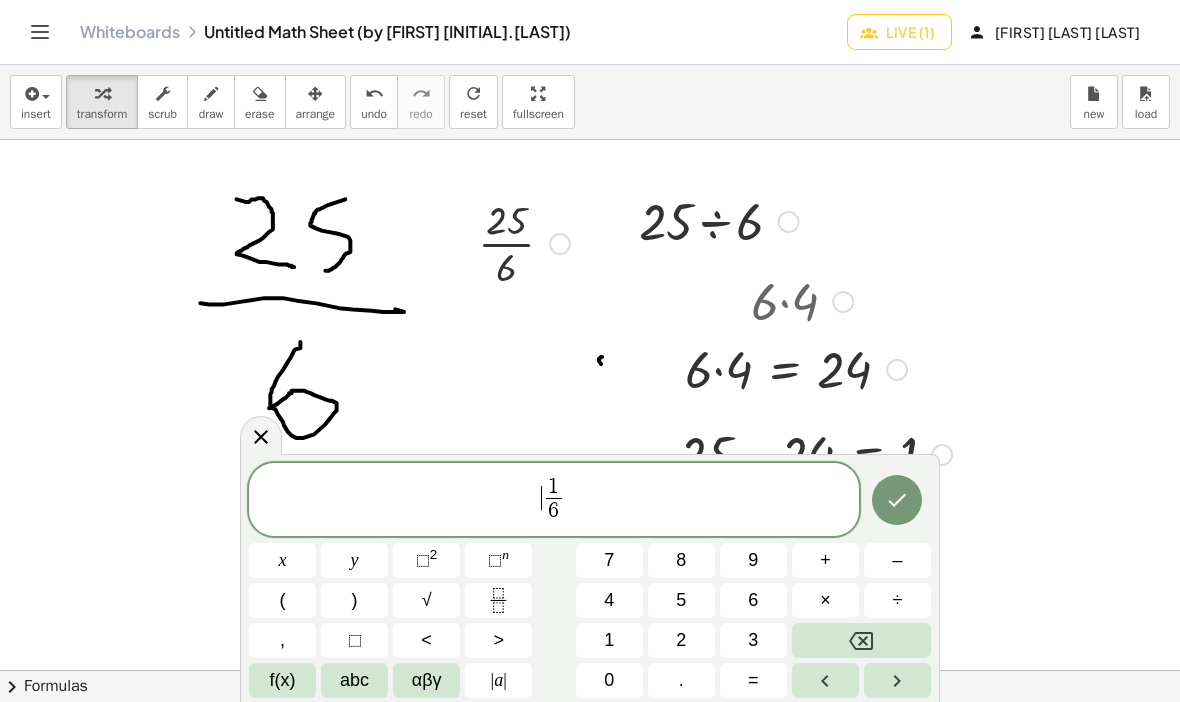 click on "4" at bounding box center [609, 600] 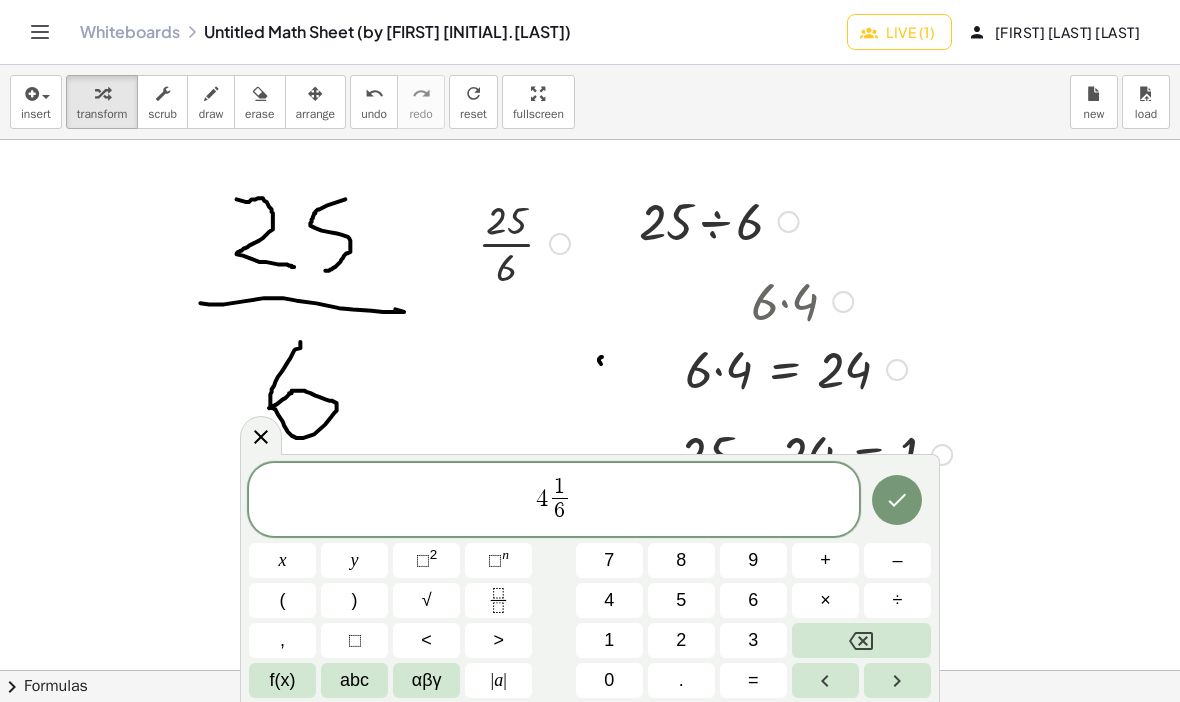 click 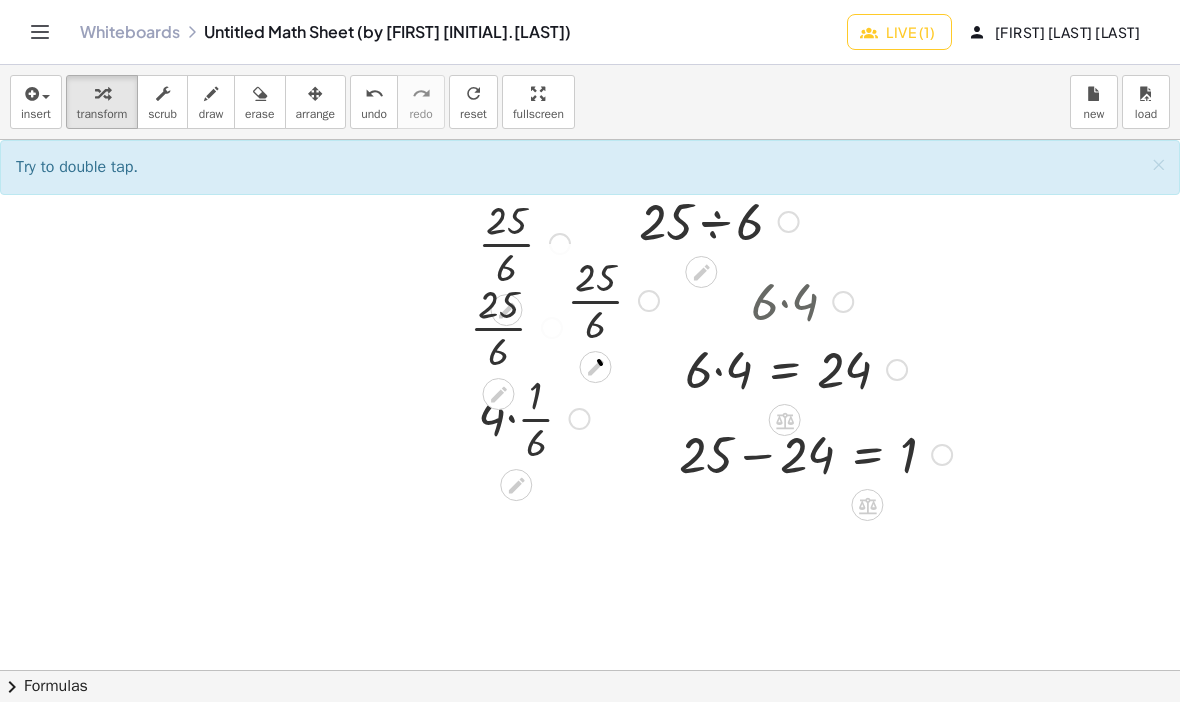 click at bounding box center (613, 299) 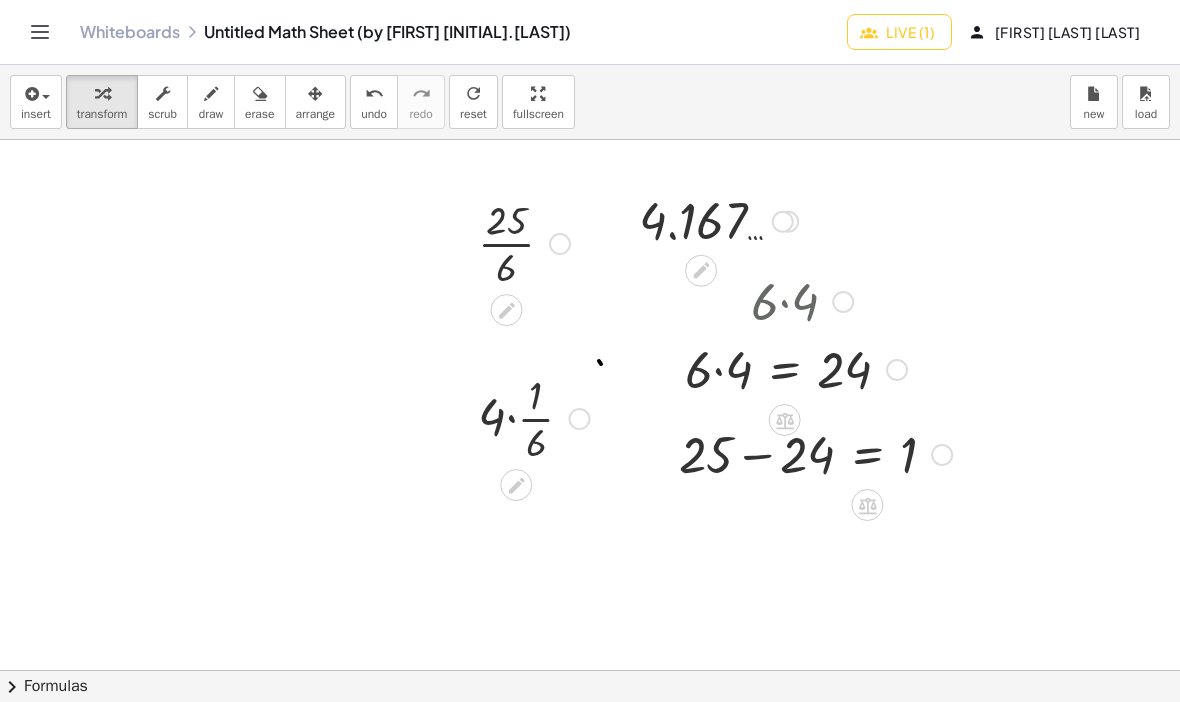 click at bounding box center [796, 300] 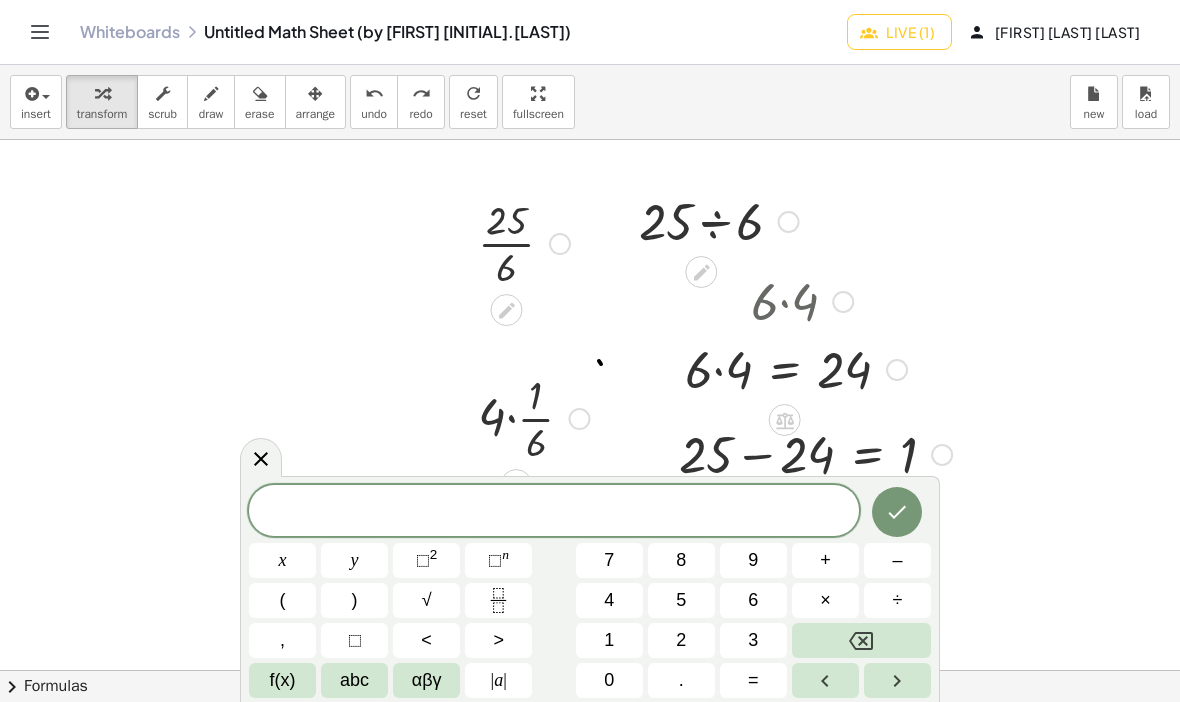 click at bounding box center (554, 512) 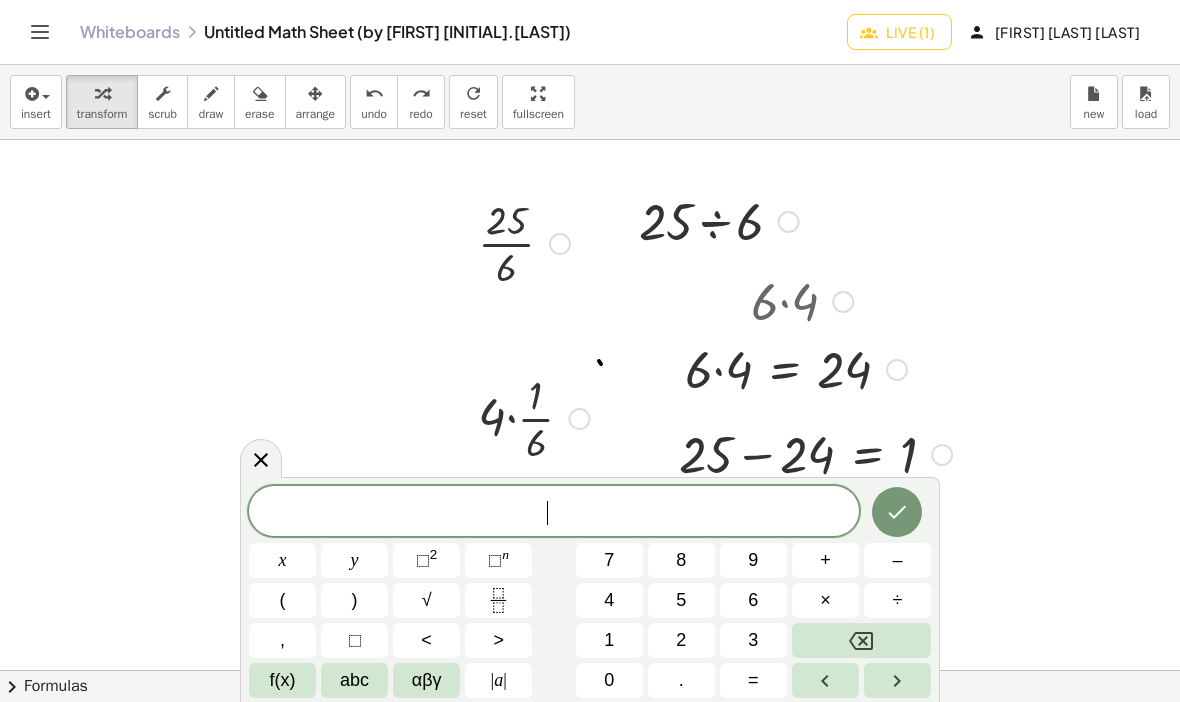 click on "​" at bounding box center (554, 513) 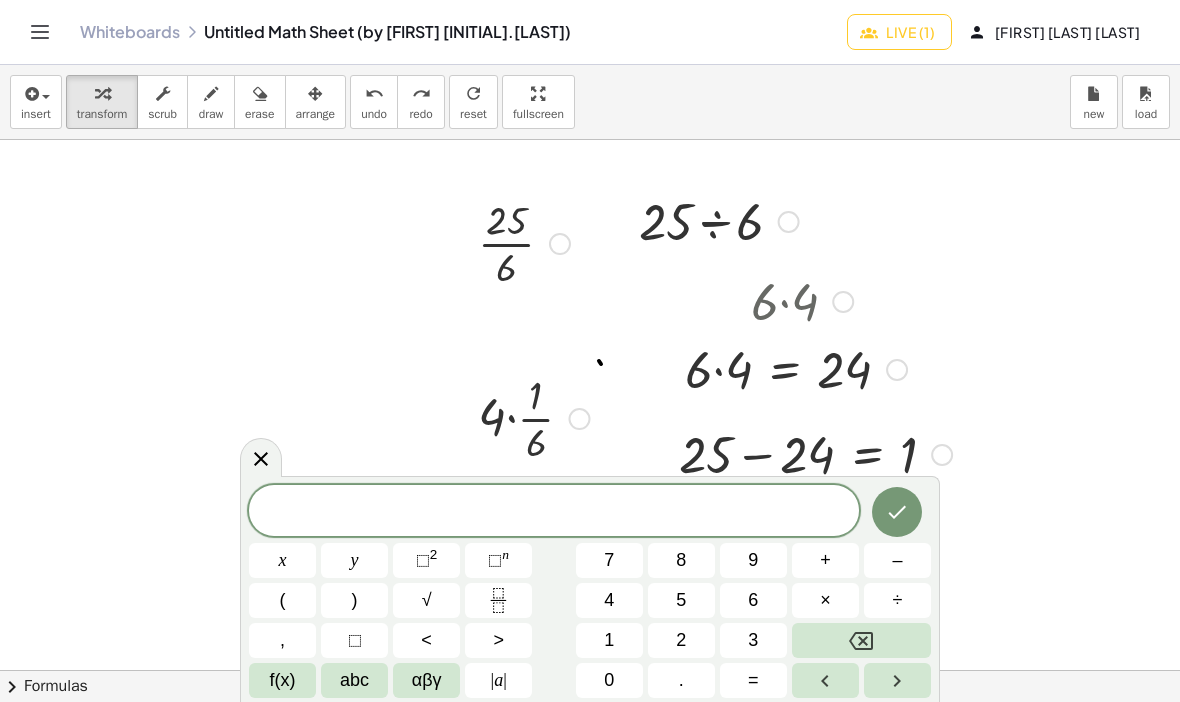 click 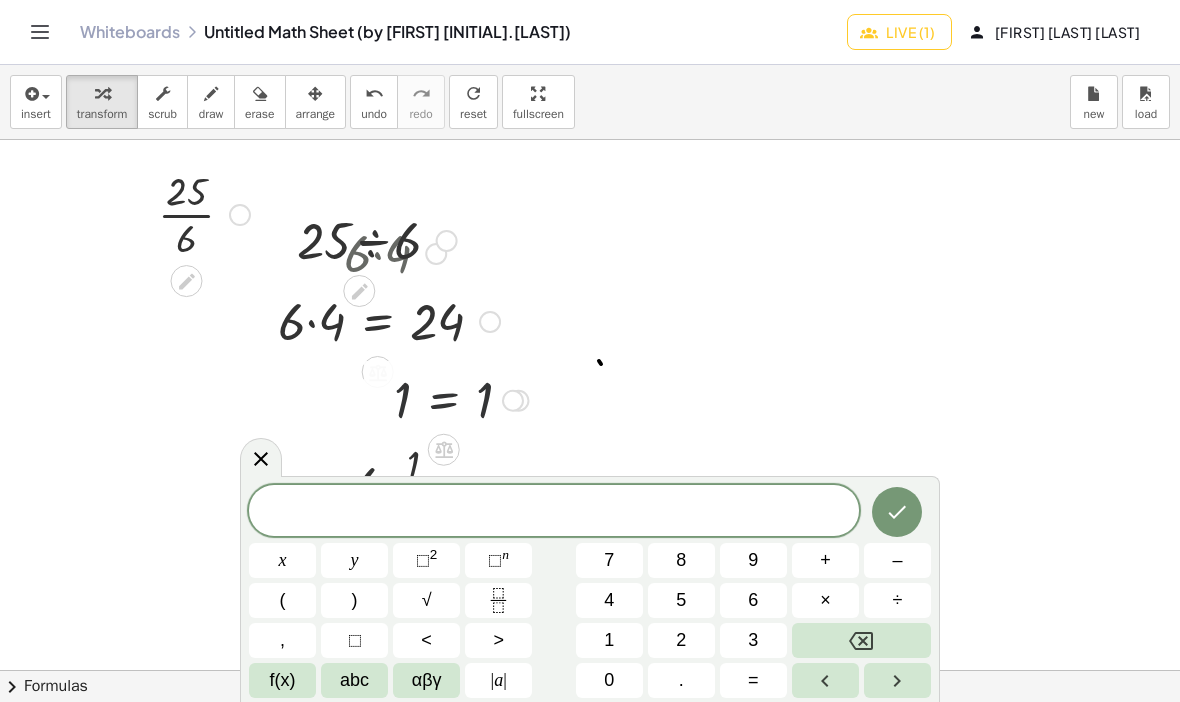 click at bounding box center (444, 450) 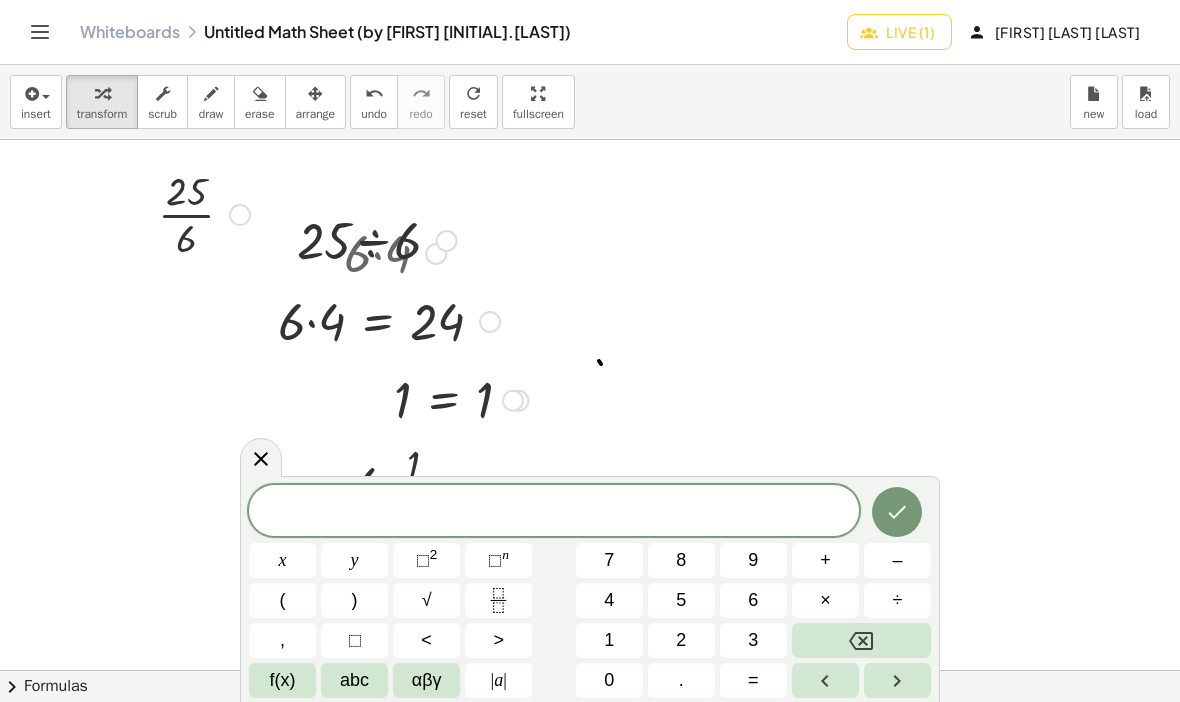 click at bounding box center (261, 457) 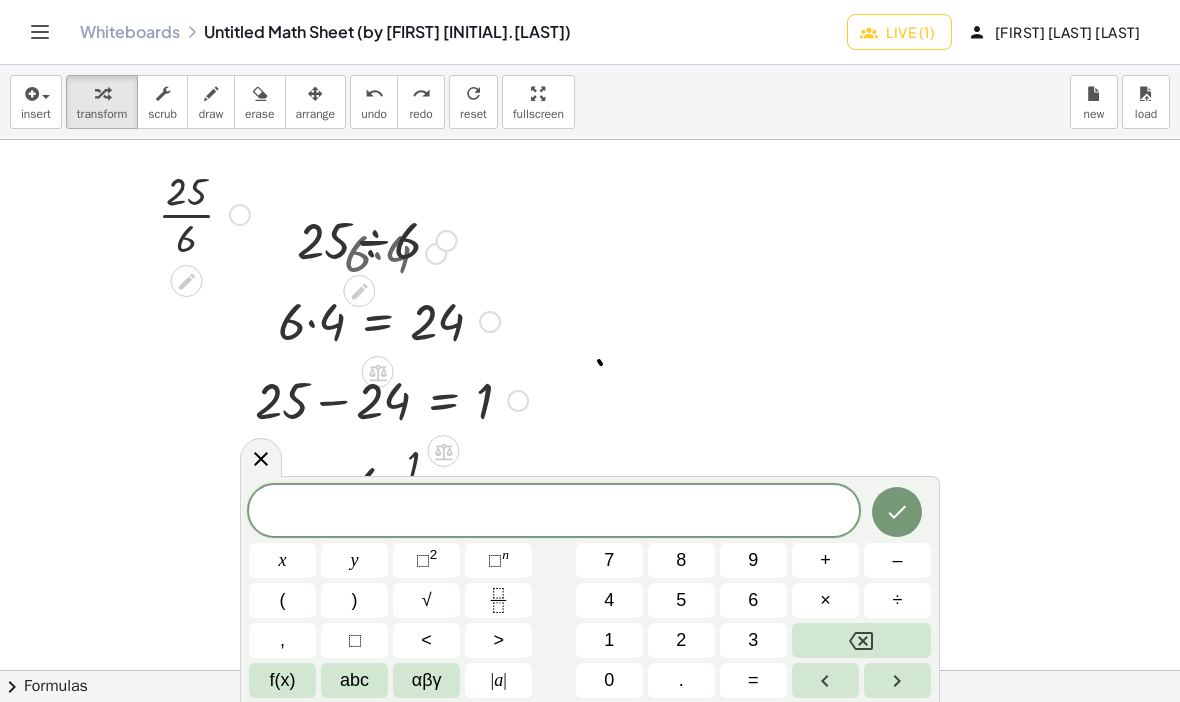 click 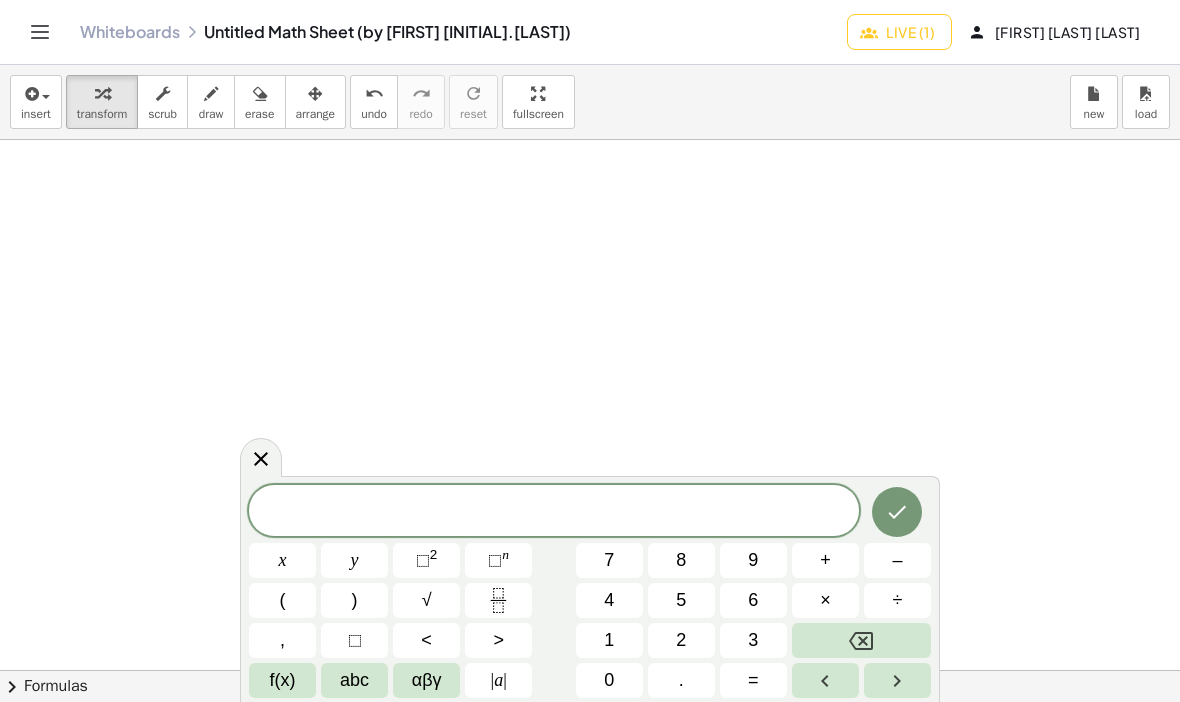 click at bounding box center (554, 512) 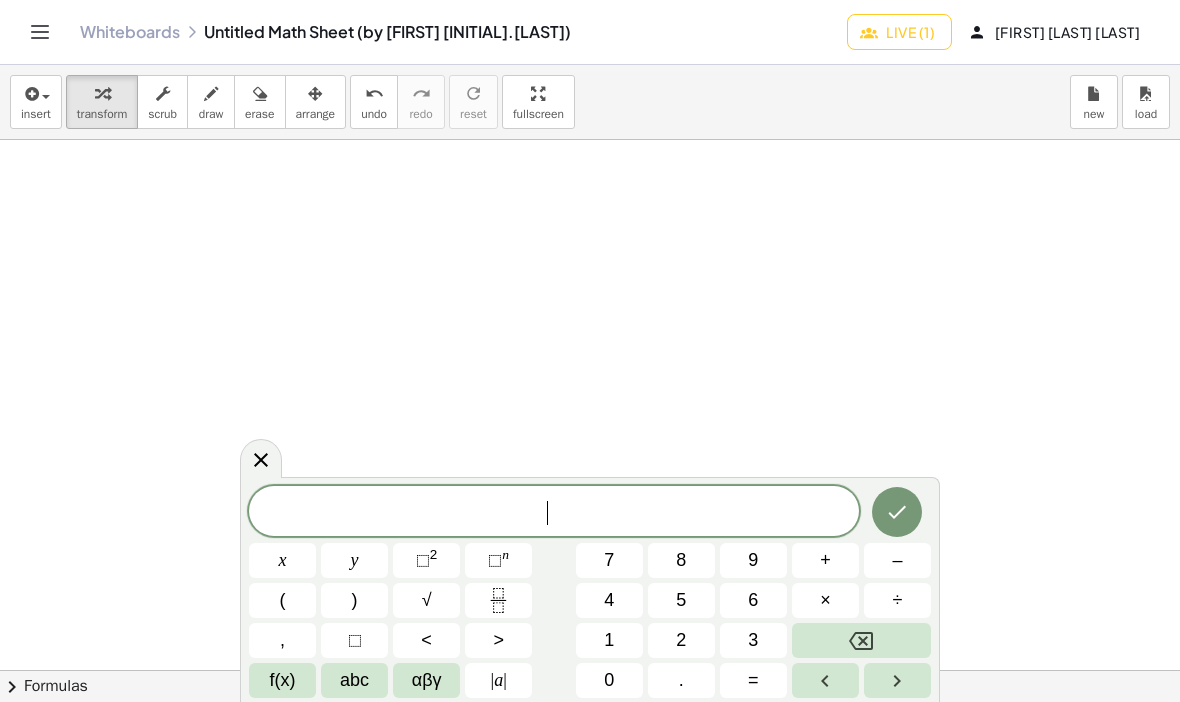click on "​" at bounding box center (554, 513) 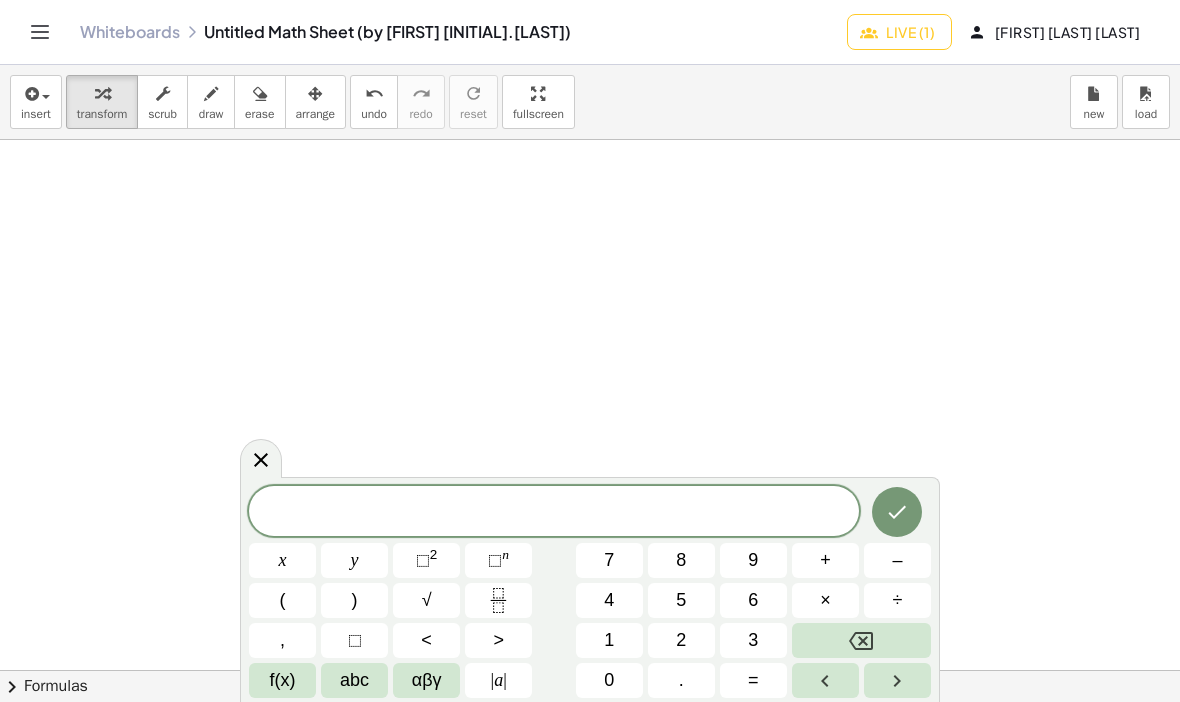 click on "1" at bounding box center (609, 640) 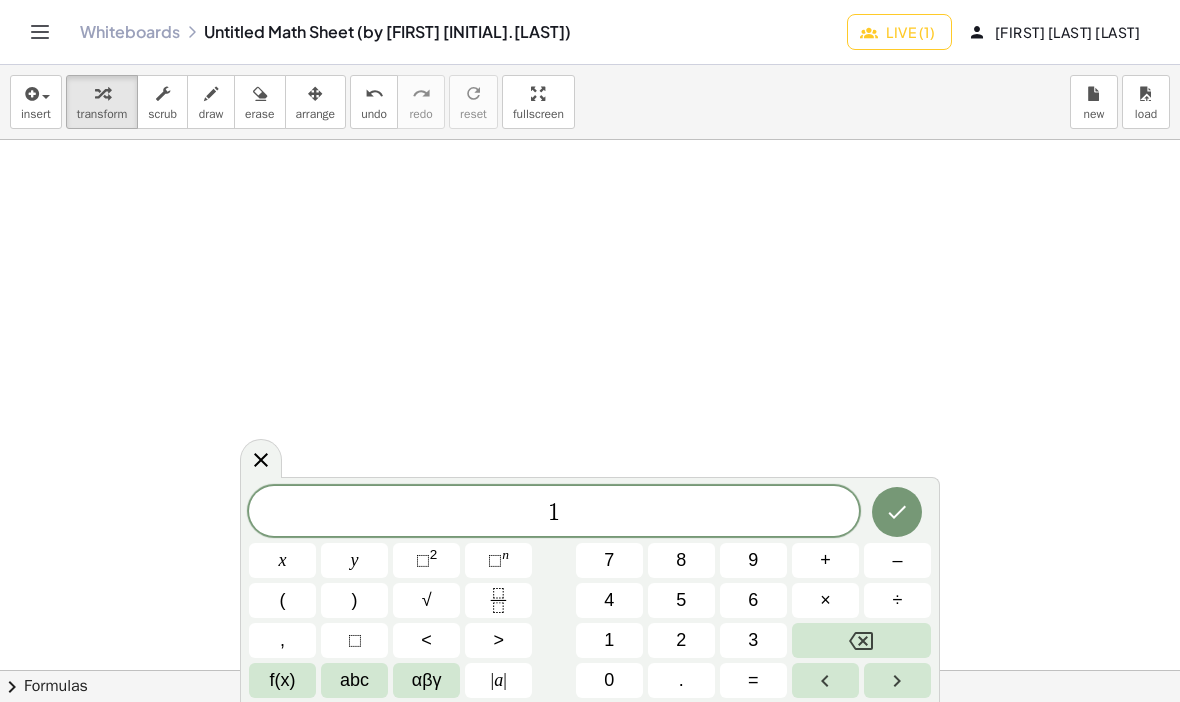 click on "+" at bounding box center [825, 560] 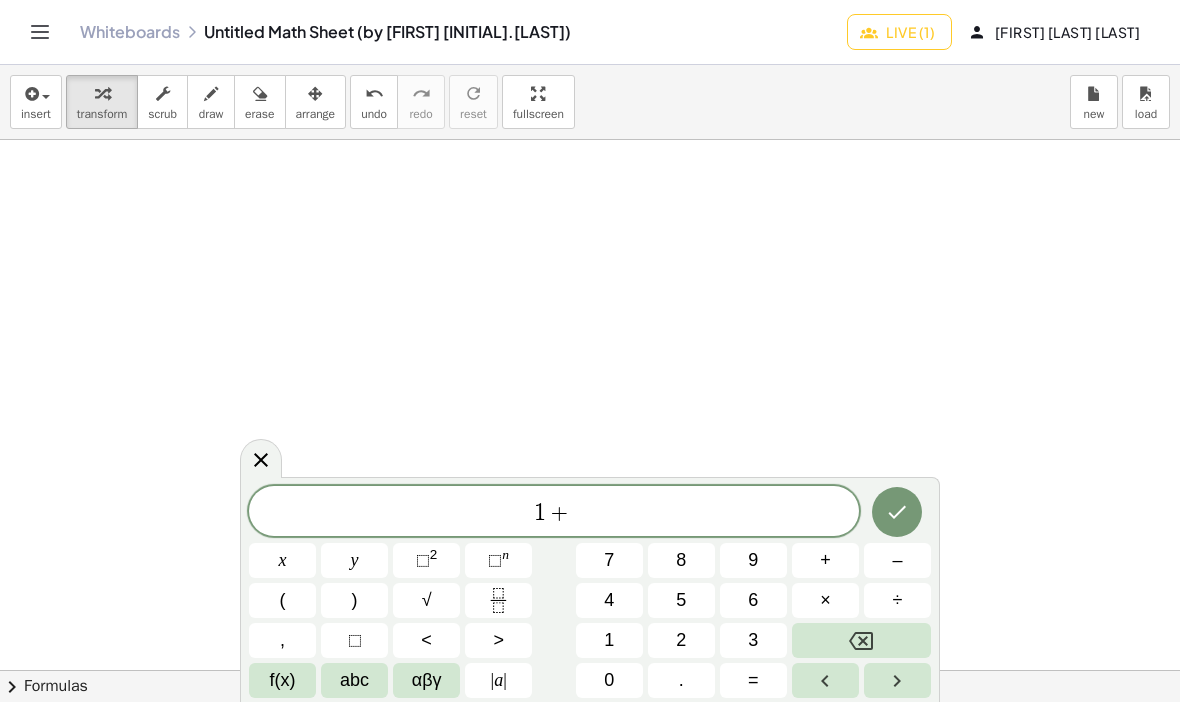 click on "1" at bounding box center [609, 640] 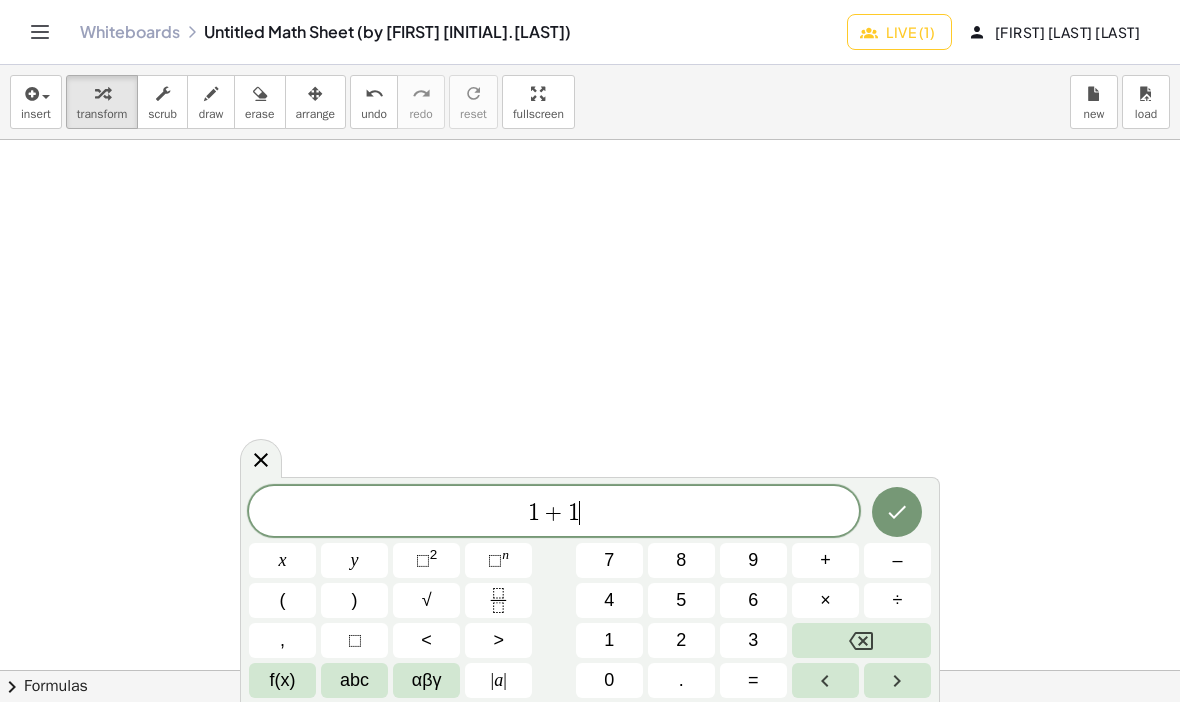 click 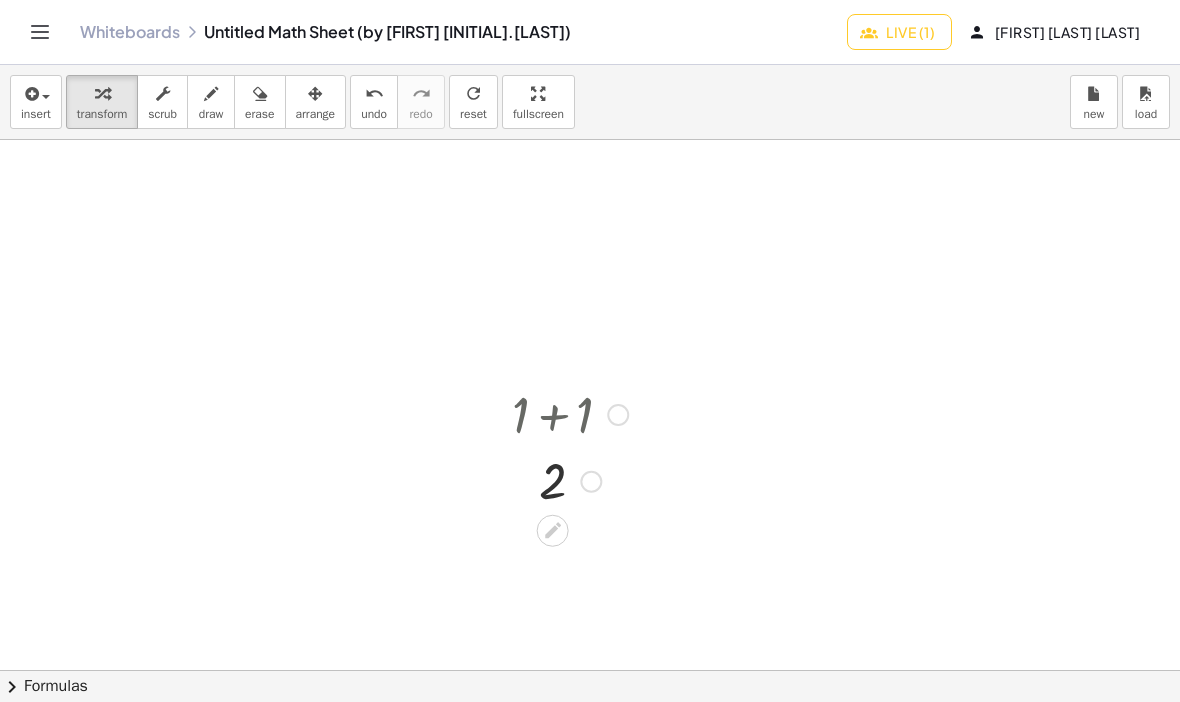 scroll, scrollTop: 2, scrollLeft: 0, axis: vertical 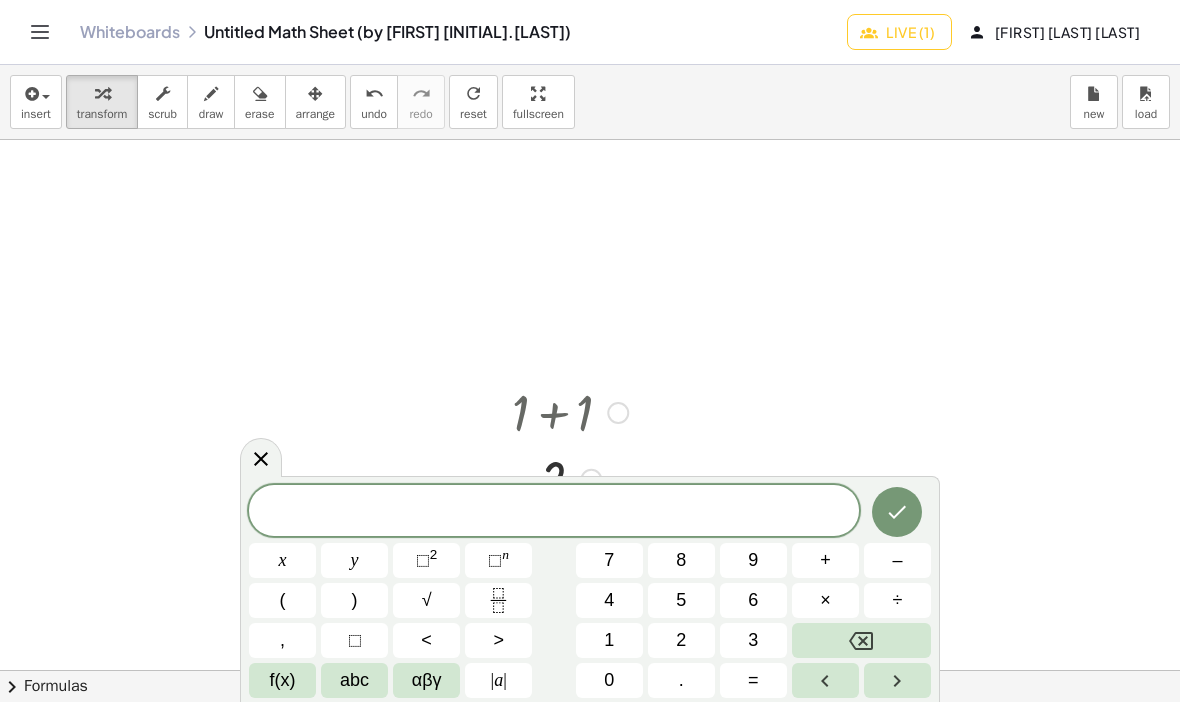 click at bounding box center (554, 512) 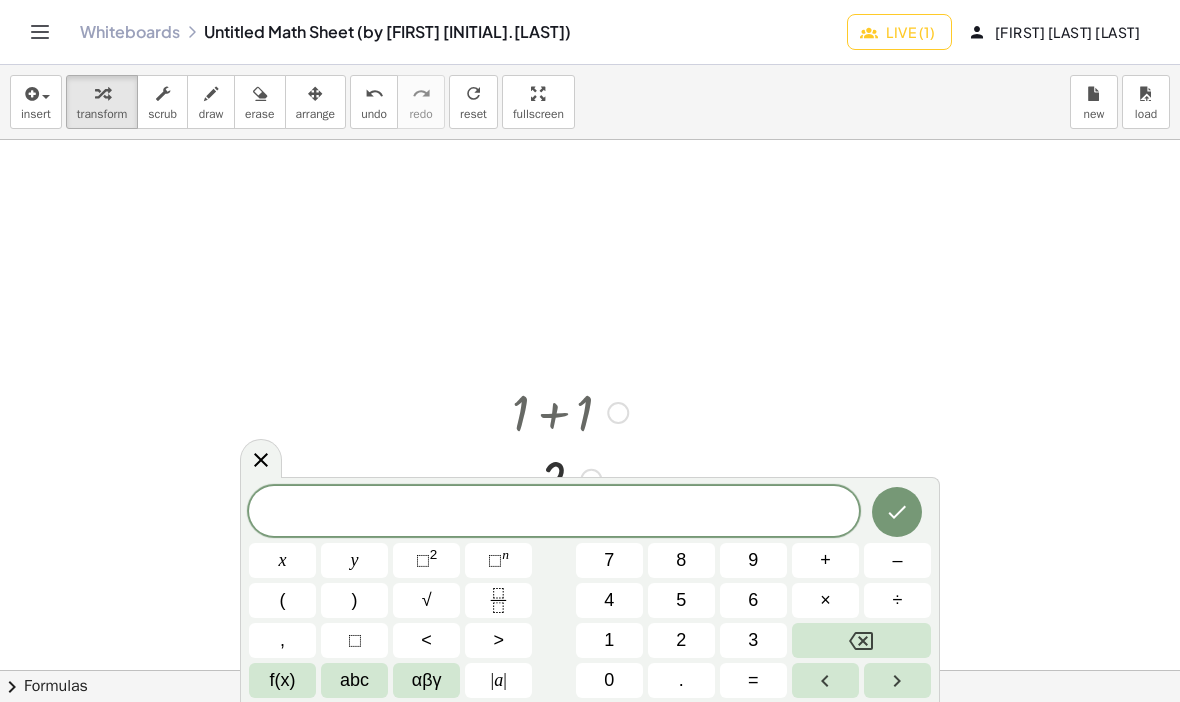 click on "1" at bounding box center [609, 640] 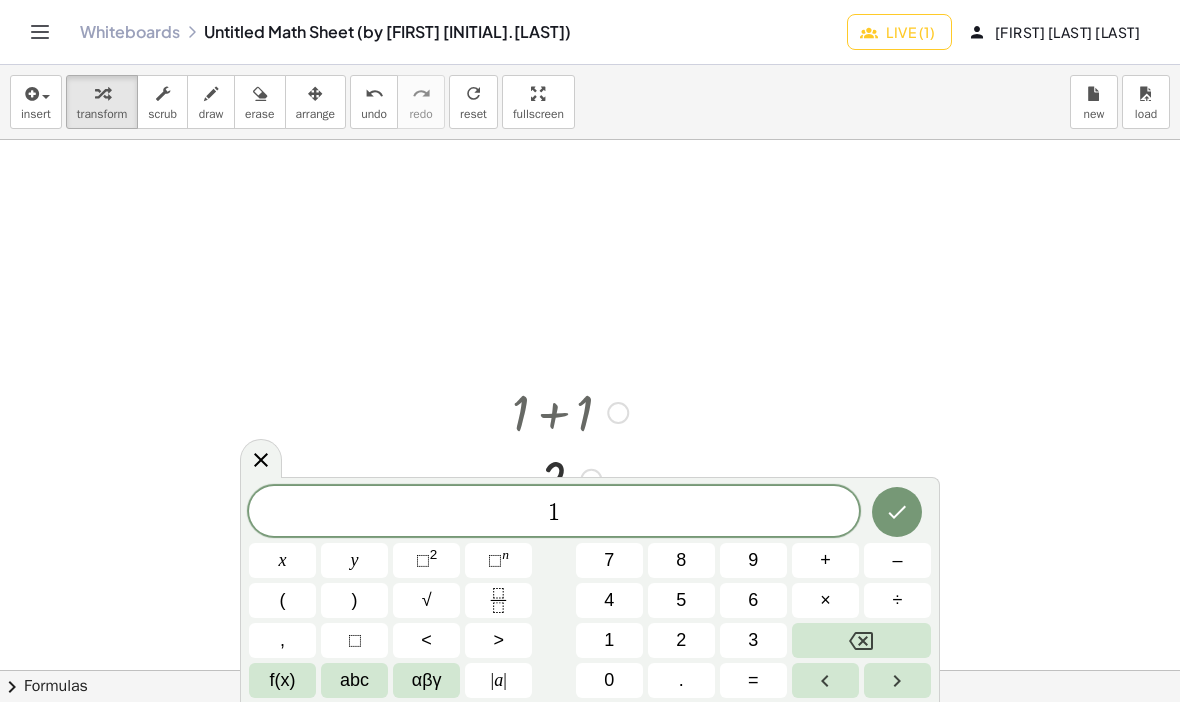 click at bounding box center [897, 512] 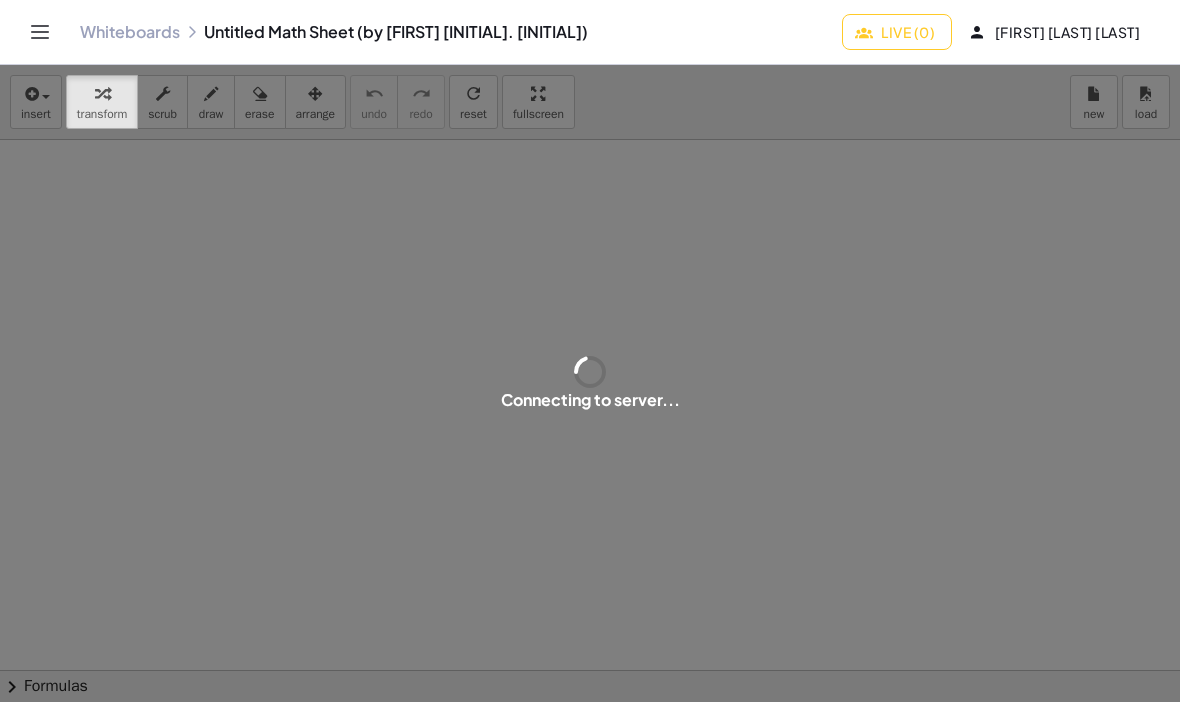 scroll, scrollTop: 0, scrollLeft: 0, axis: both 